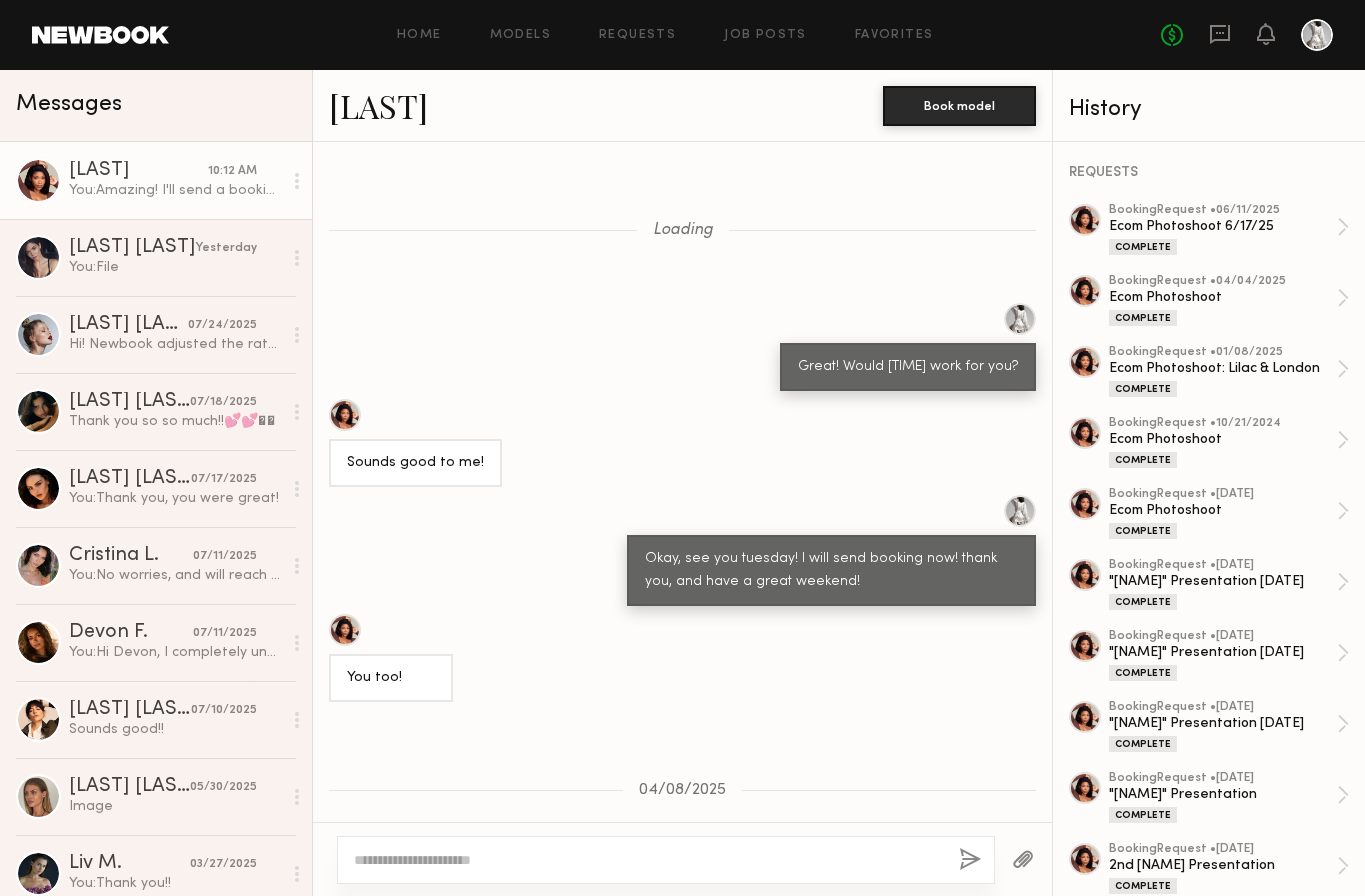 scroll, scrollTop: 0, scrollLeft: 0, axis: both 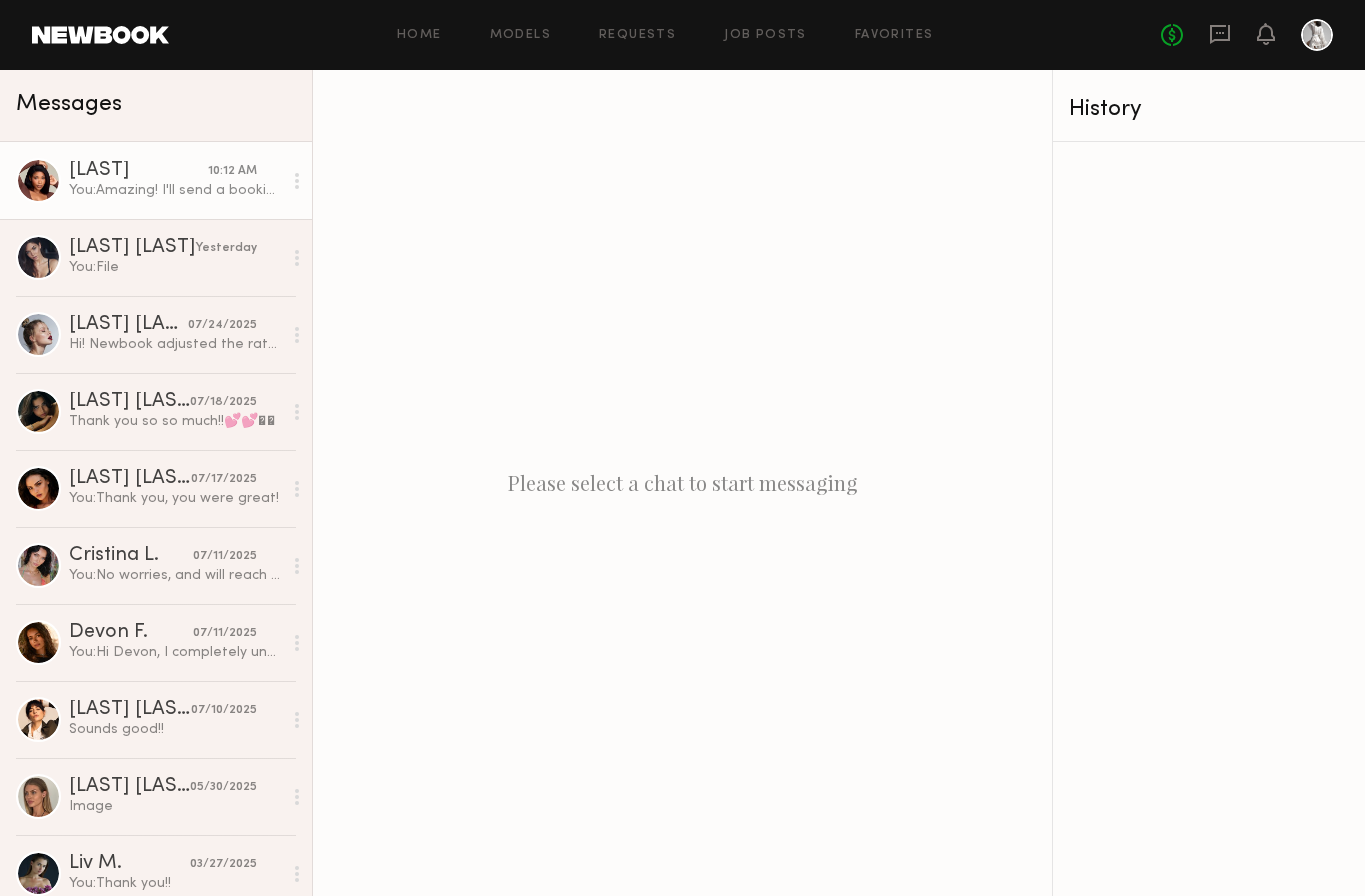 click on "[LAST] [TIME] You:  Amazing! I'll send a booking request shortly!" 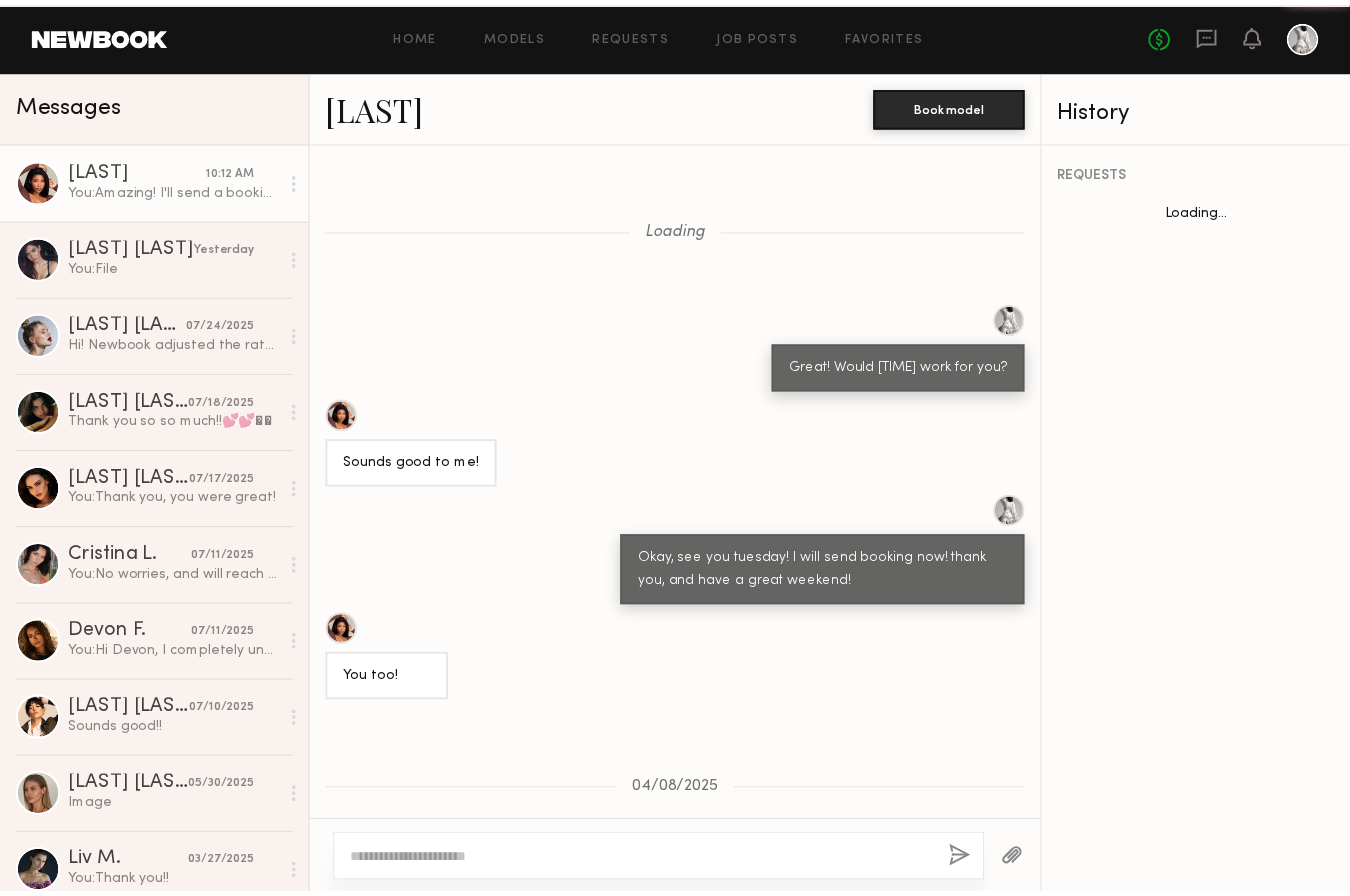 scroll, scrollTop: 1463, scrollLeft: 0, axis: vertical 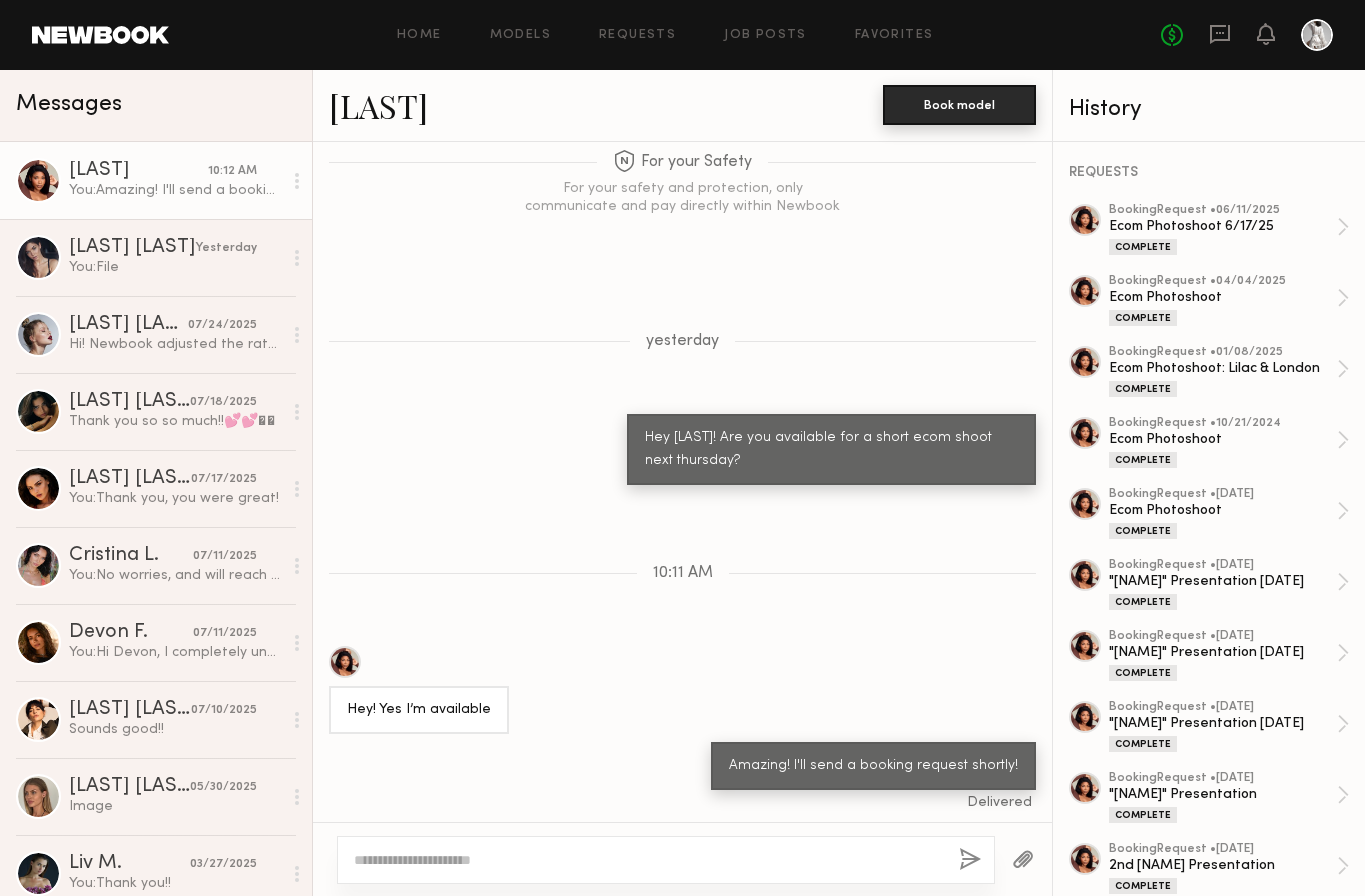click on "Book model" 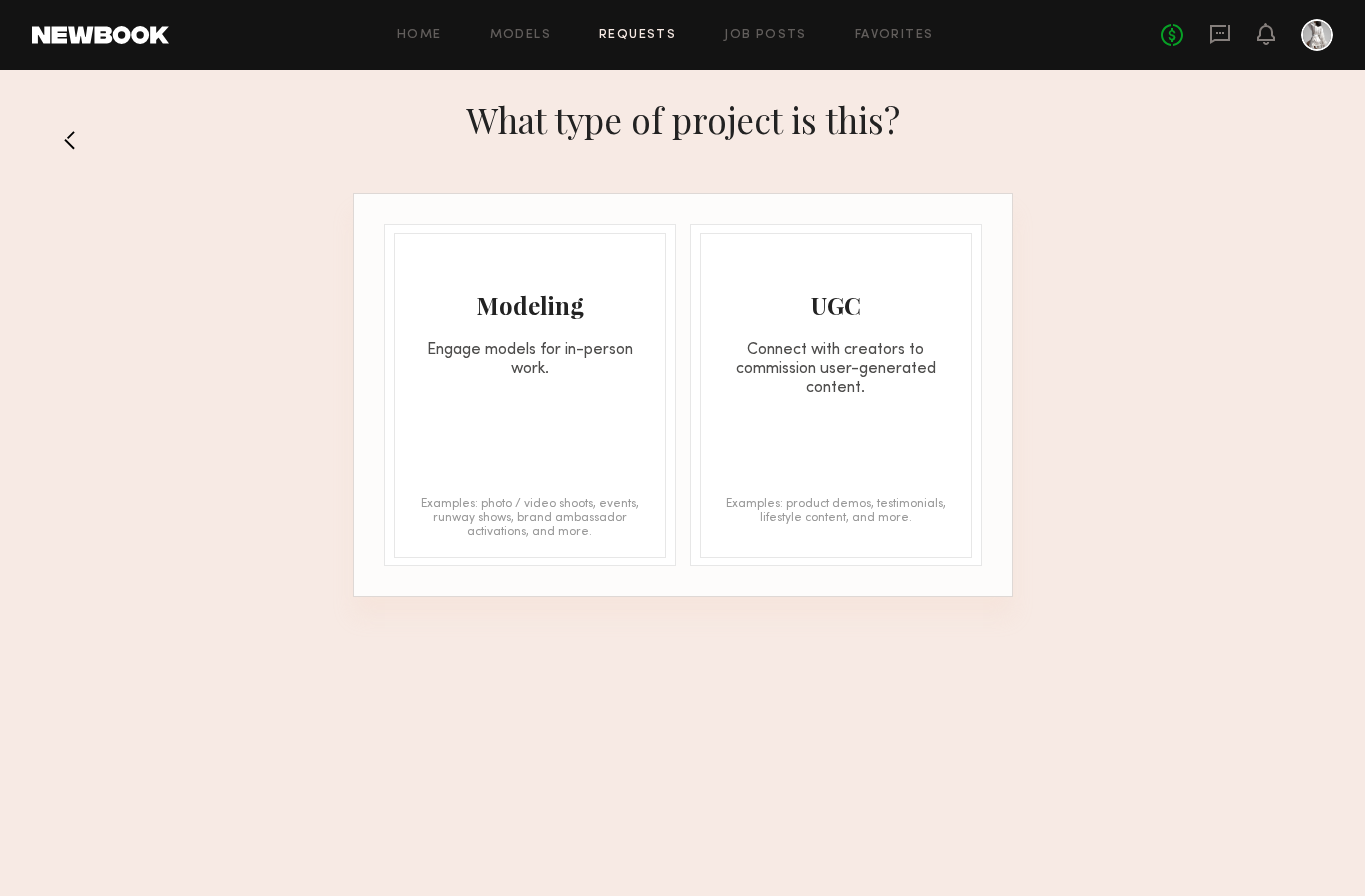 click on "Engage models for in-person work." 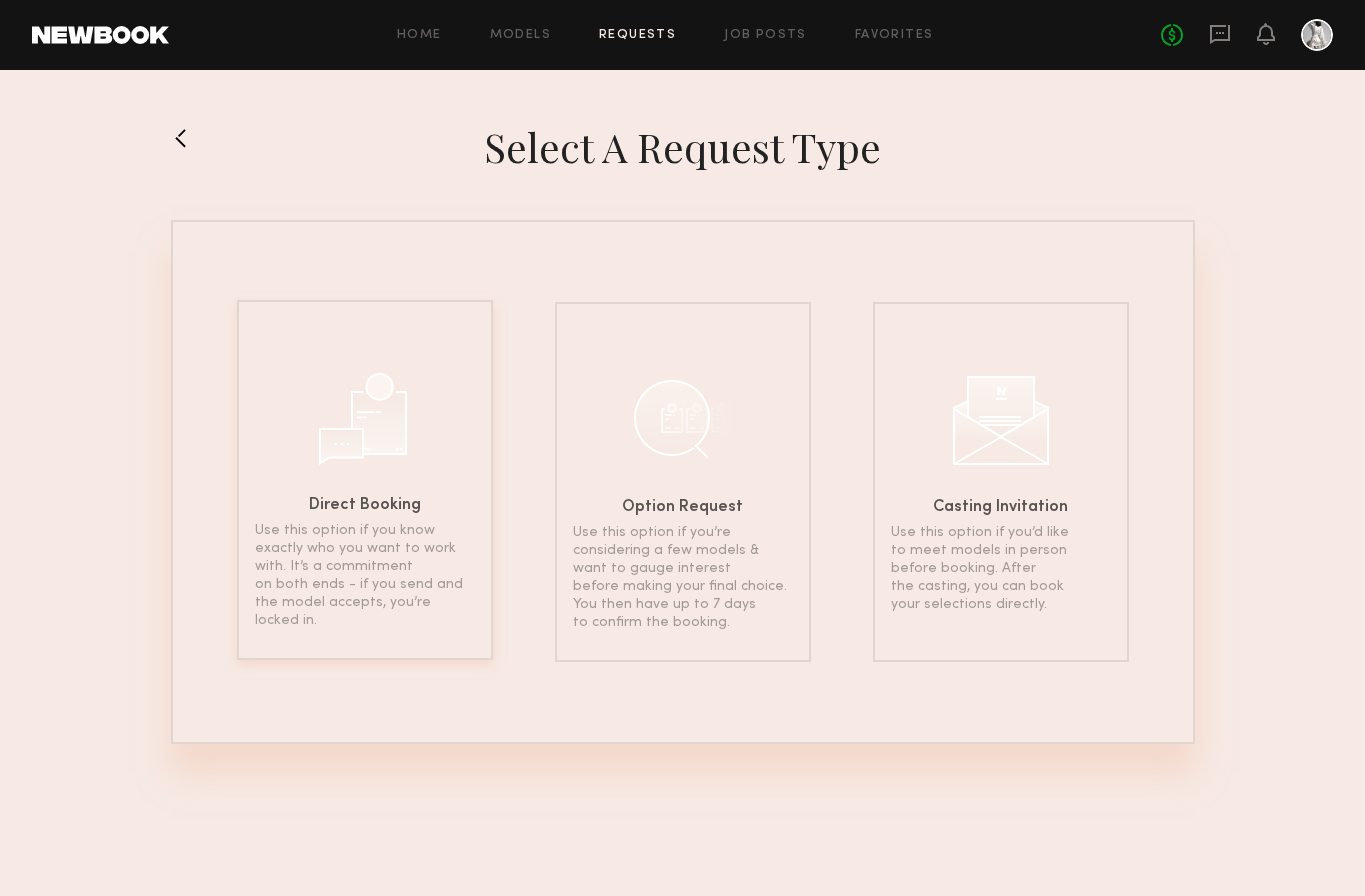 click on "Direct Booking" 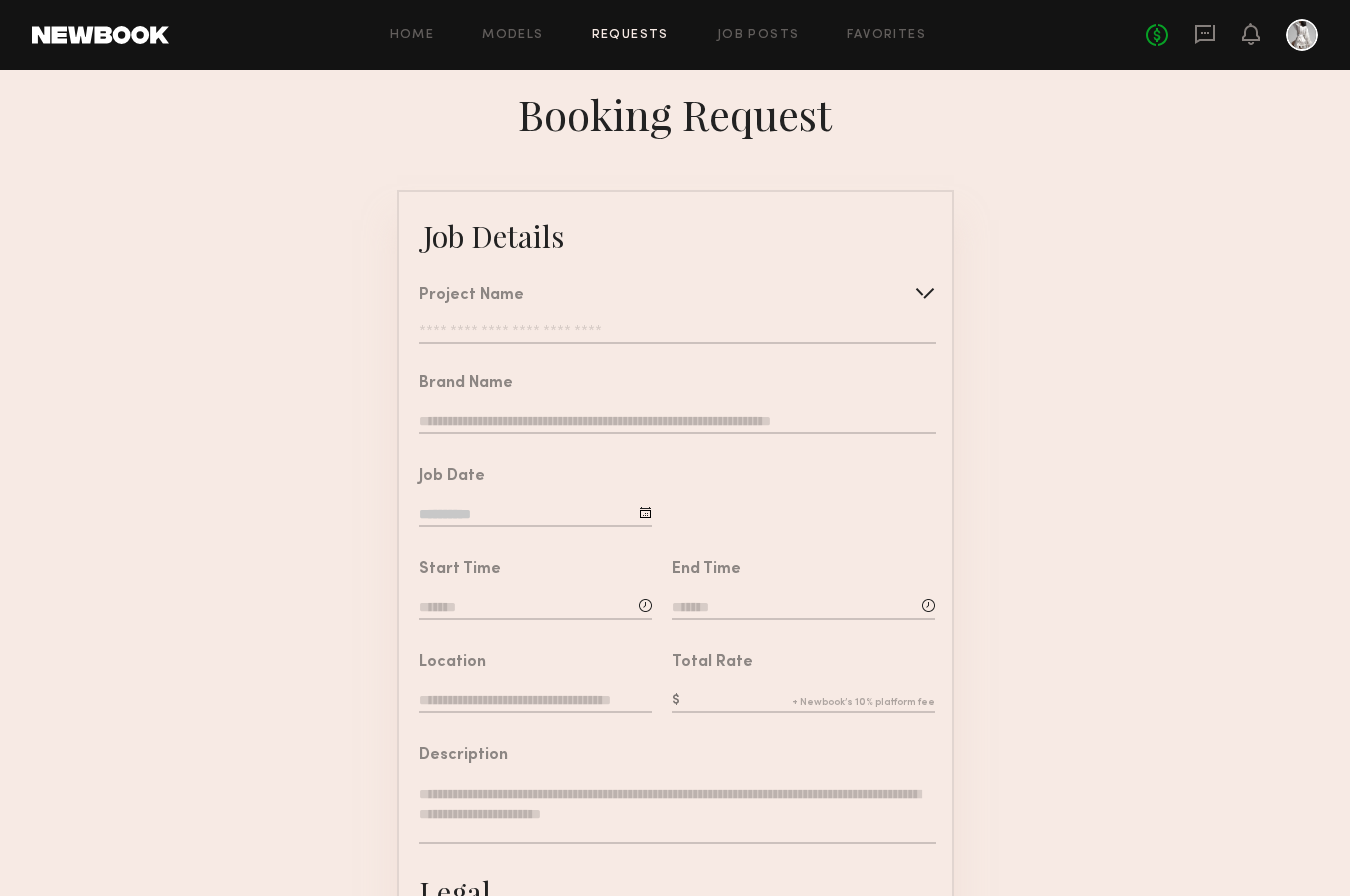 click on "Project Name   Create   Use recent modeling project  [MONTH] Ecom Photoshoot [DATE]  [MONTH] Ecom Photoshoot  [MONTH] Location Photoshoot  Lifestyle Shoot [DATE]  Ecom Photoshoot [DATE]  Ecom Photoshoot [DATE]  Ecom & Studio Photoshoot  Ecom Photoshoot [DATE]  Ecom Photoshoot [DATE]" 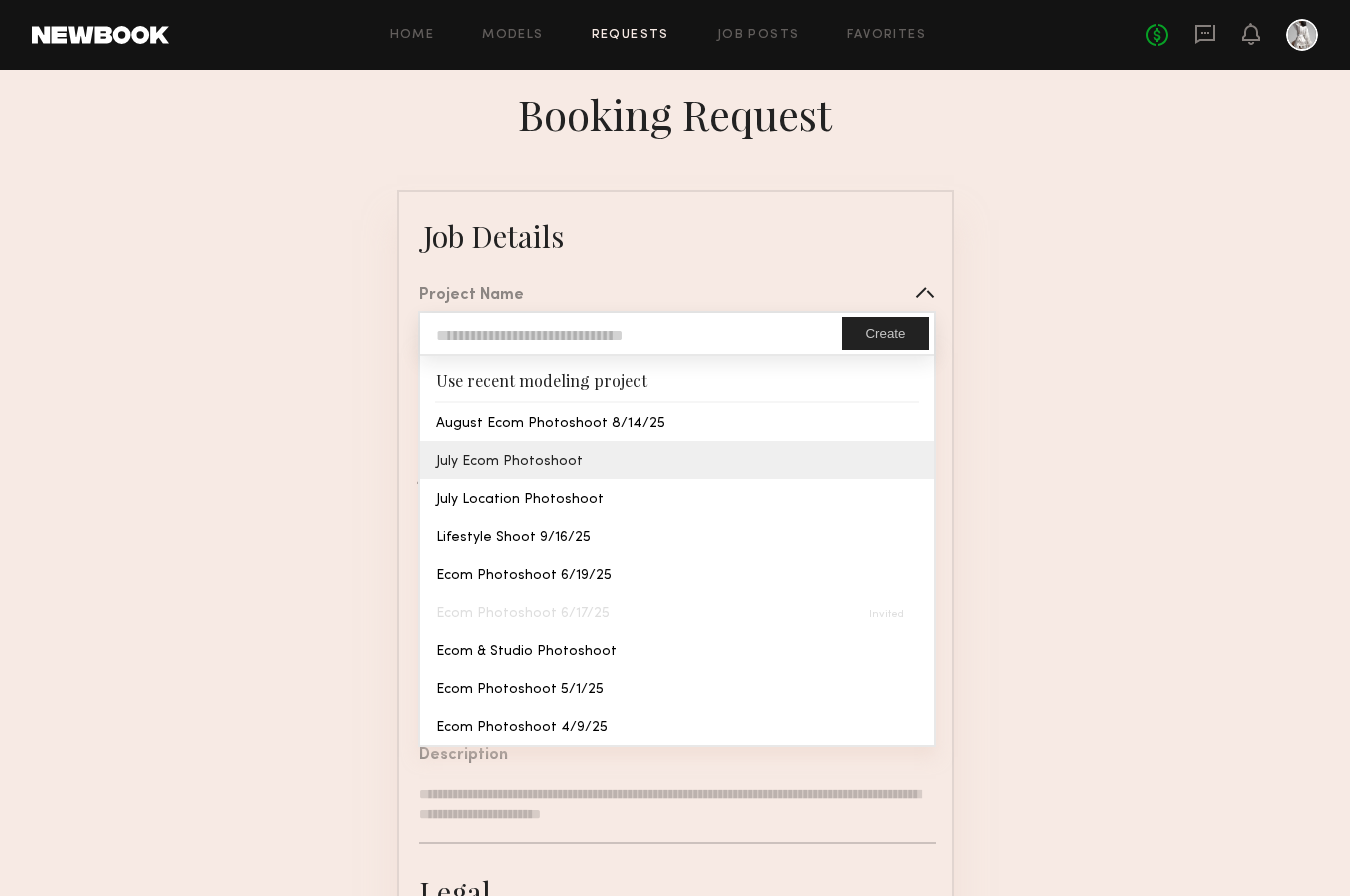 type on "**********" 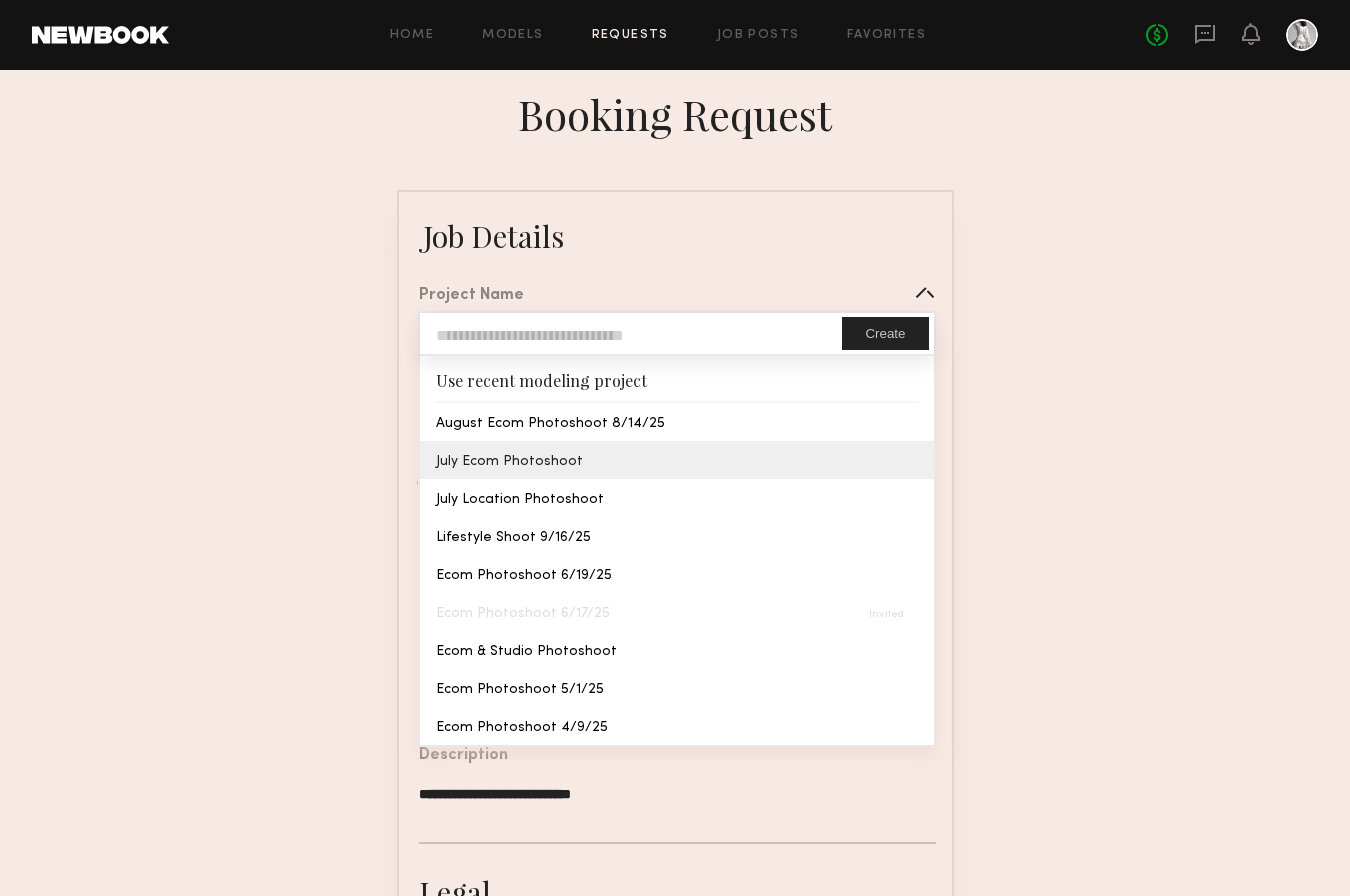 click on "**********" 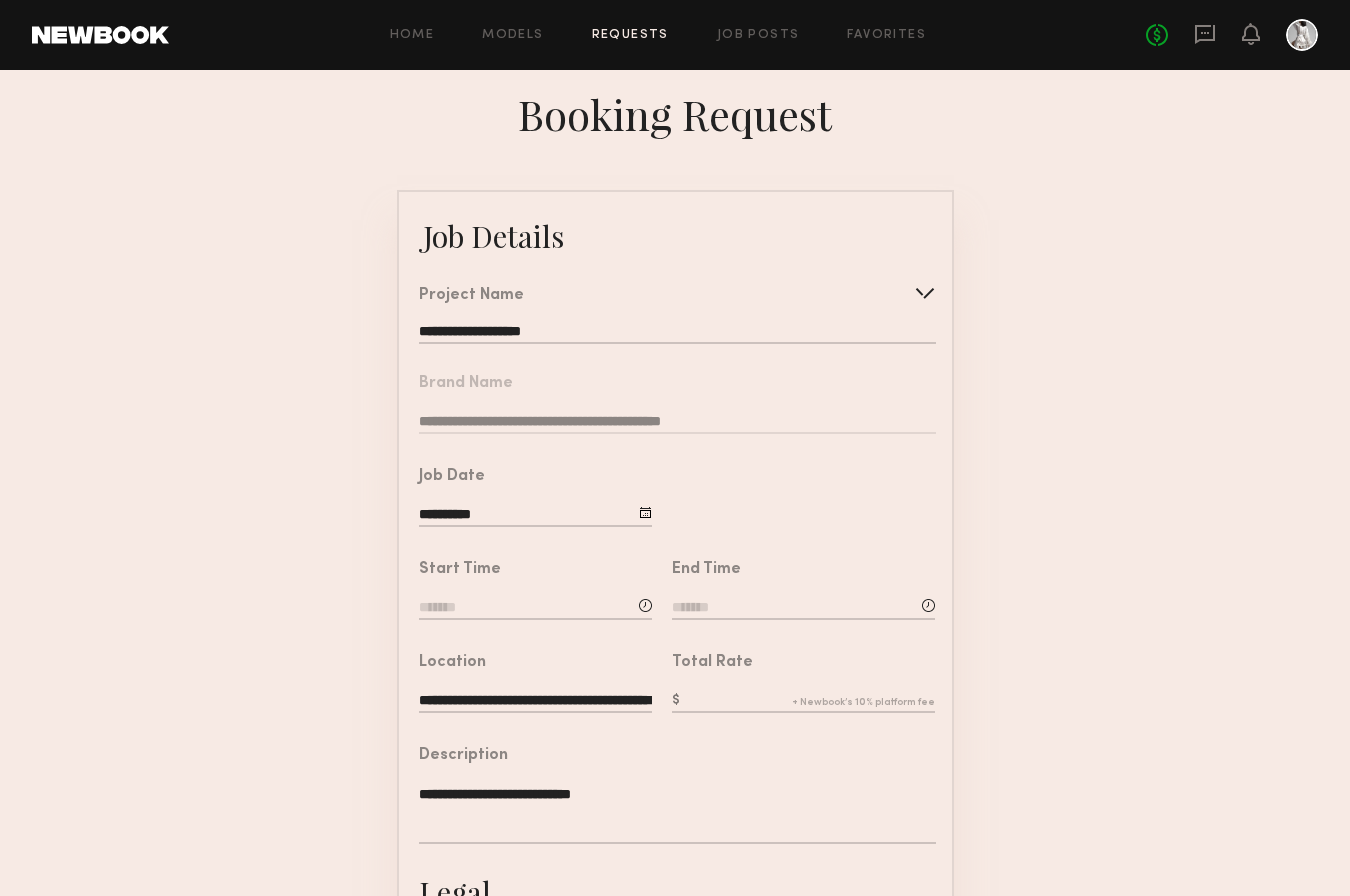 click on "**********" 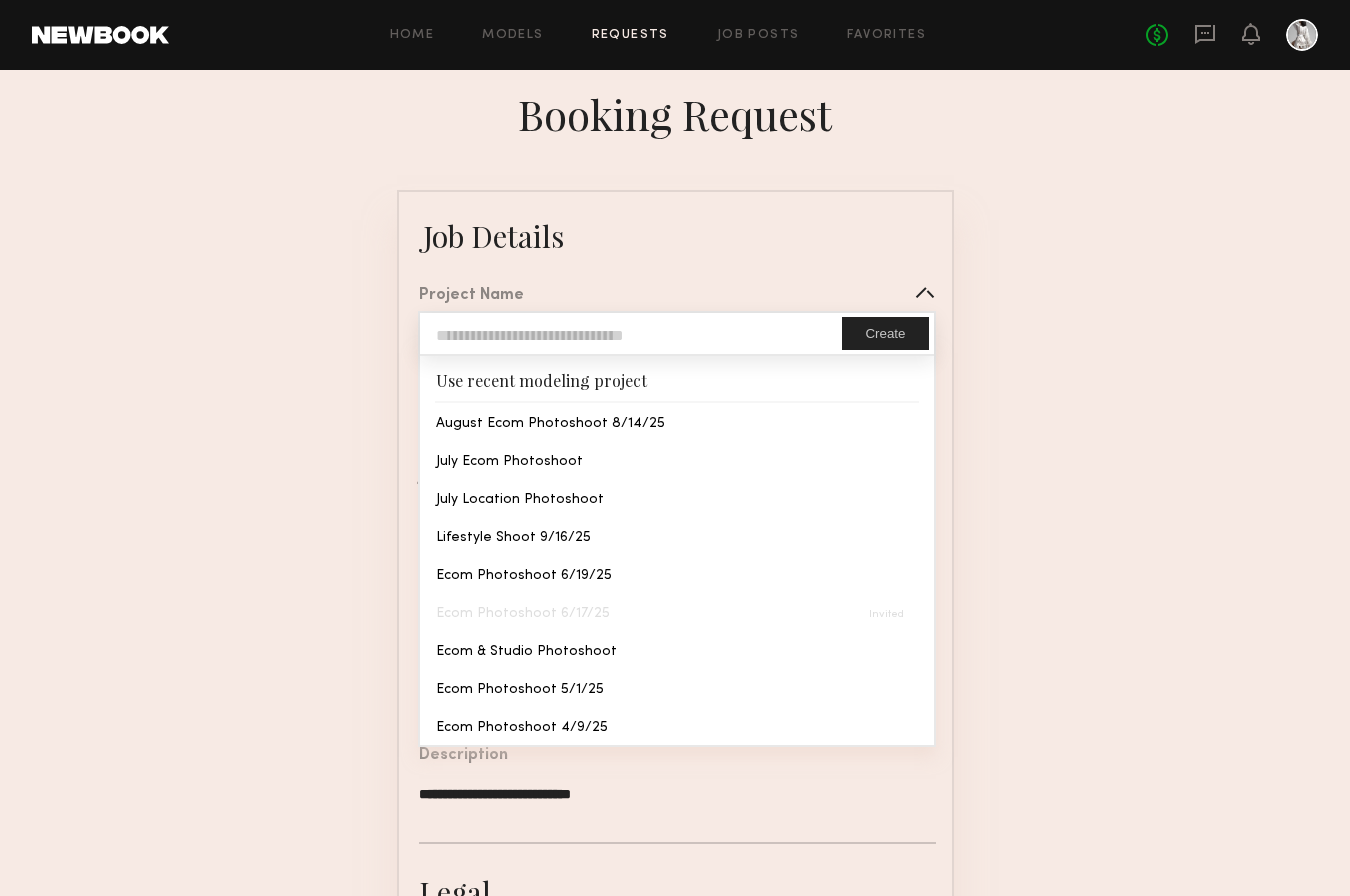 click 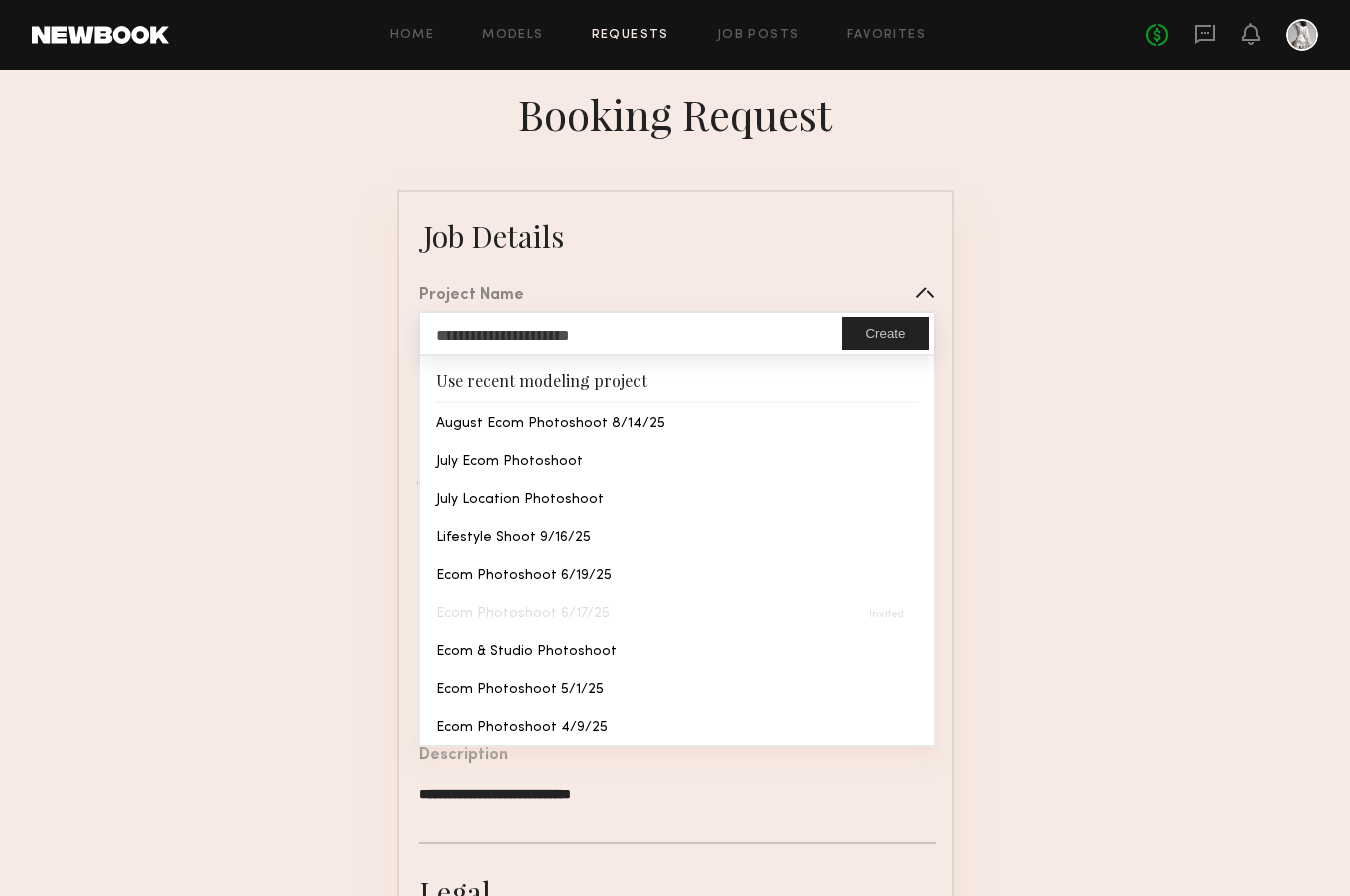 type on "**********" 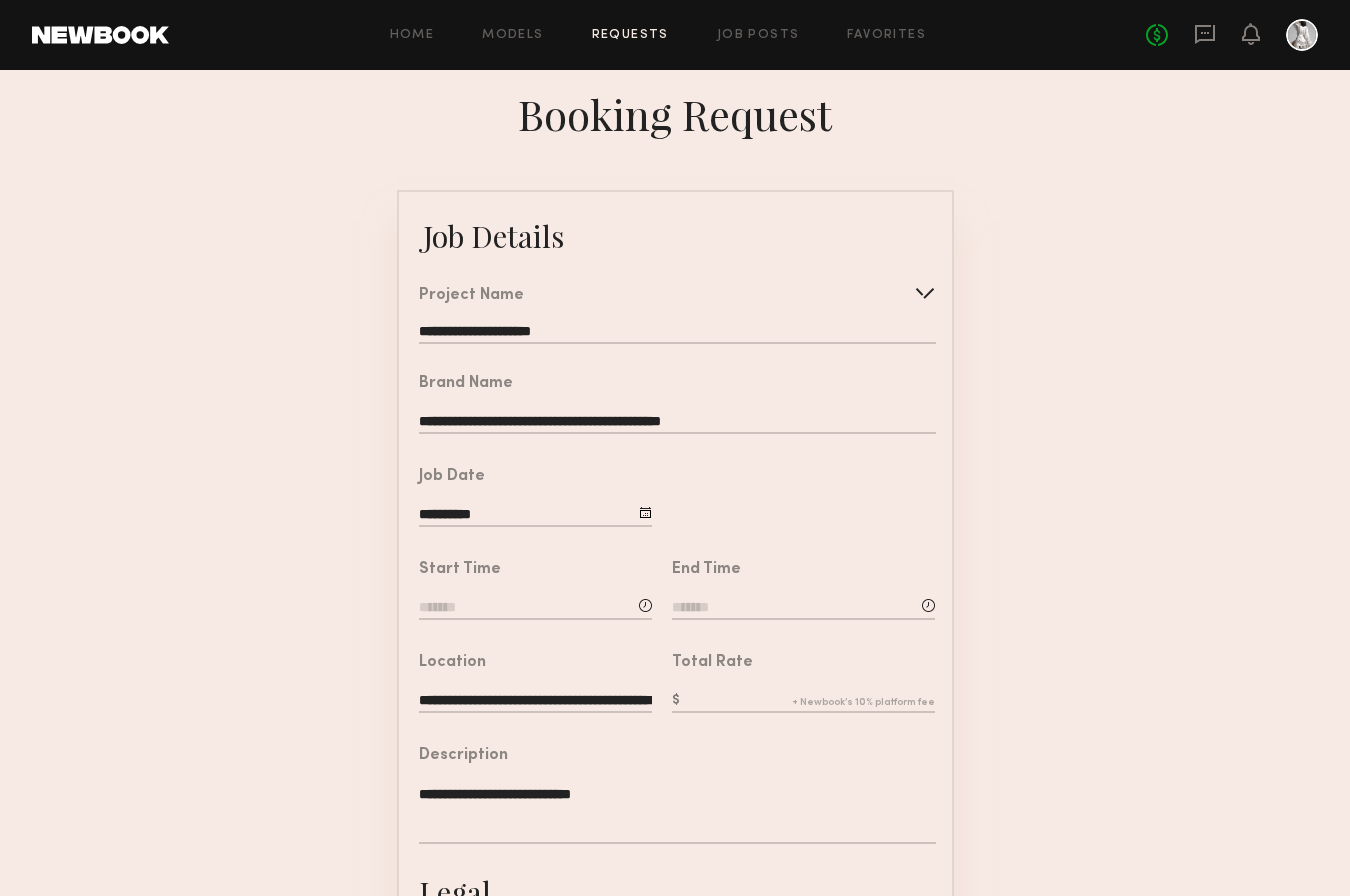 click on "**********" 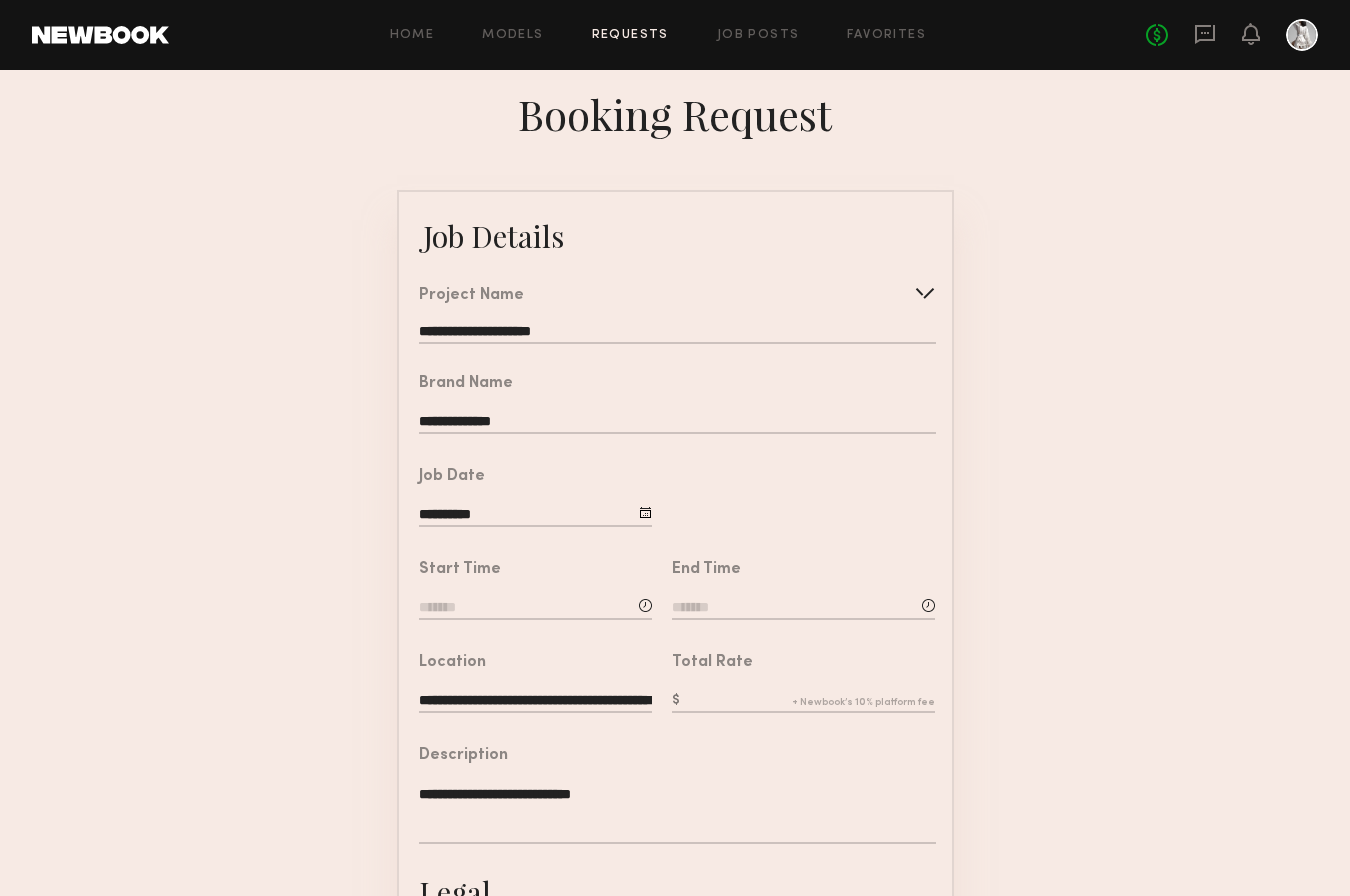 type on "**********" 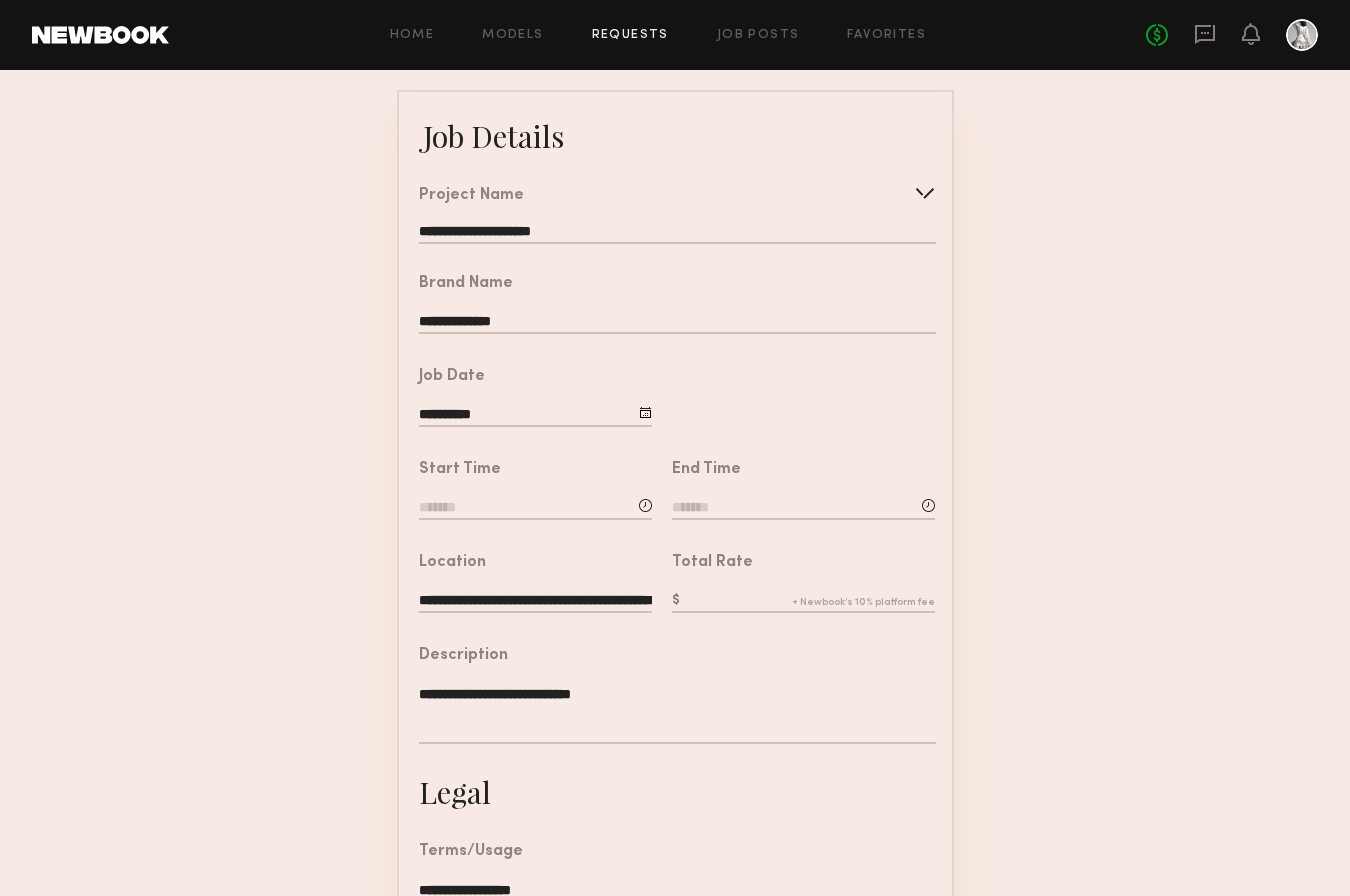 click 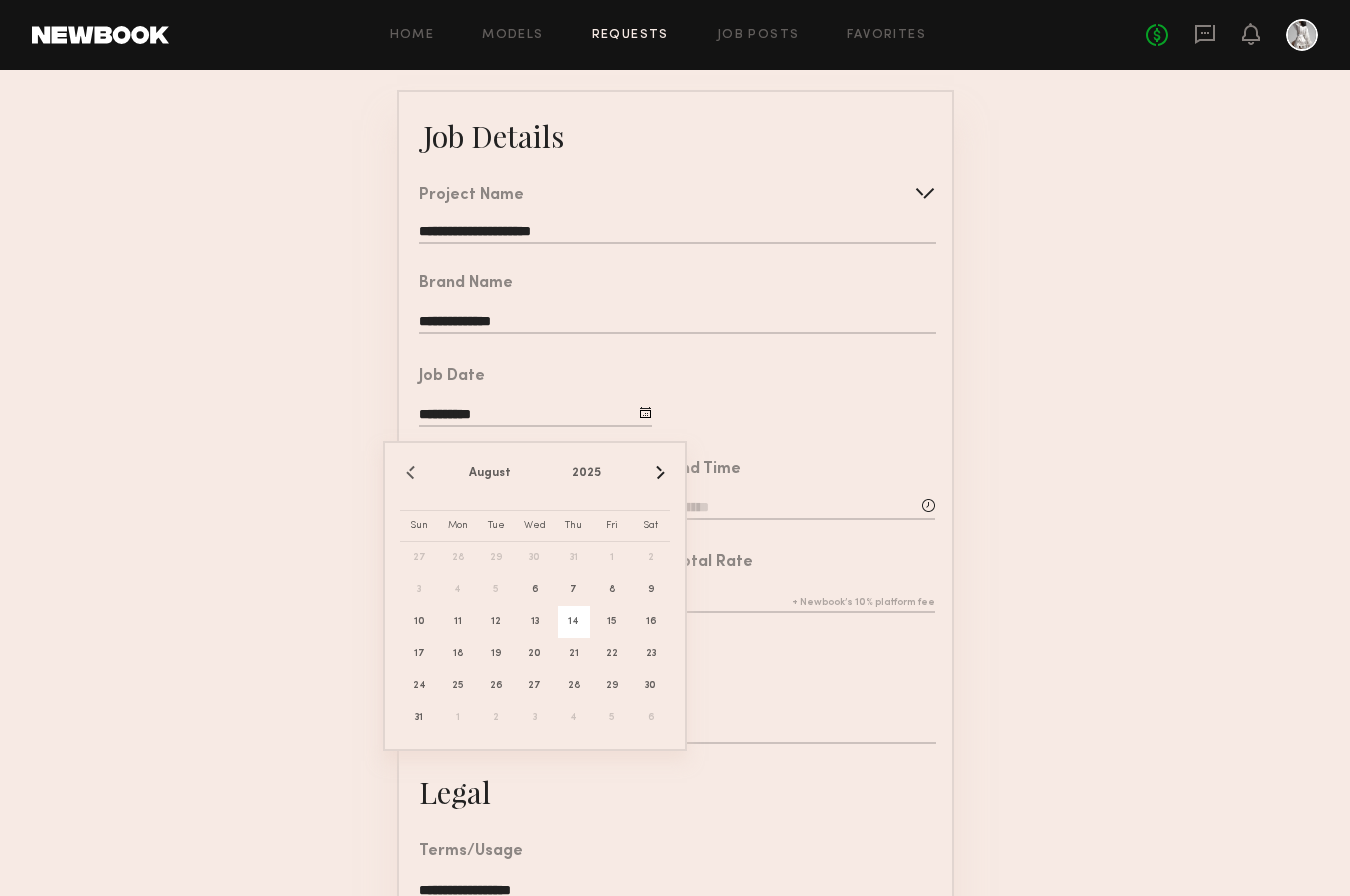 click on "14" 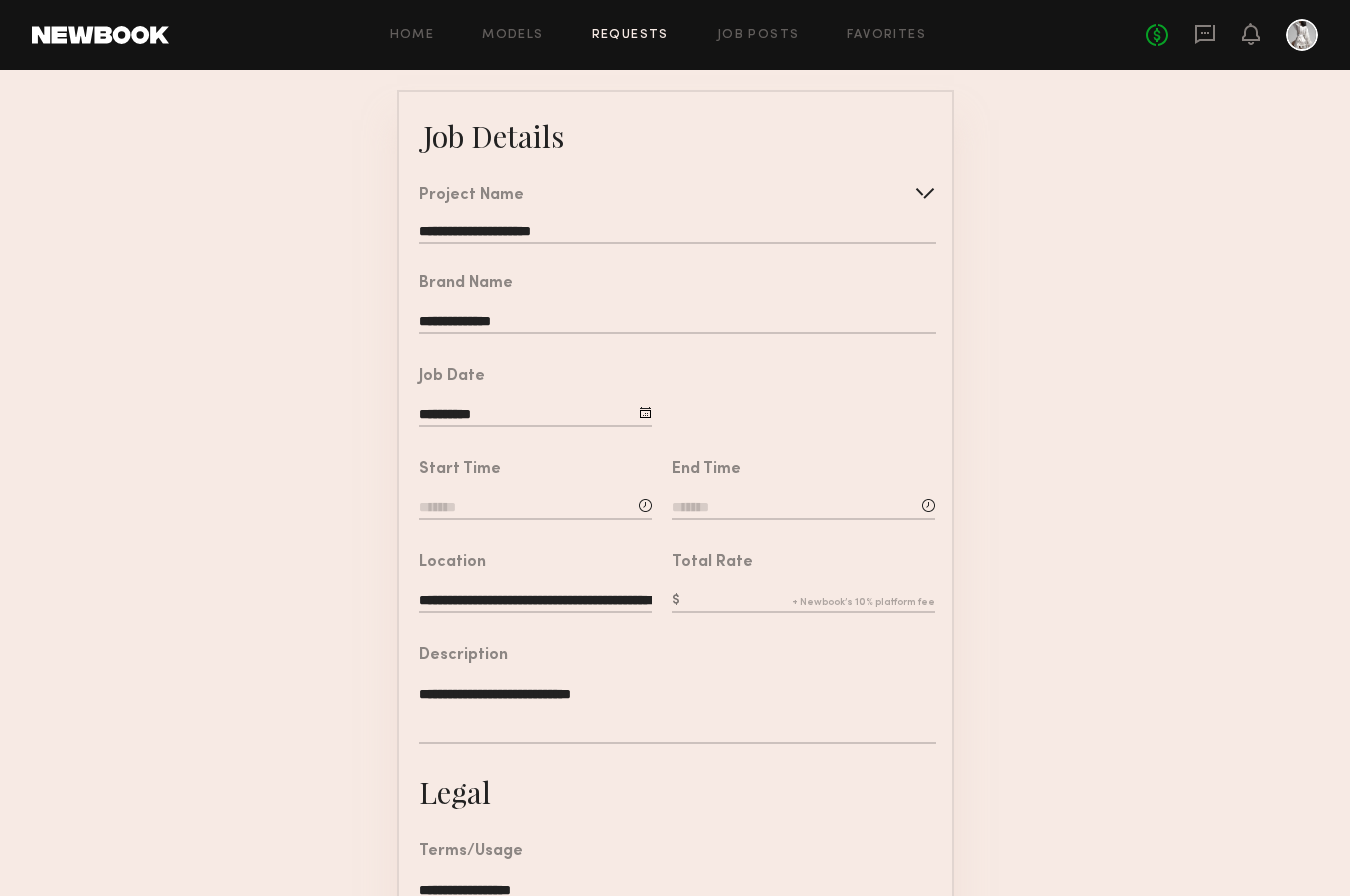 click 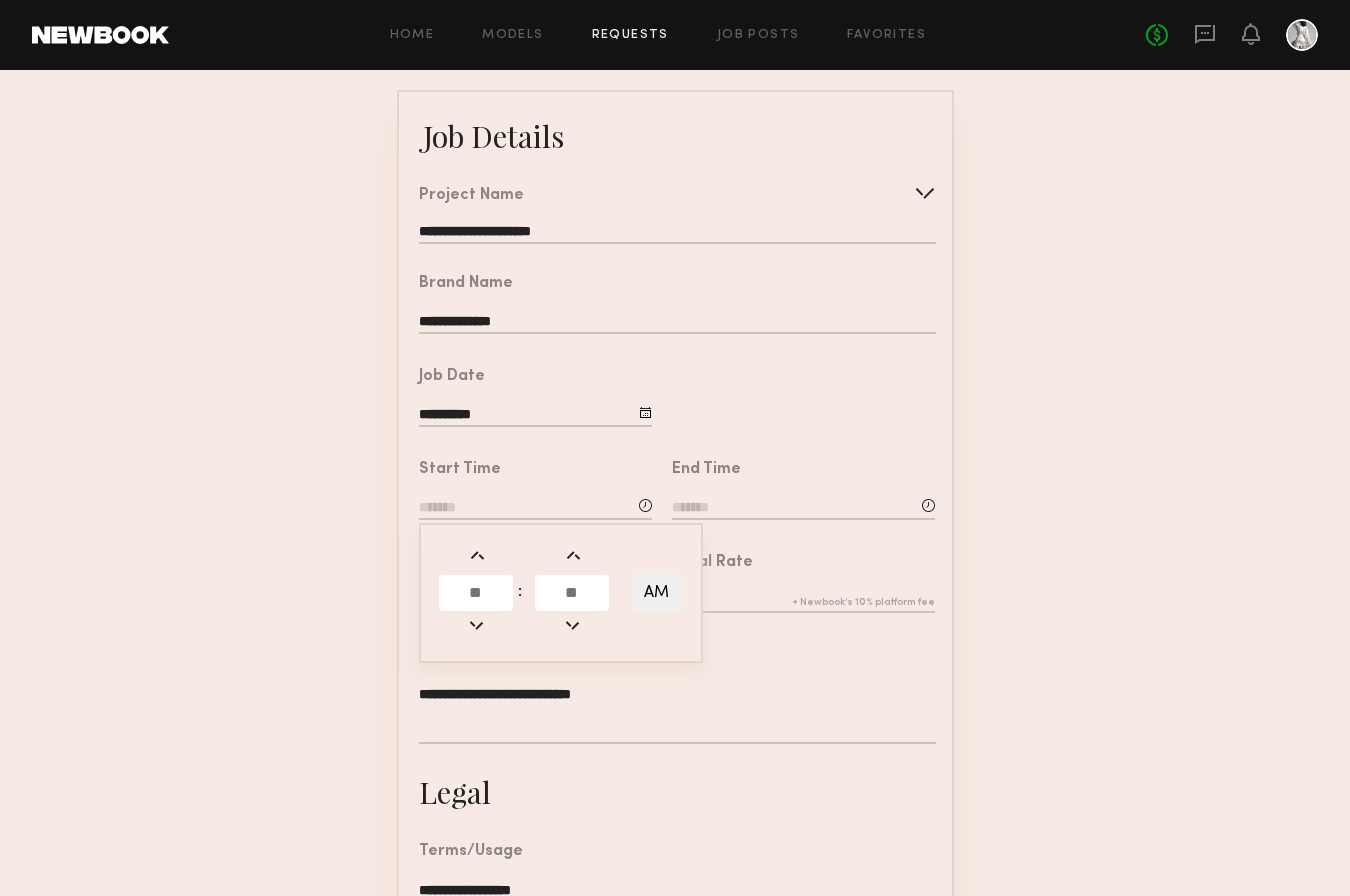 click 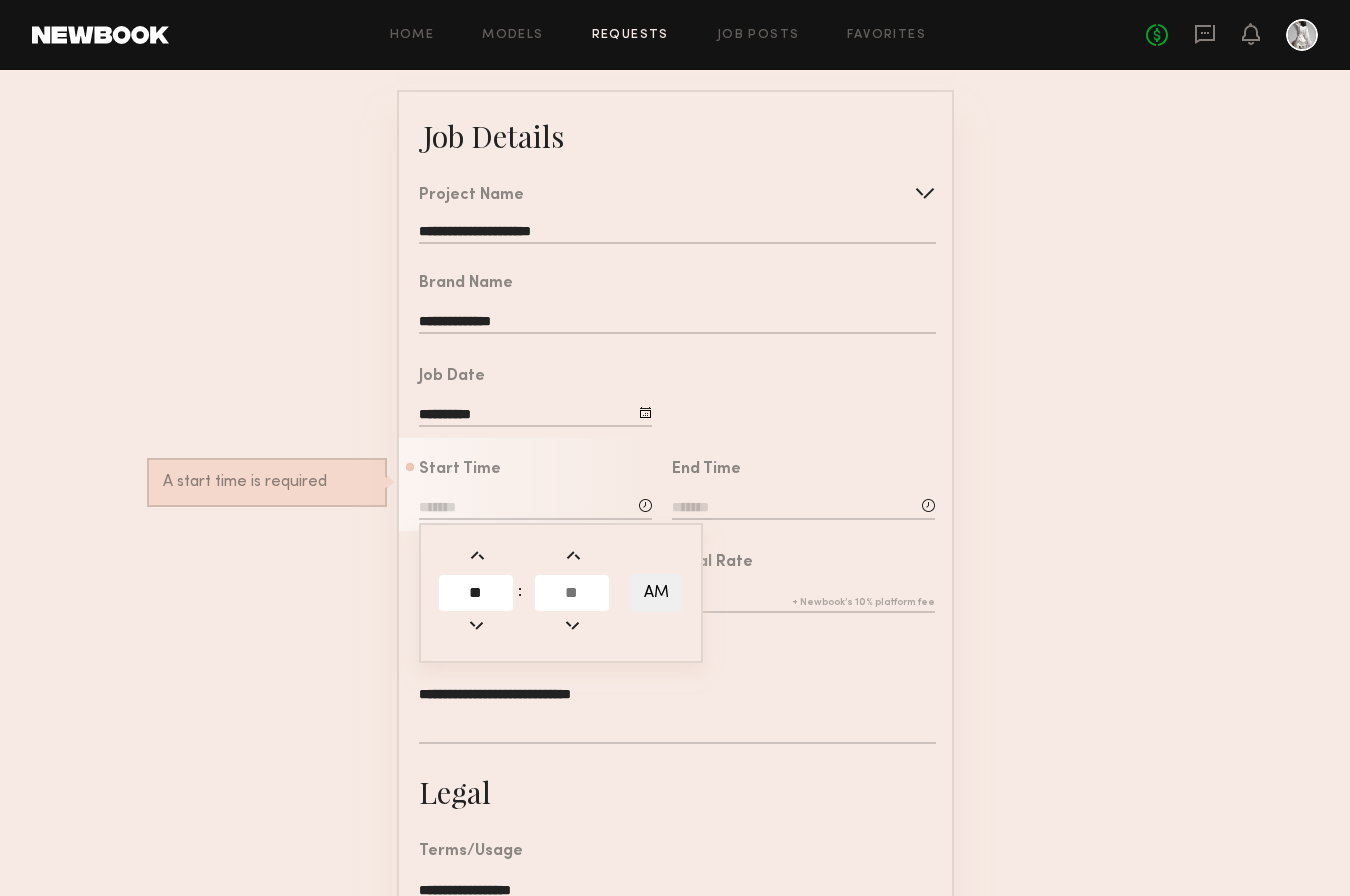 type on "**" 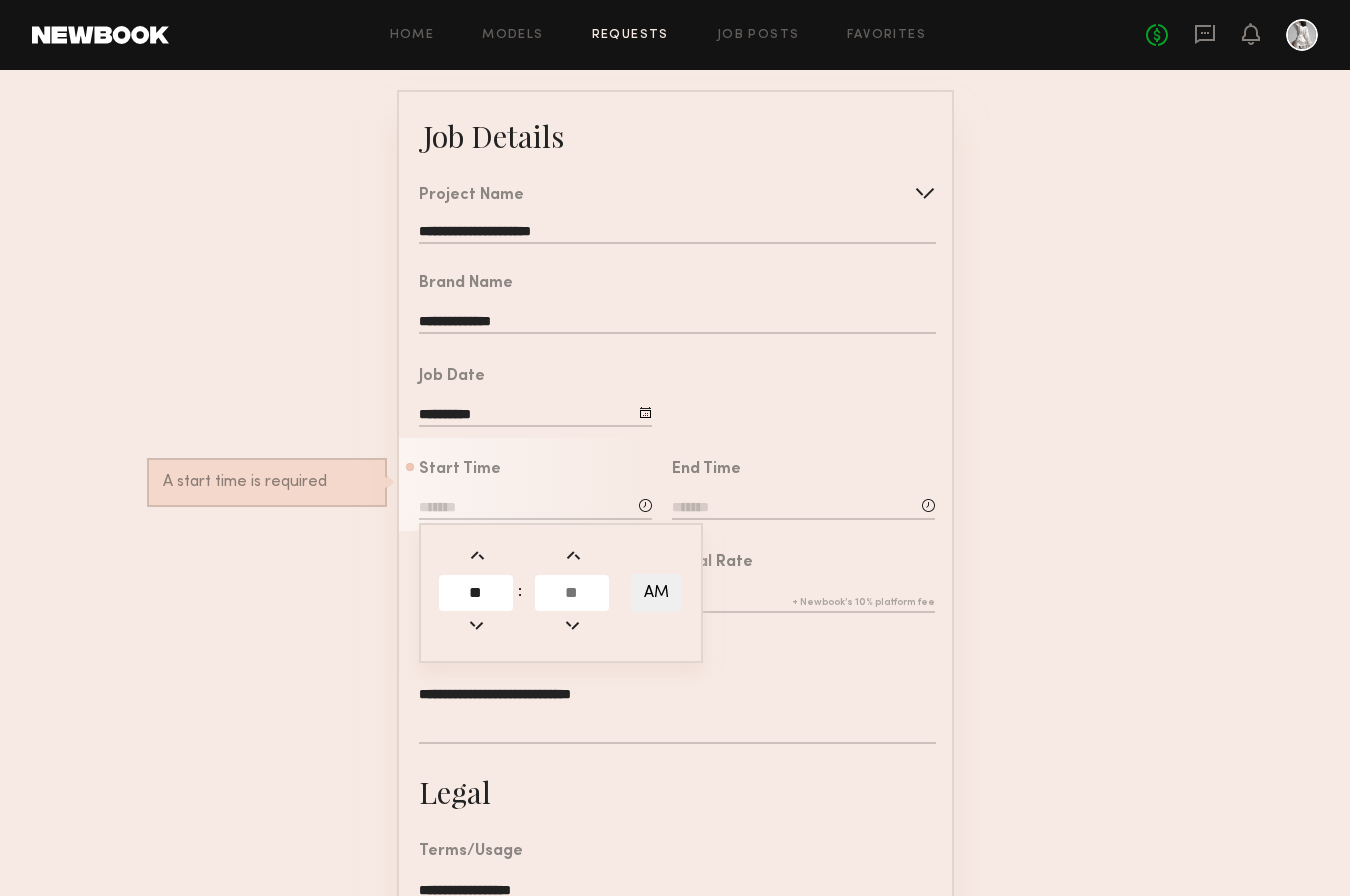 click 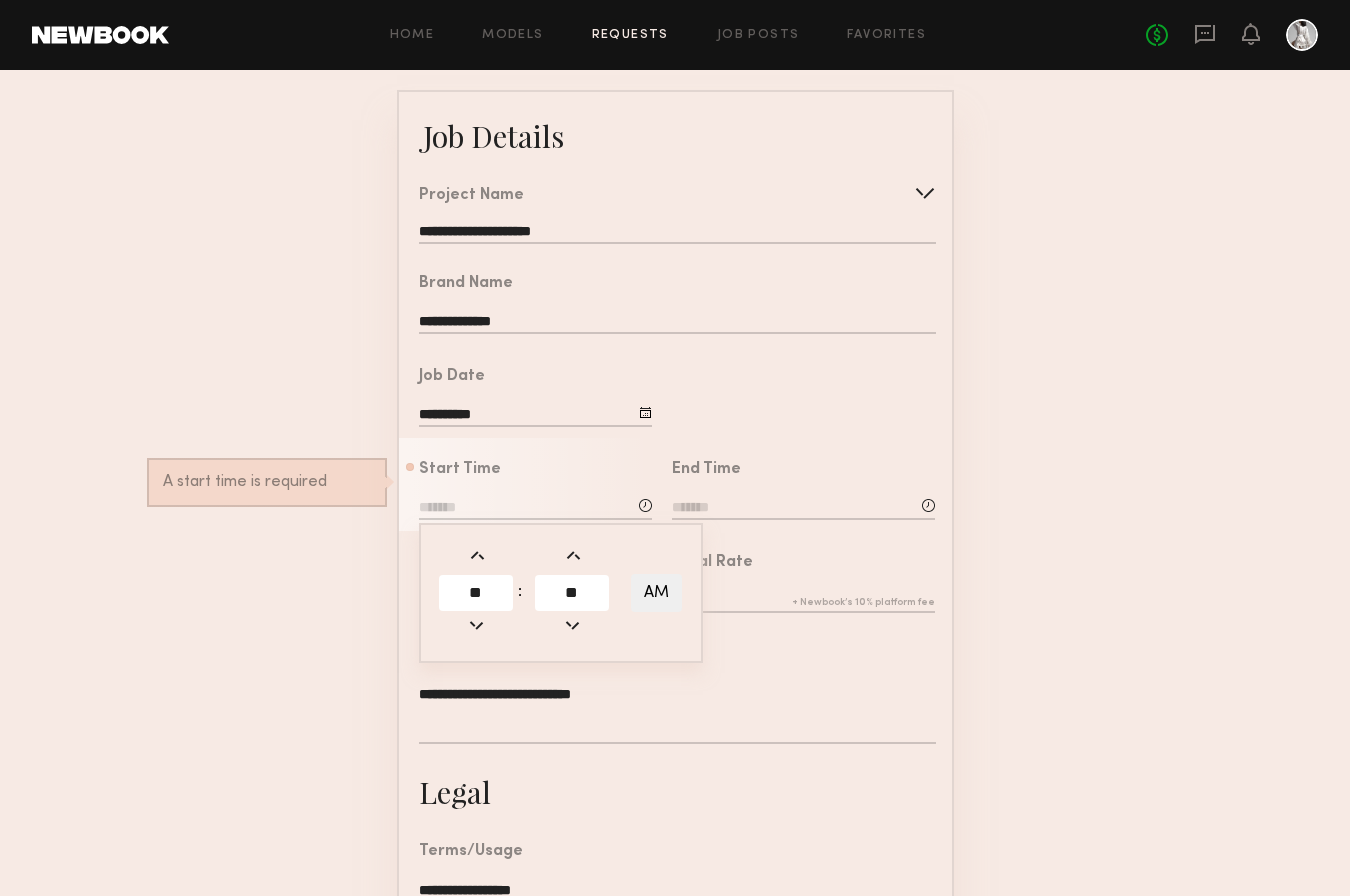type on "**" 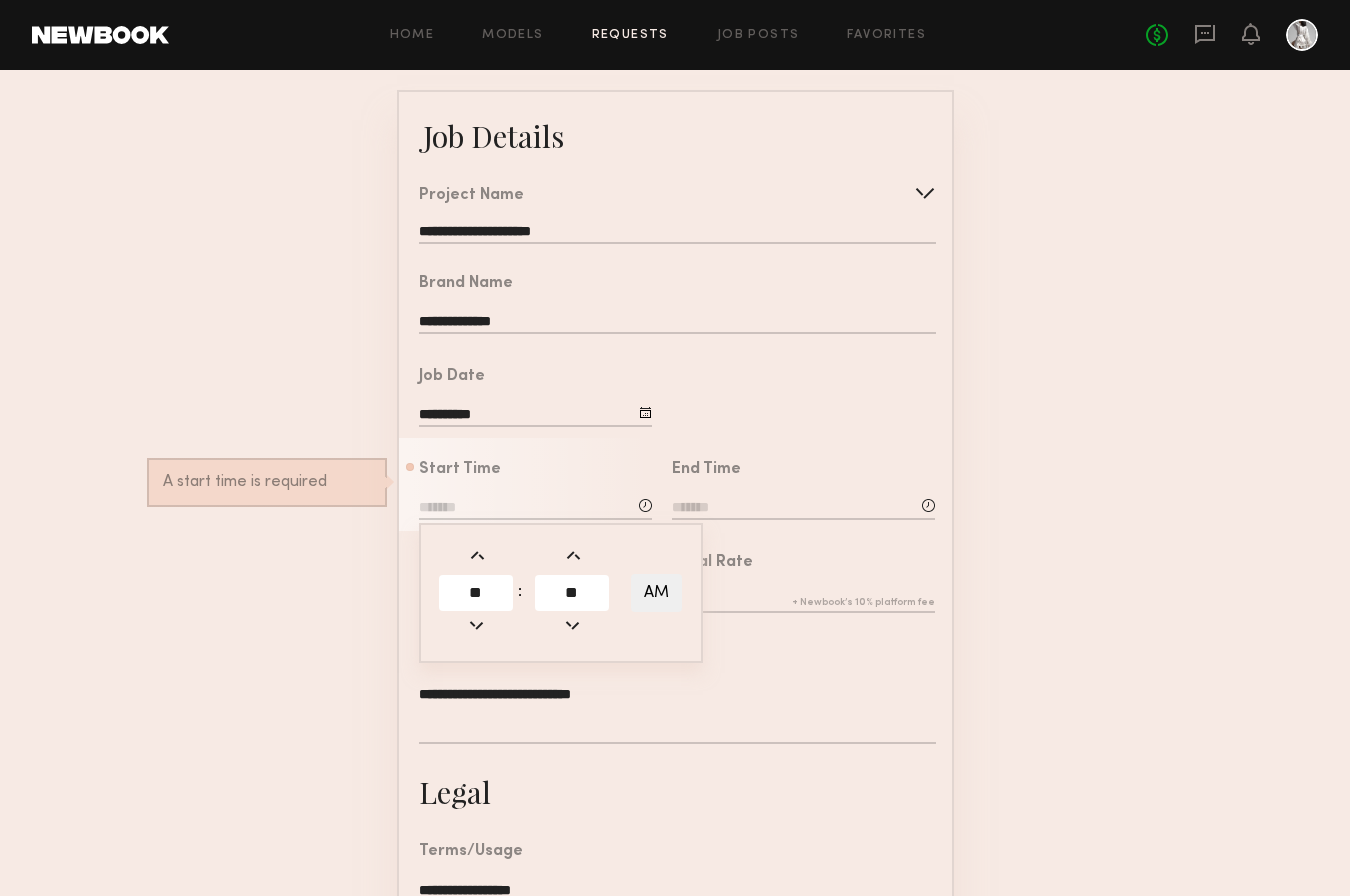 type on "********" 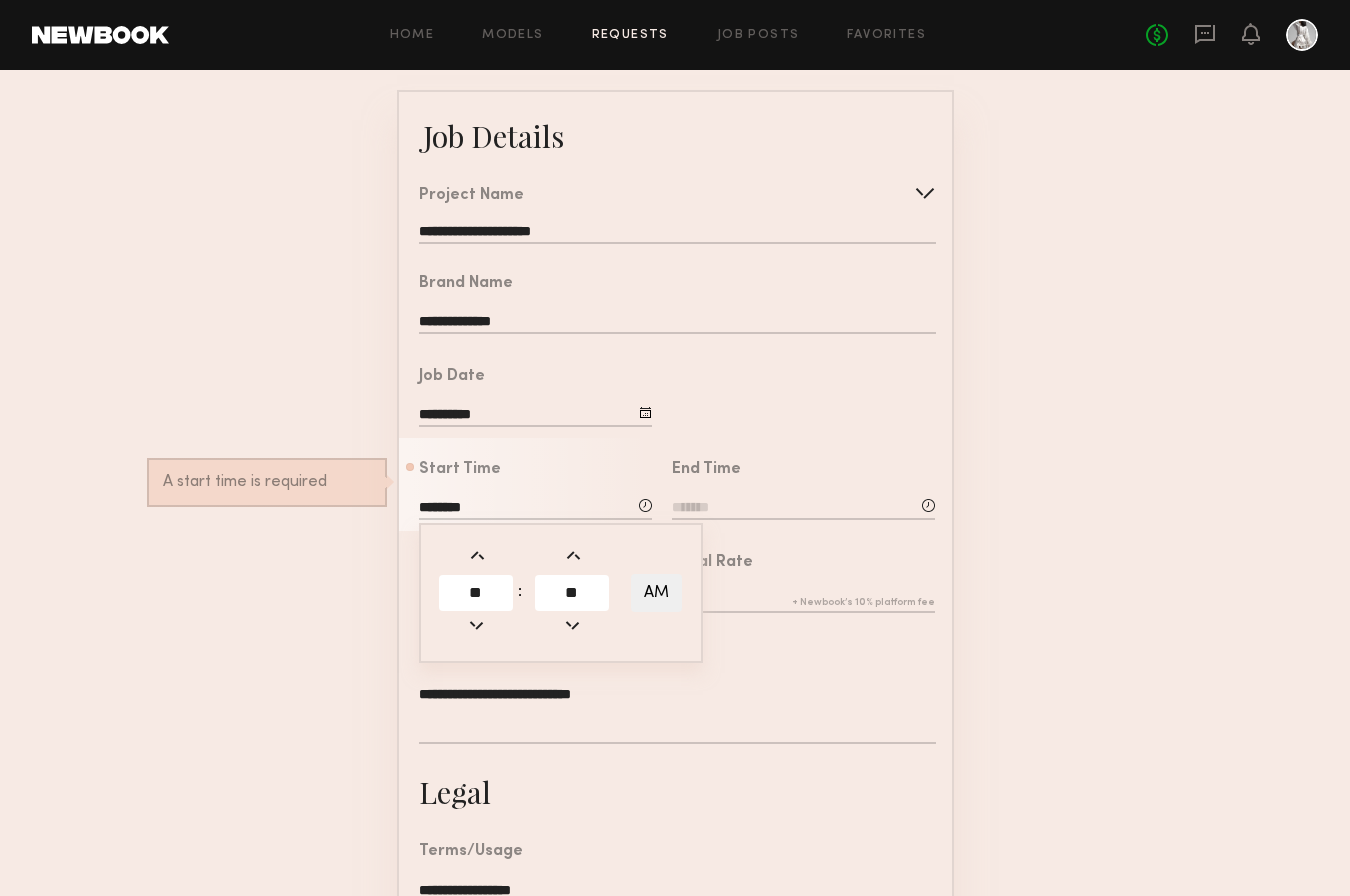click 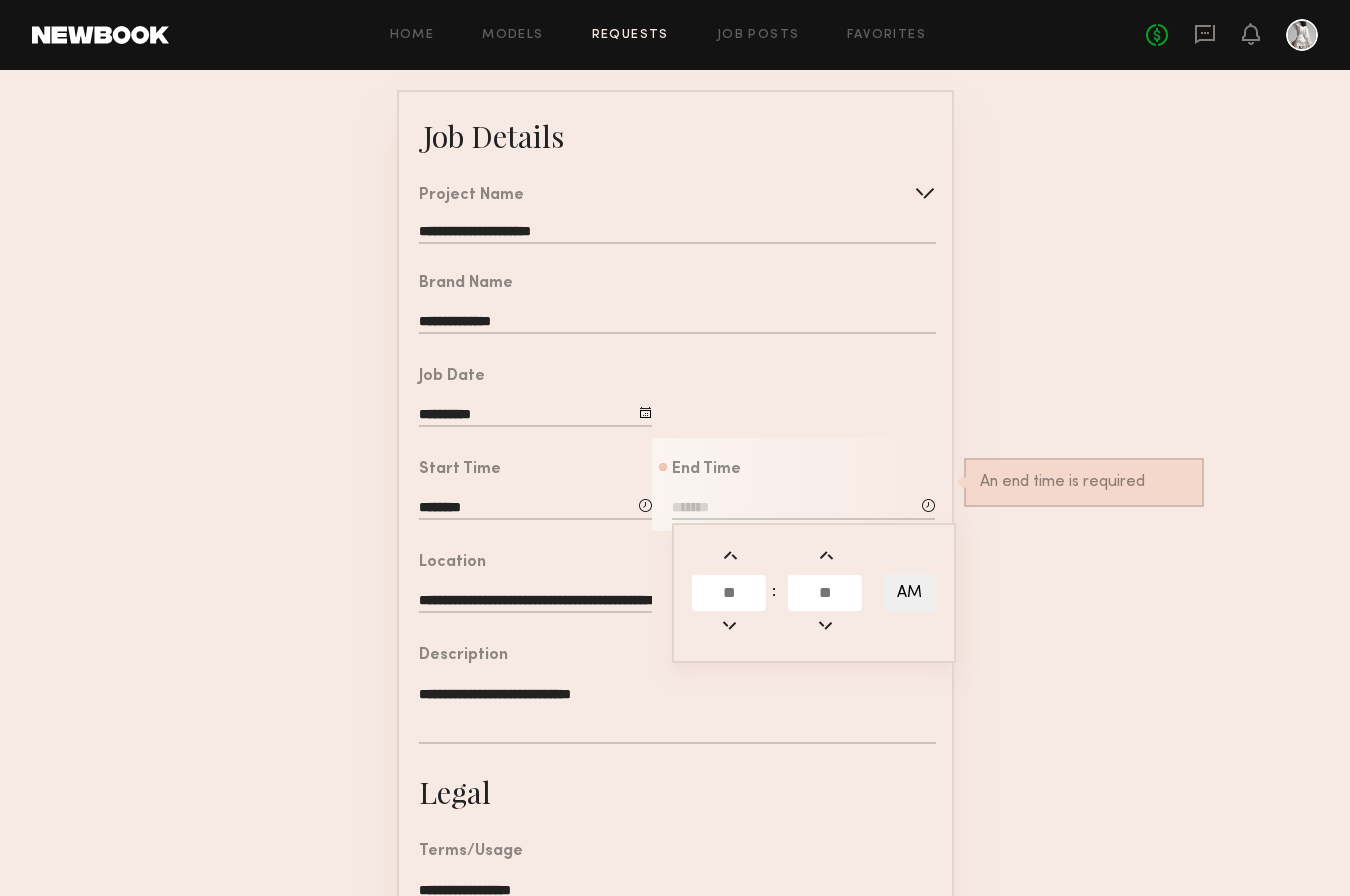 click 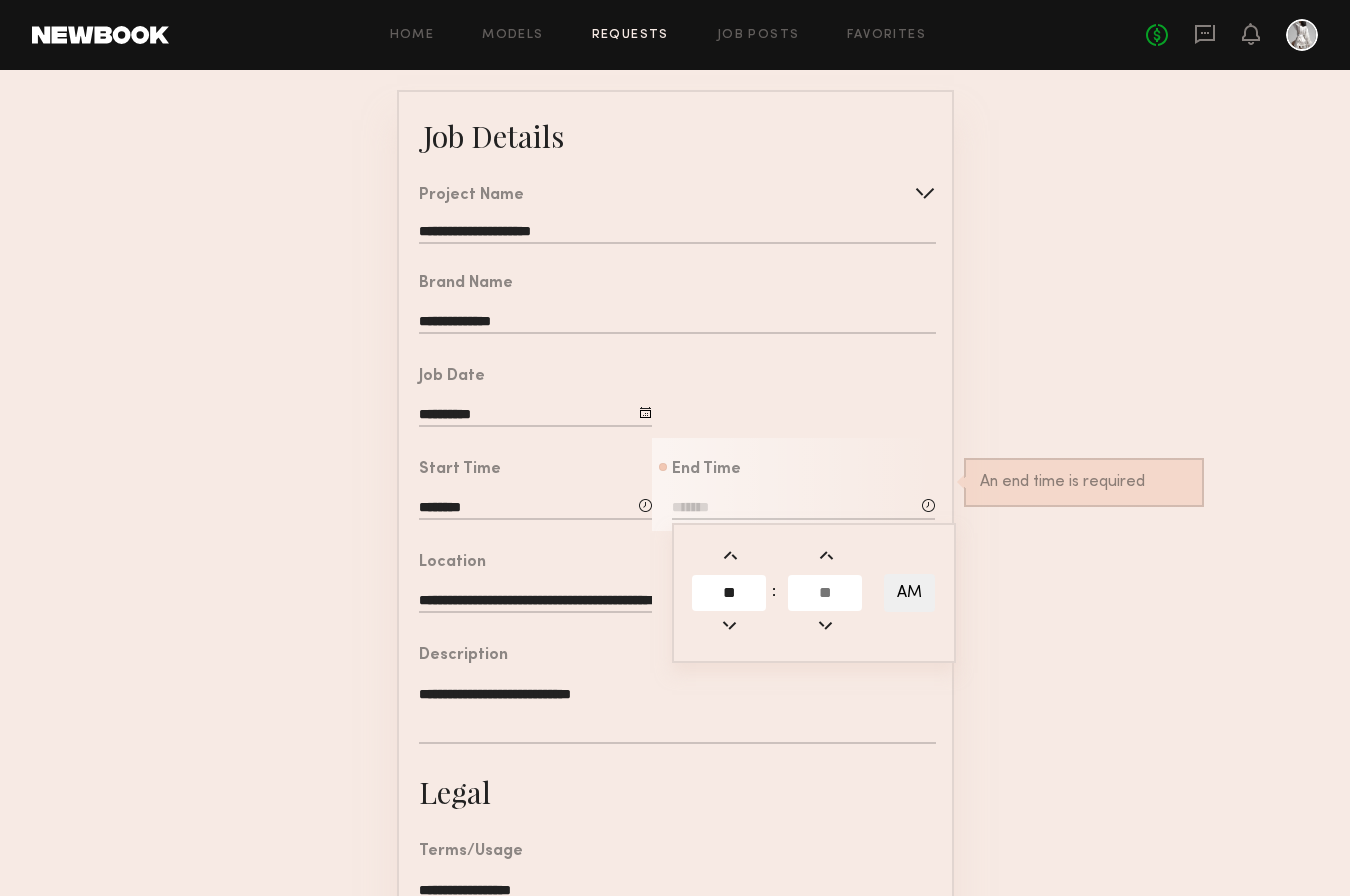 type on "**" 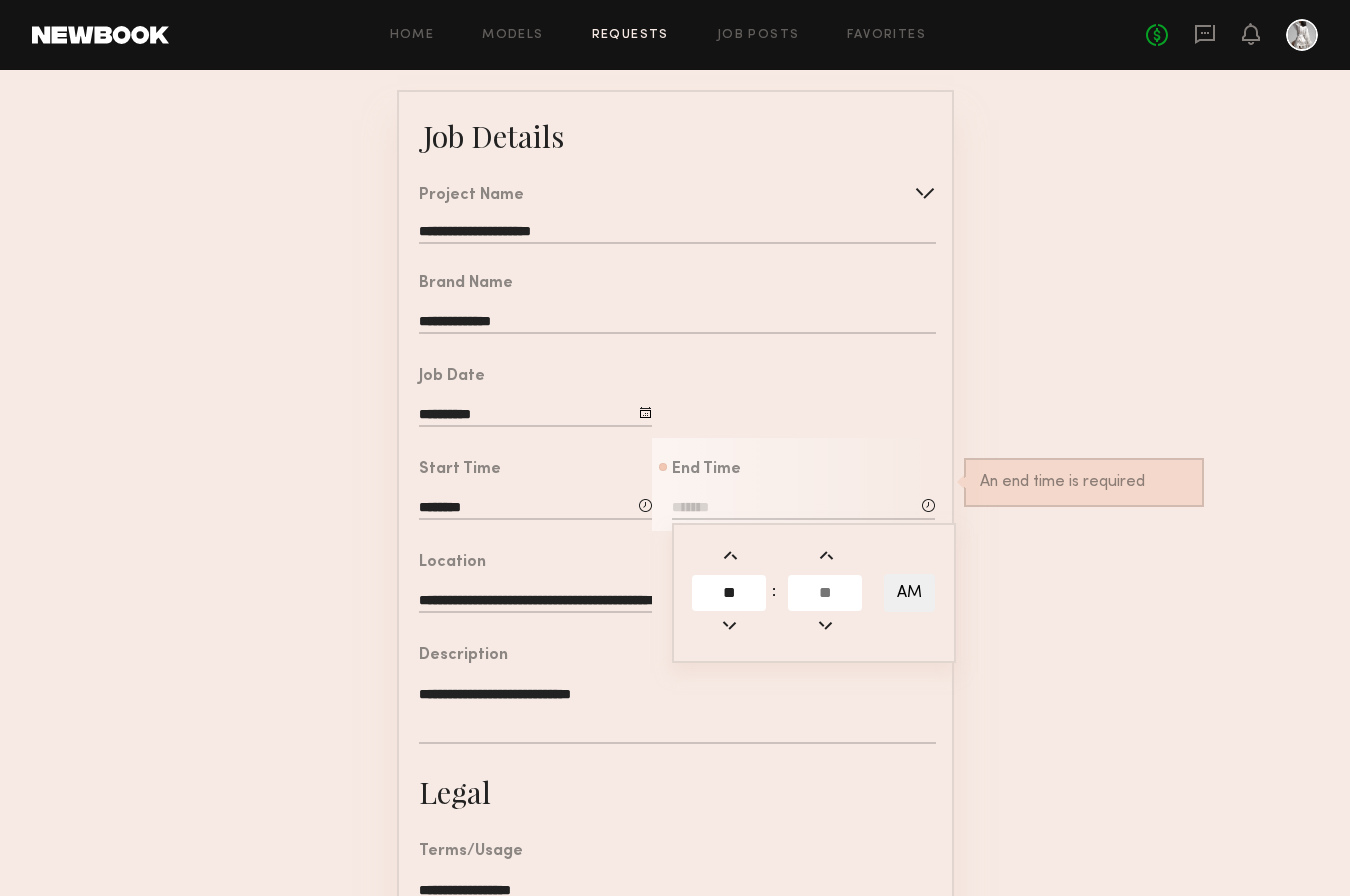click 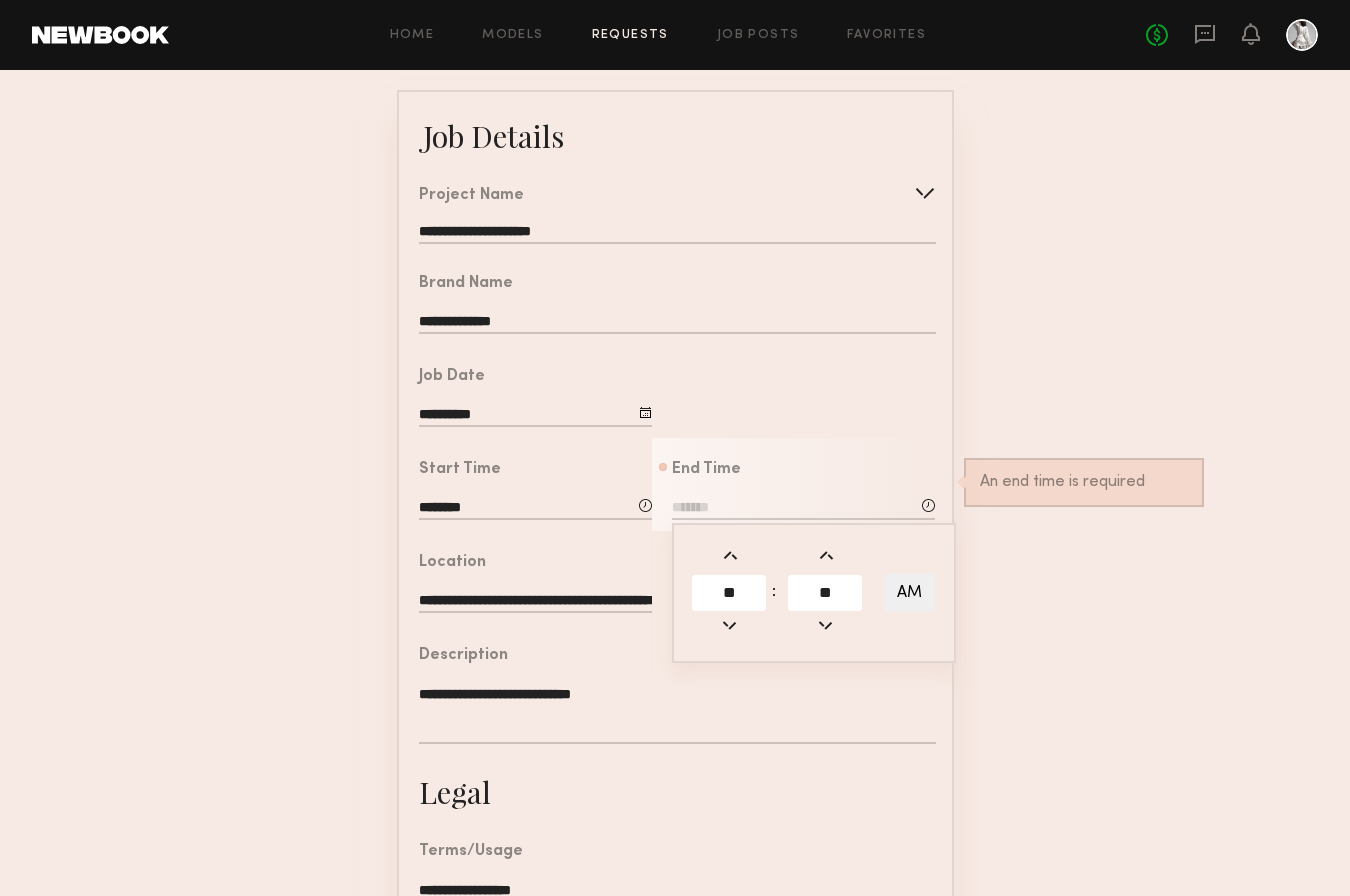 type on "**" 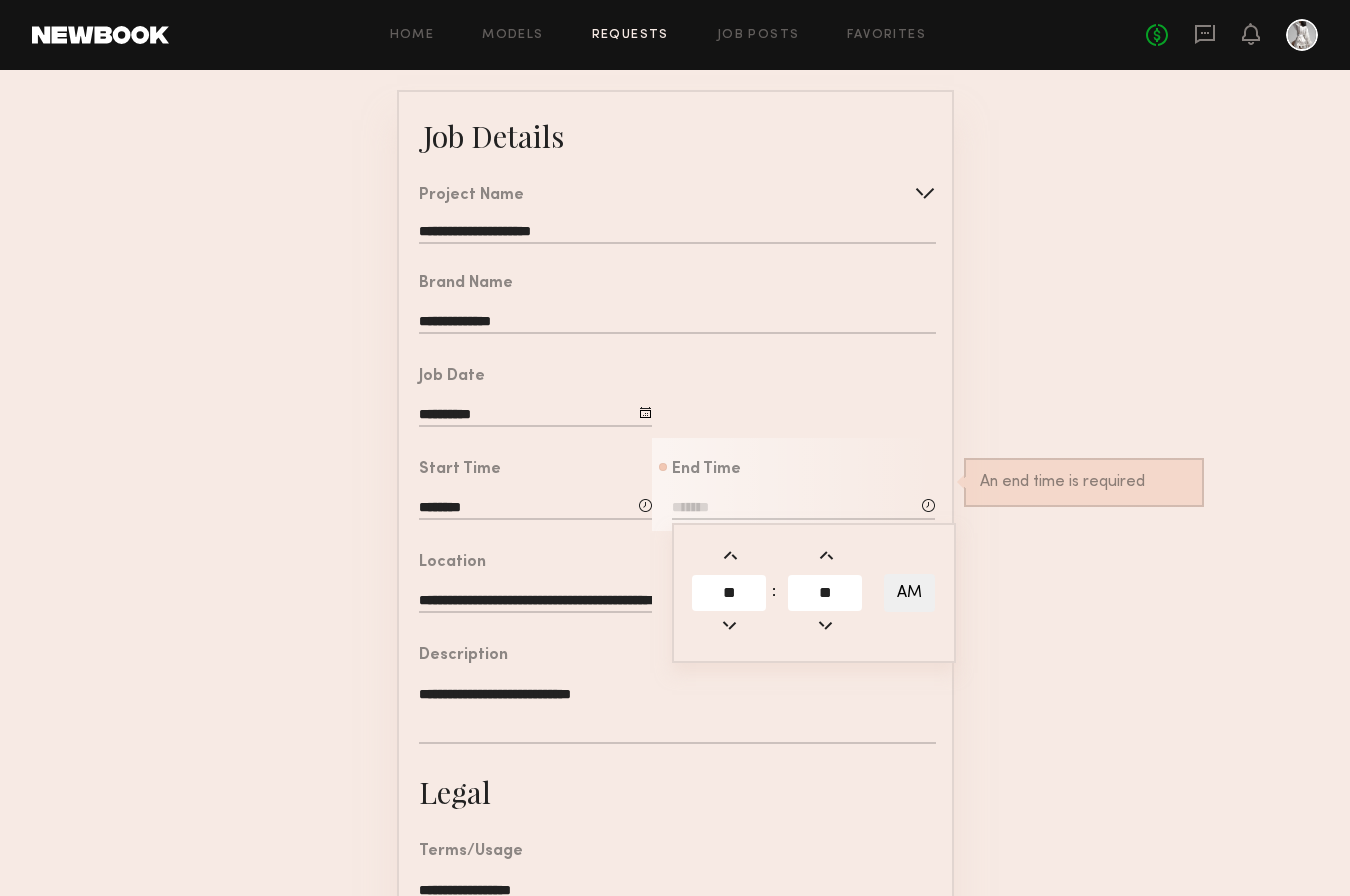 type on "********" 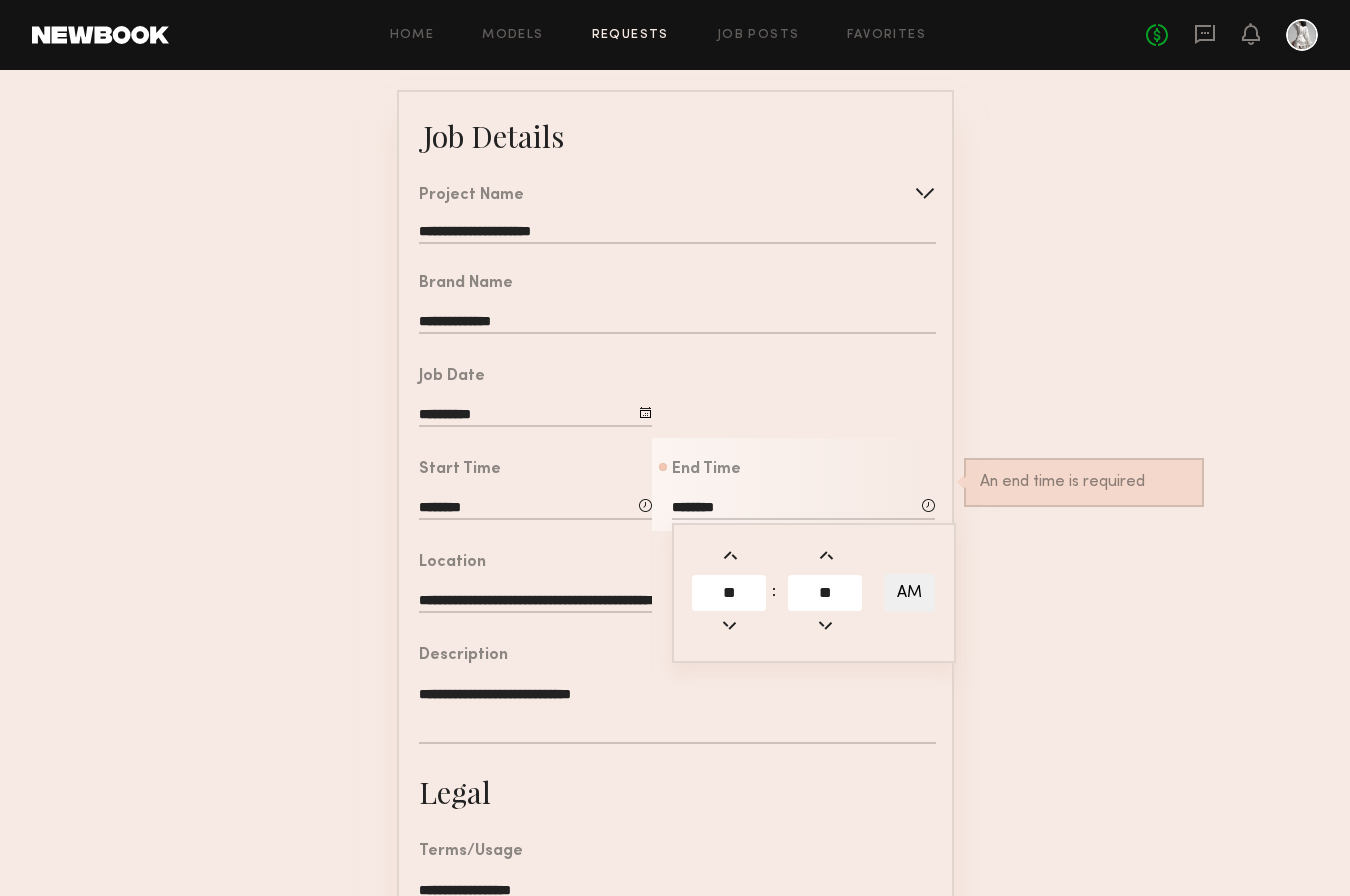 type on "*****" 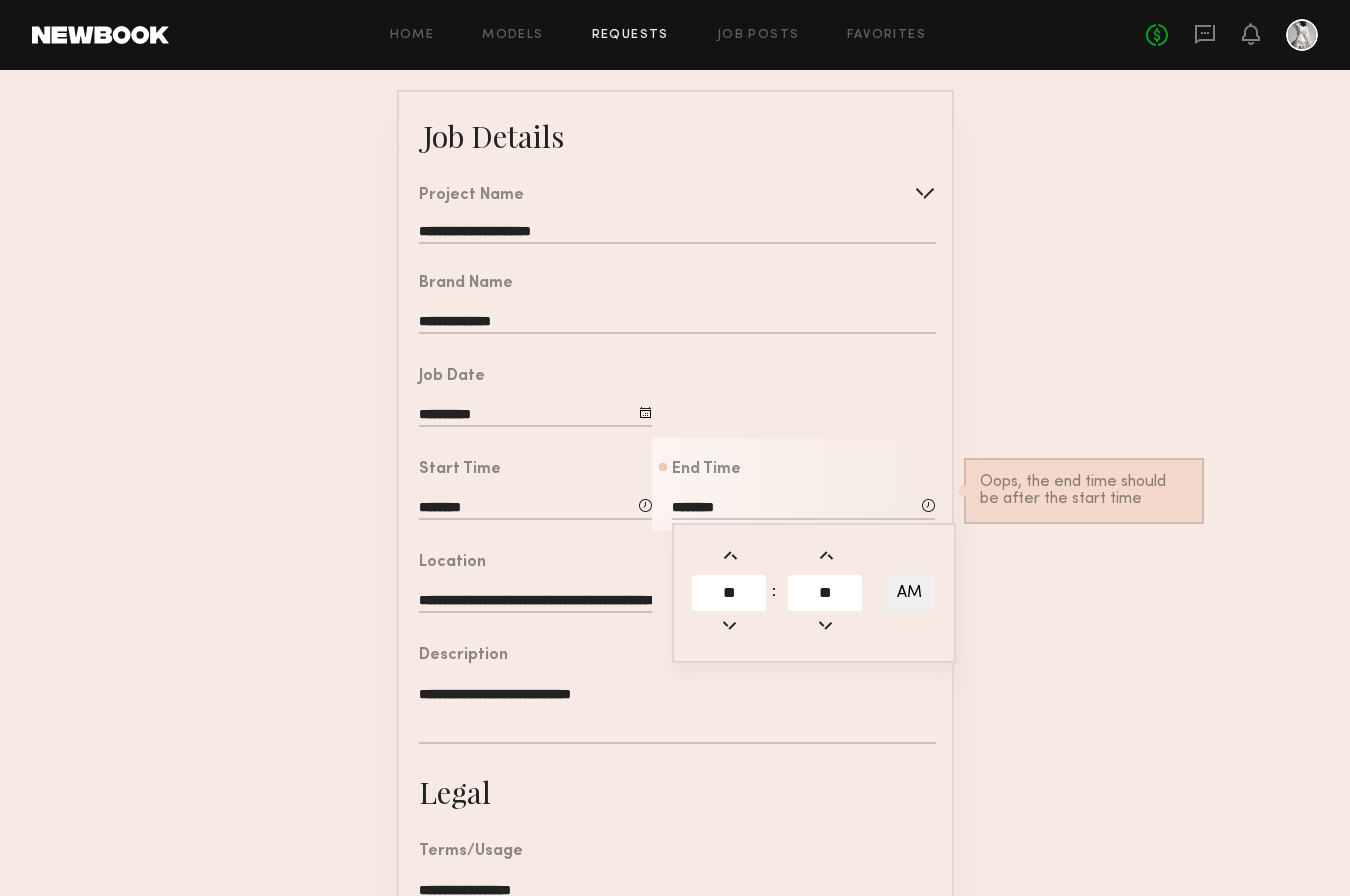 click on "AM" 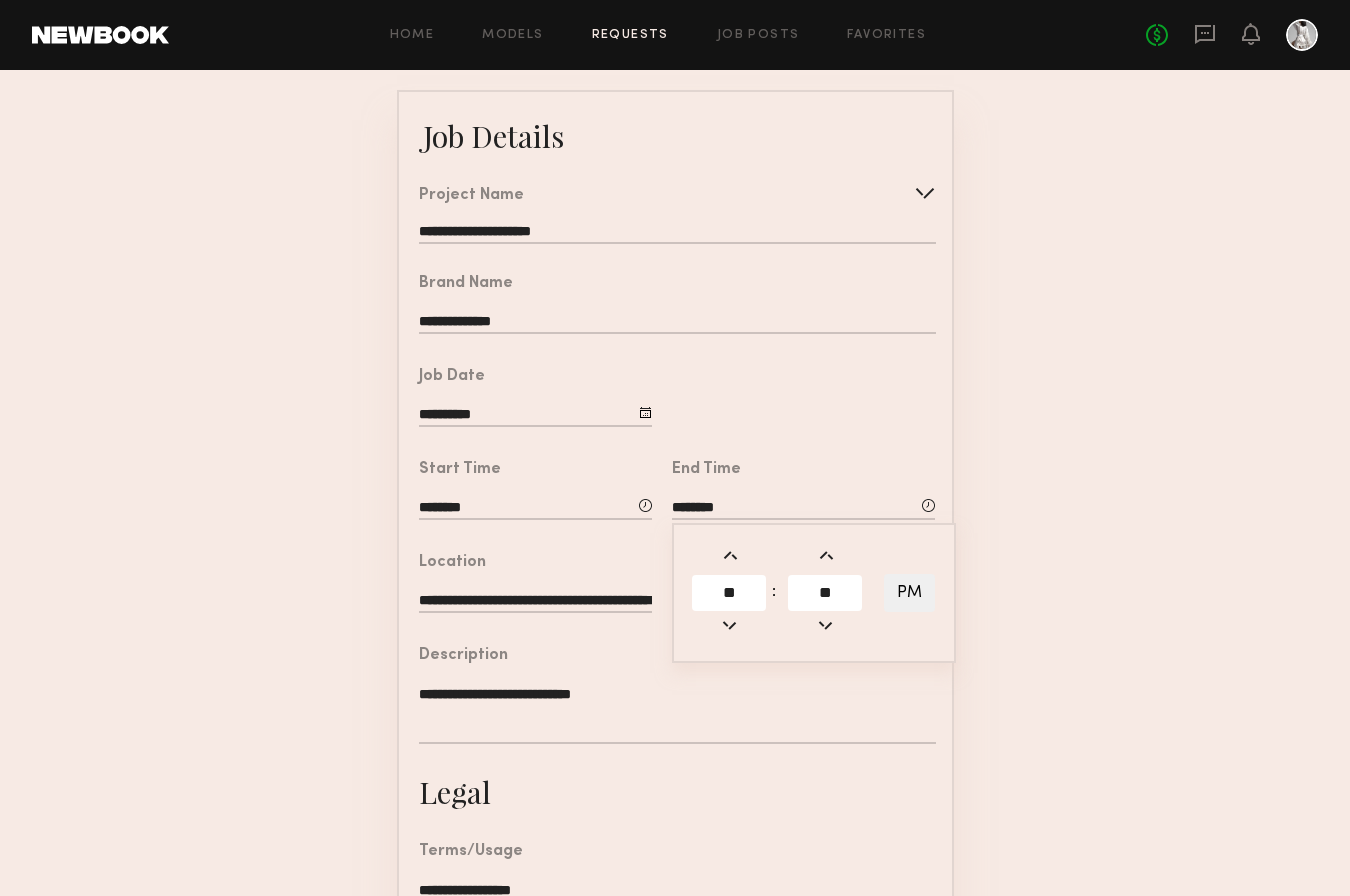 click on "**********" 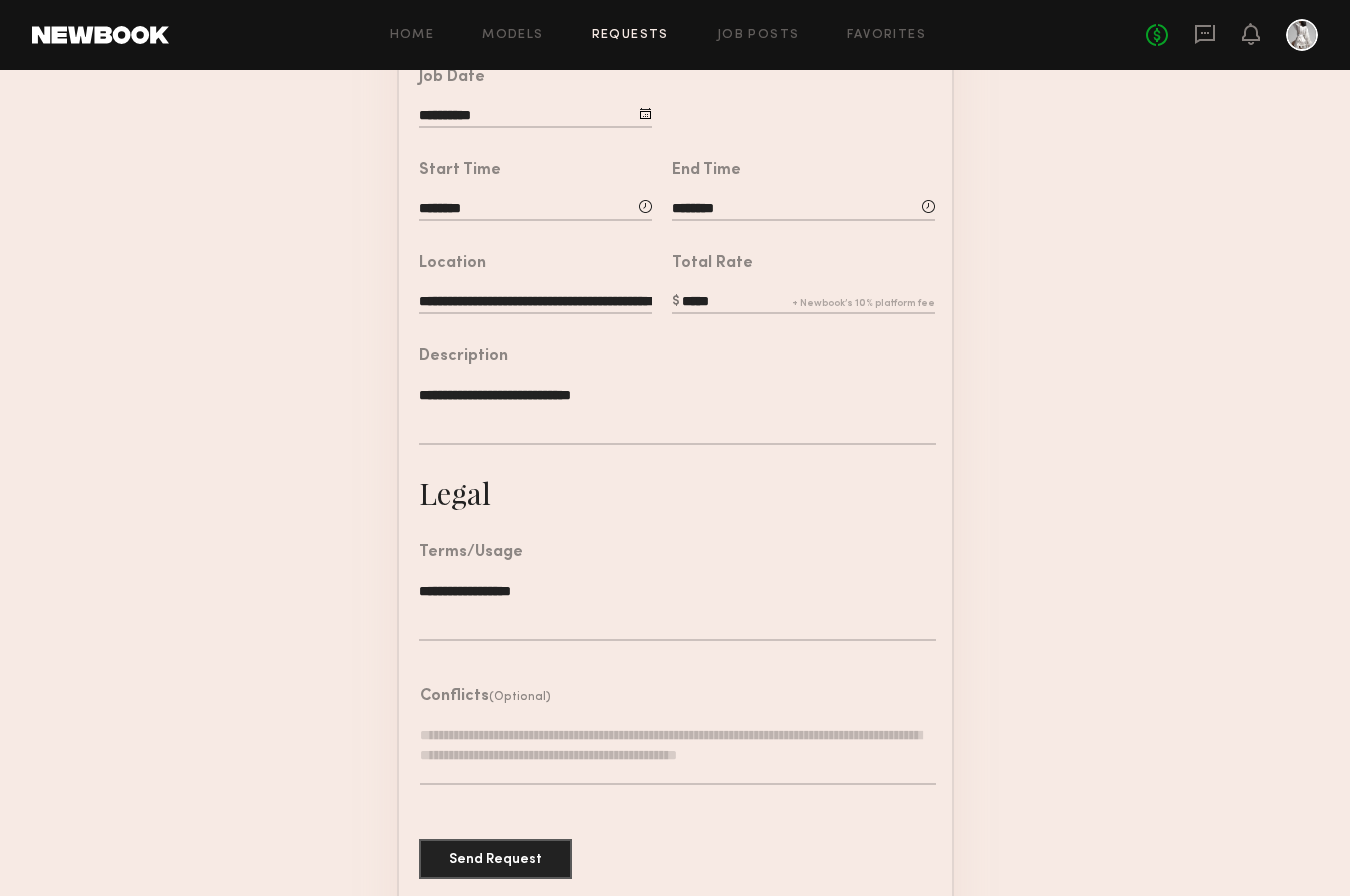 scroll, scrollTop: 400, scrollLeft: 0, axis: vertical 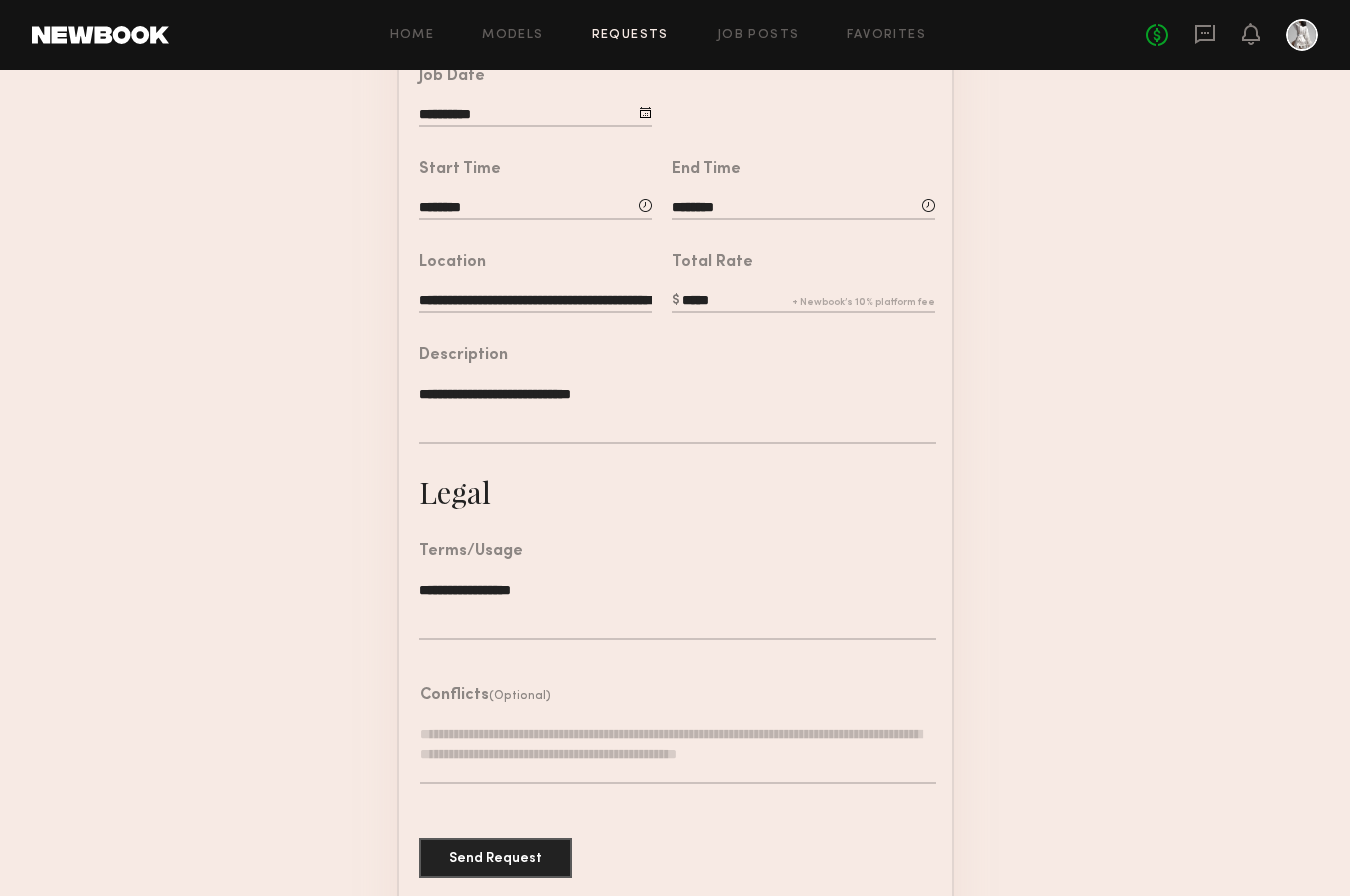 drag, startPoint x: 748, startPoint y: 327, endPoint x: 578, endPoint y: 321, distance: 170.10585 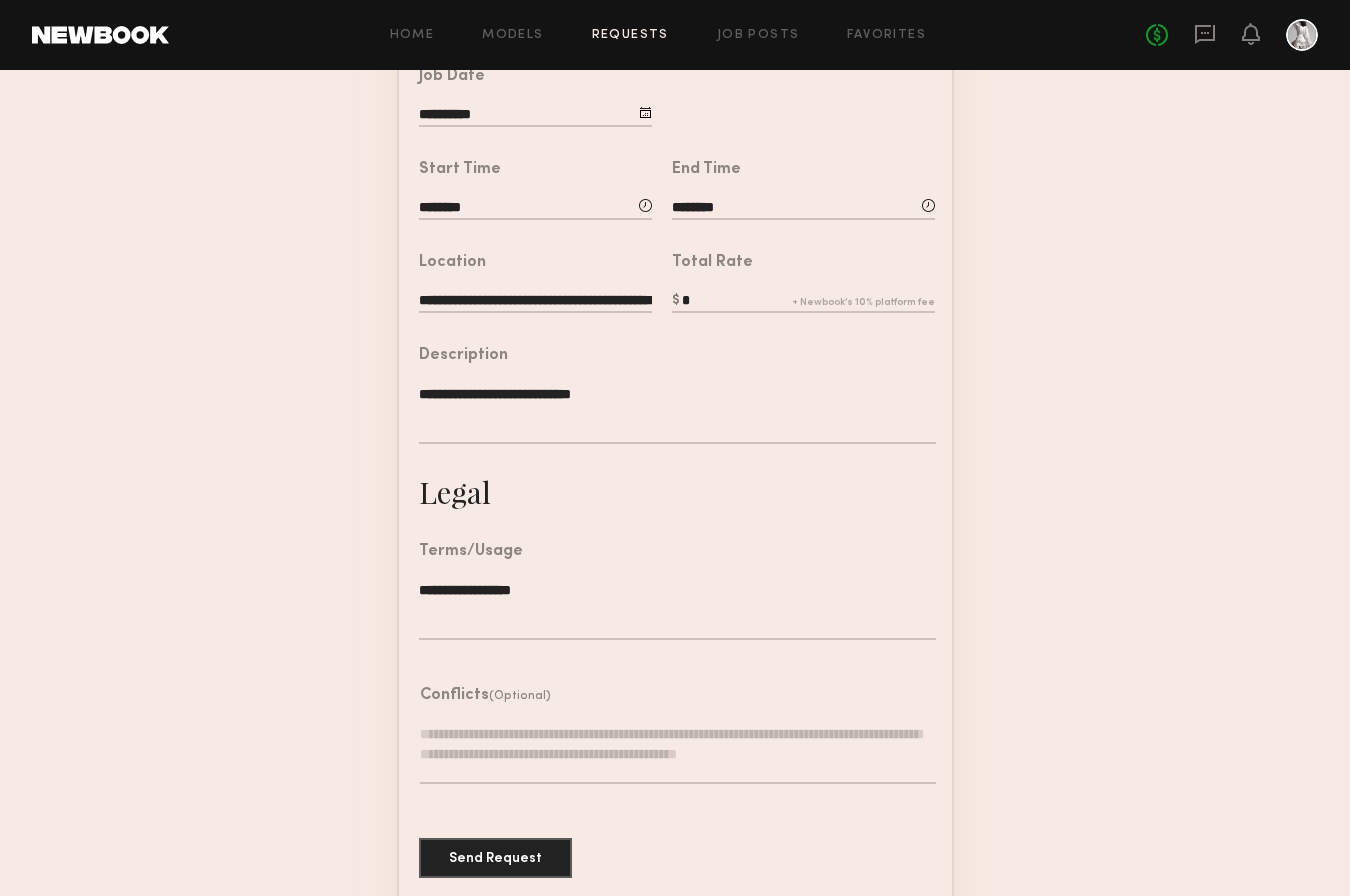 type on "*" 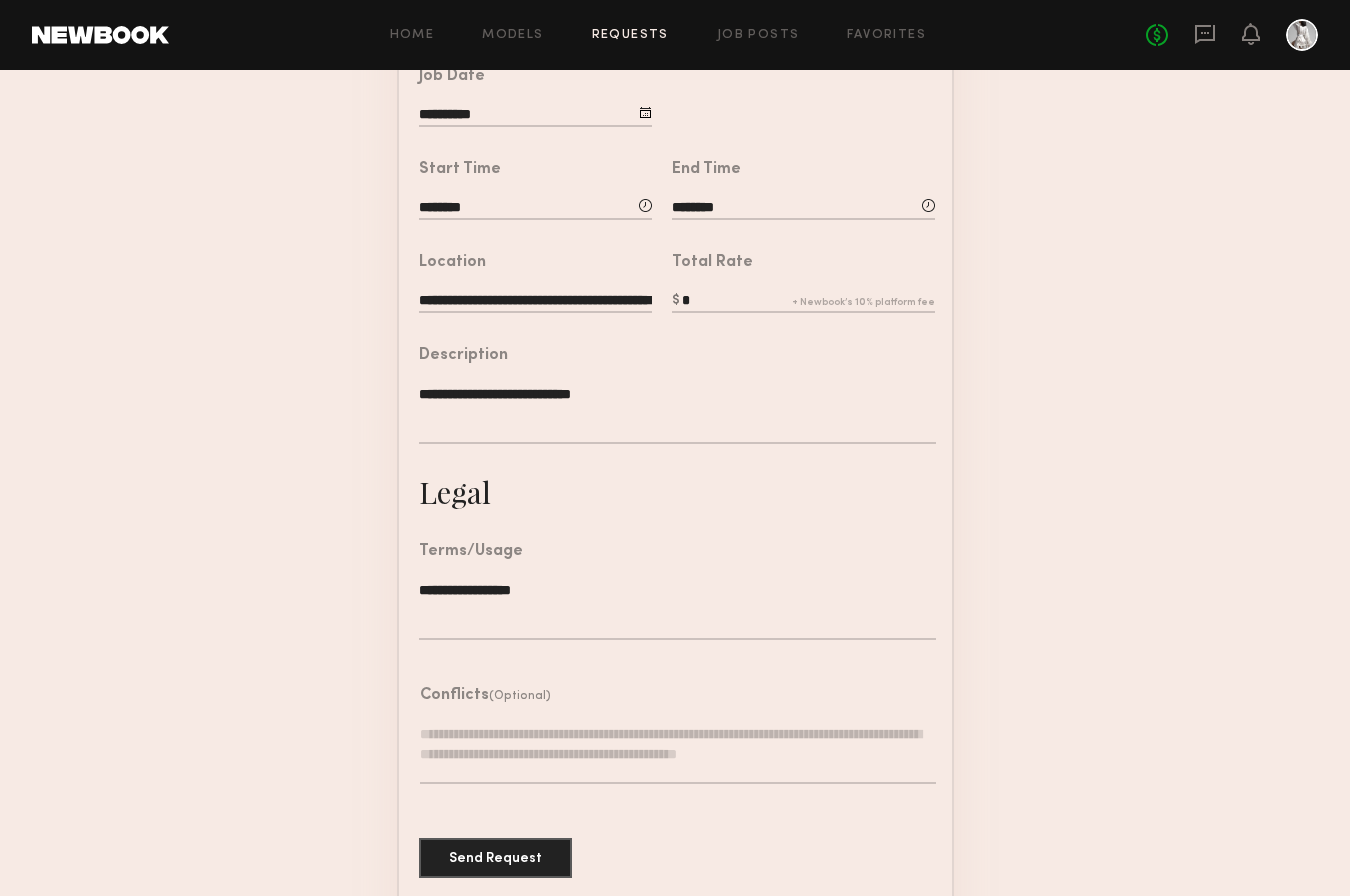 click on "**********" 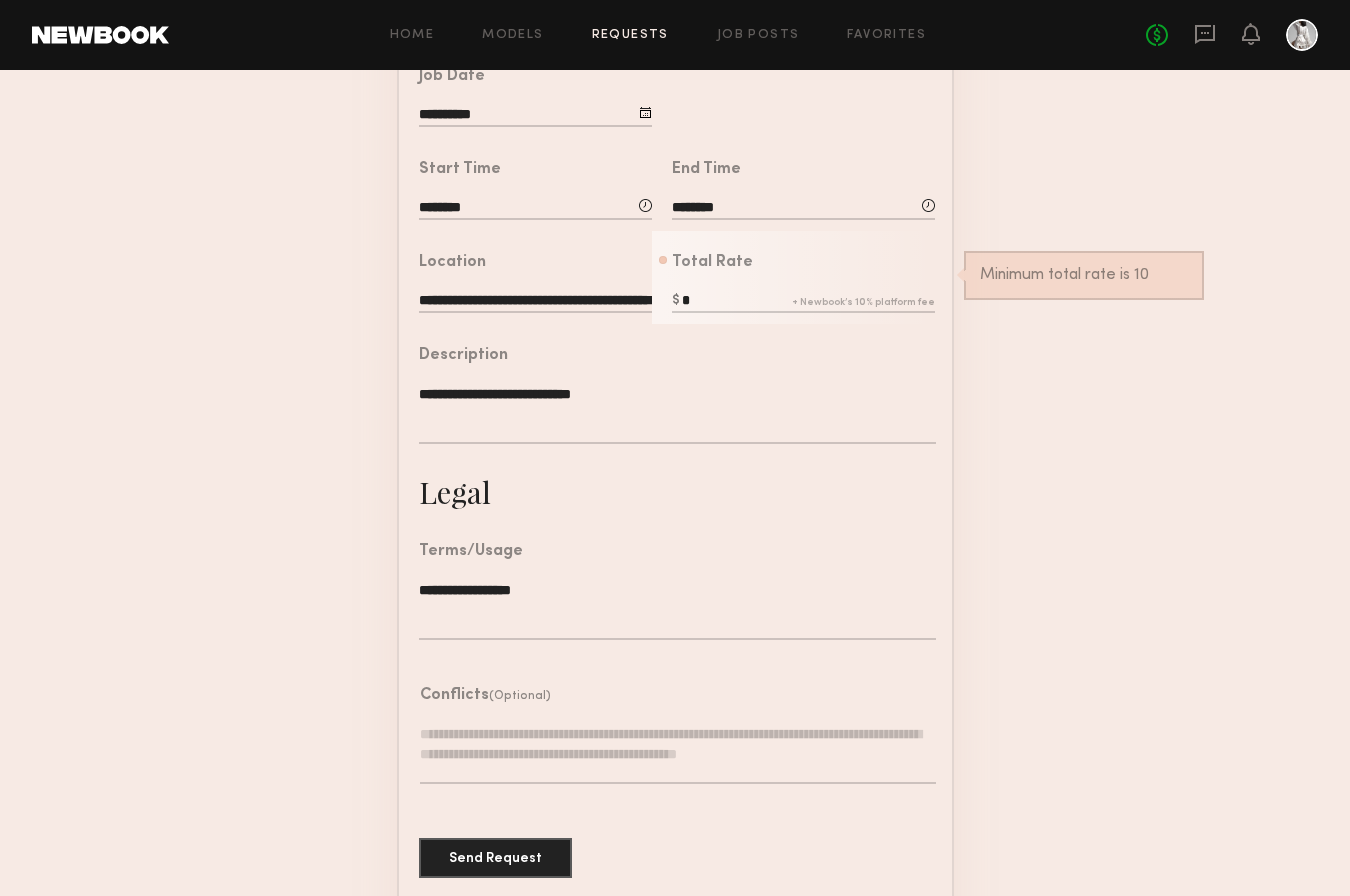 click on "*" 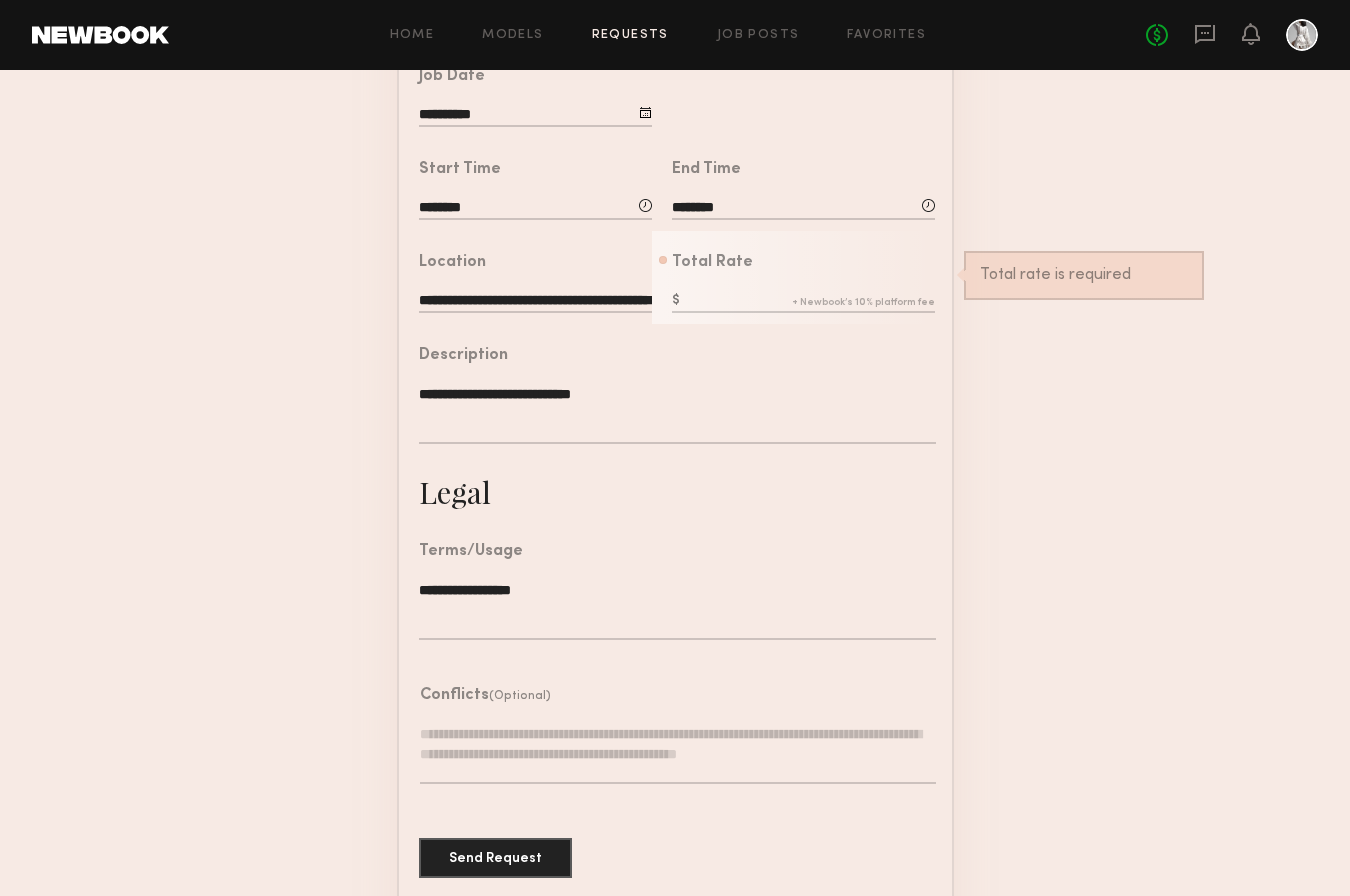 click on "**********" 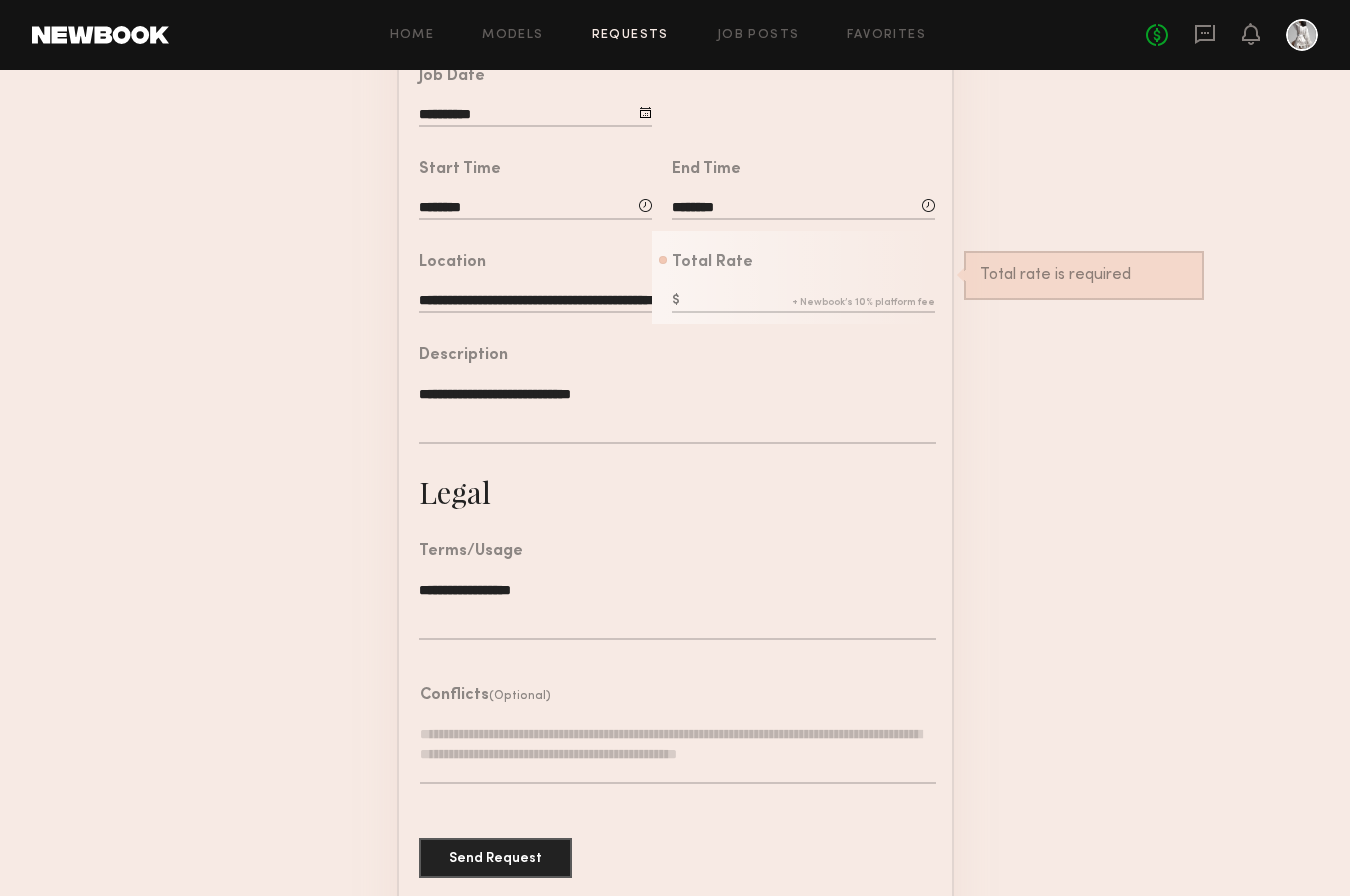 click 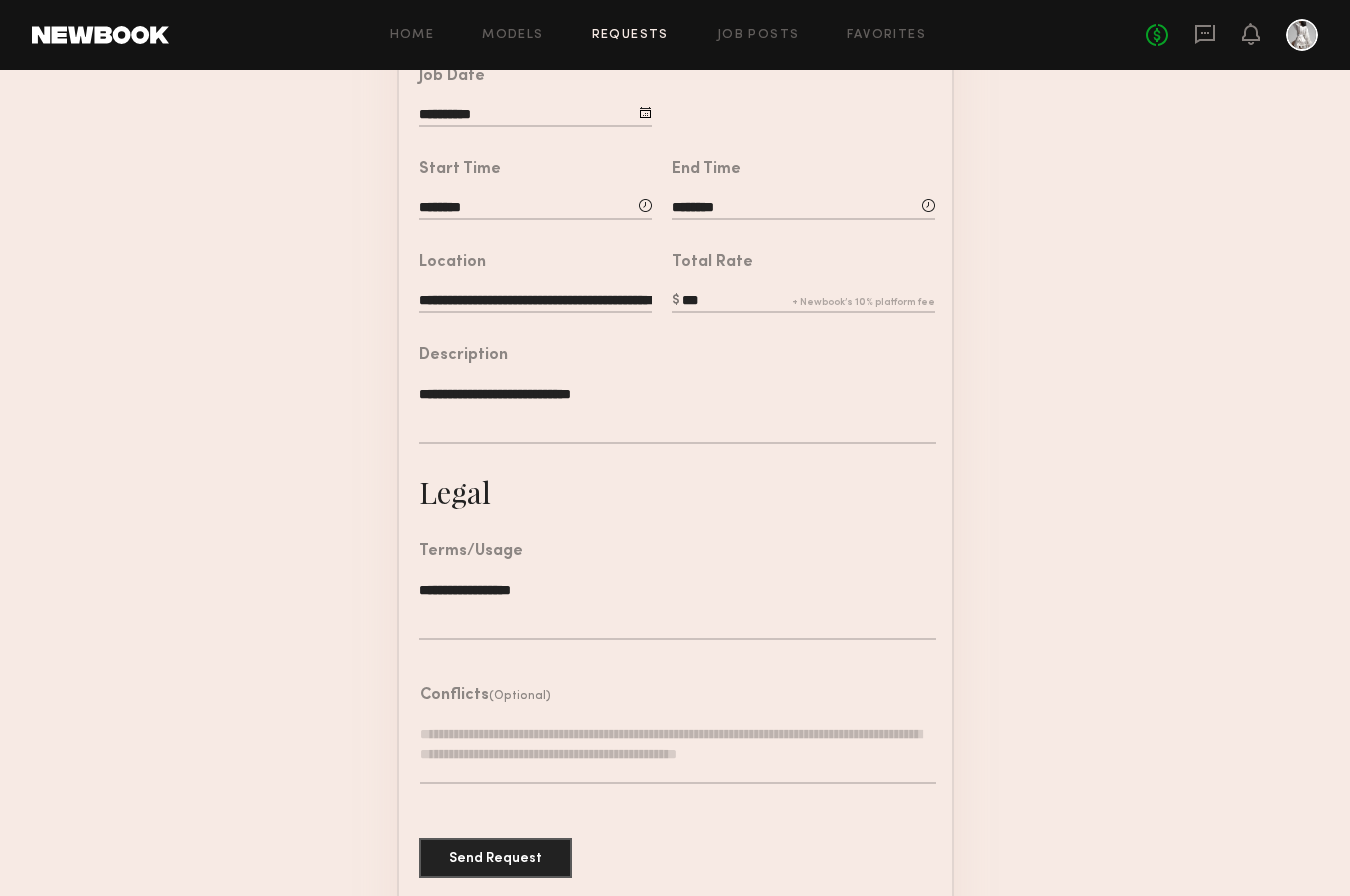 type on "***" 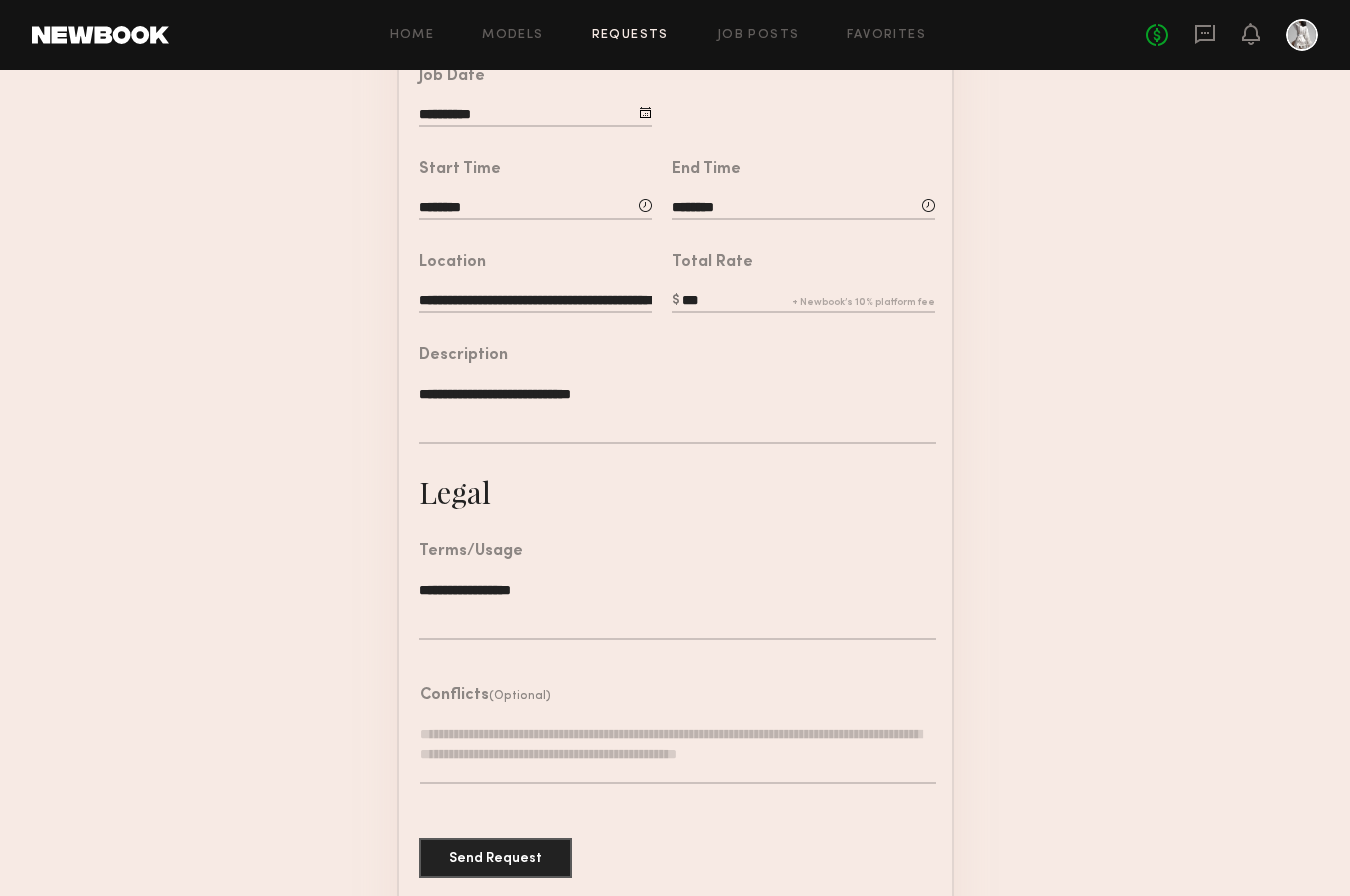click on "**********" 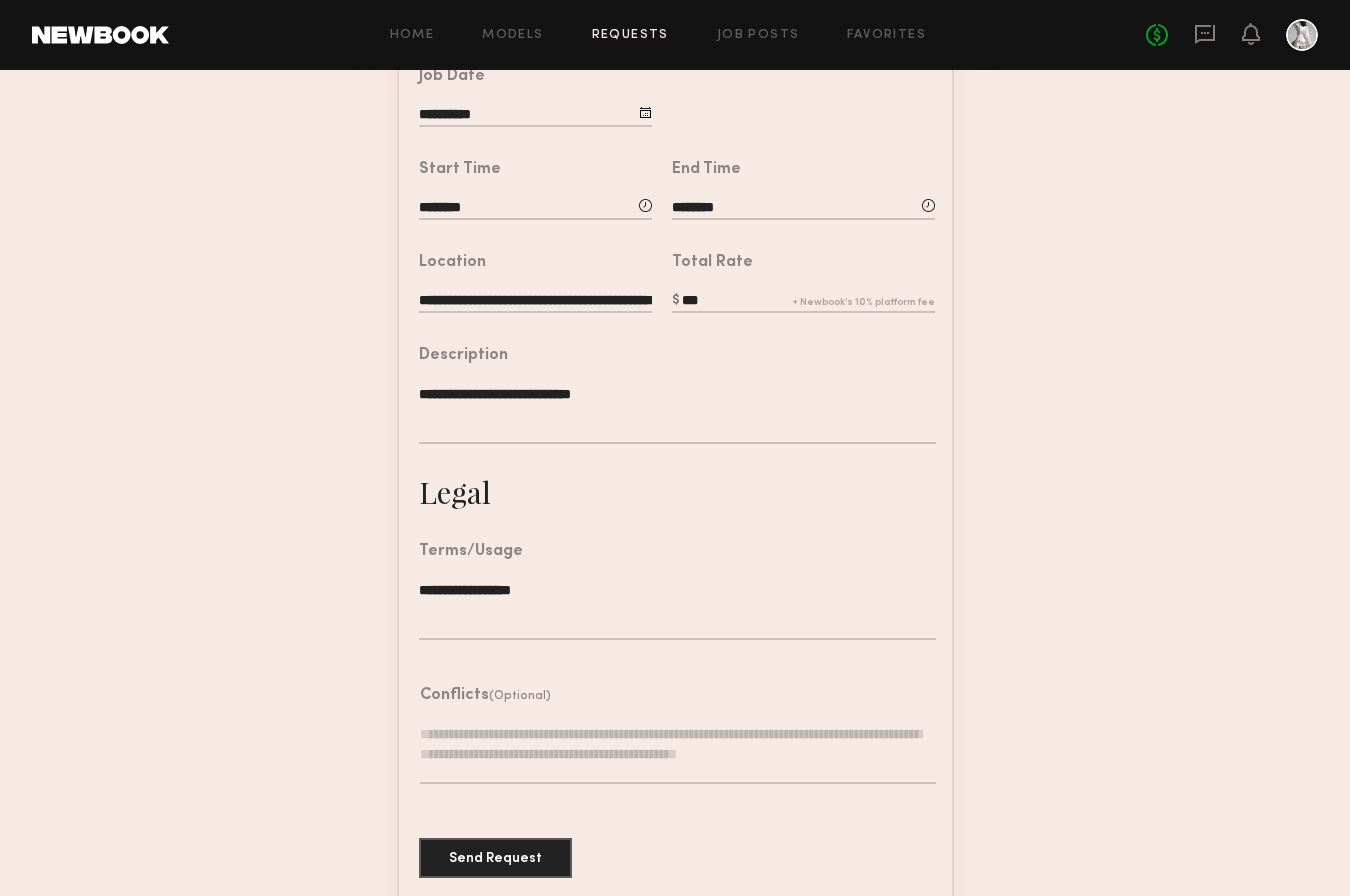 scroll, scrollTop: 455, scrollLeft: 0, axis: vertical 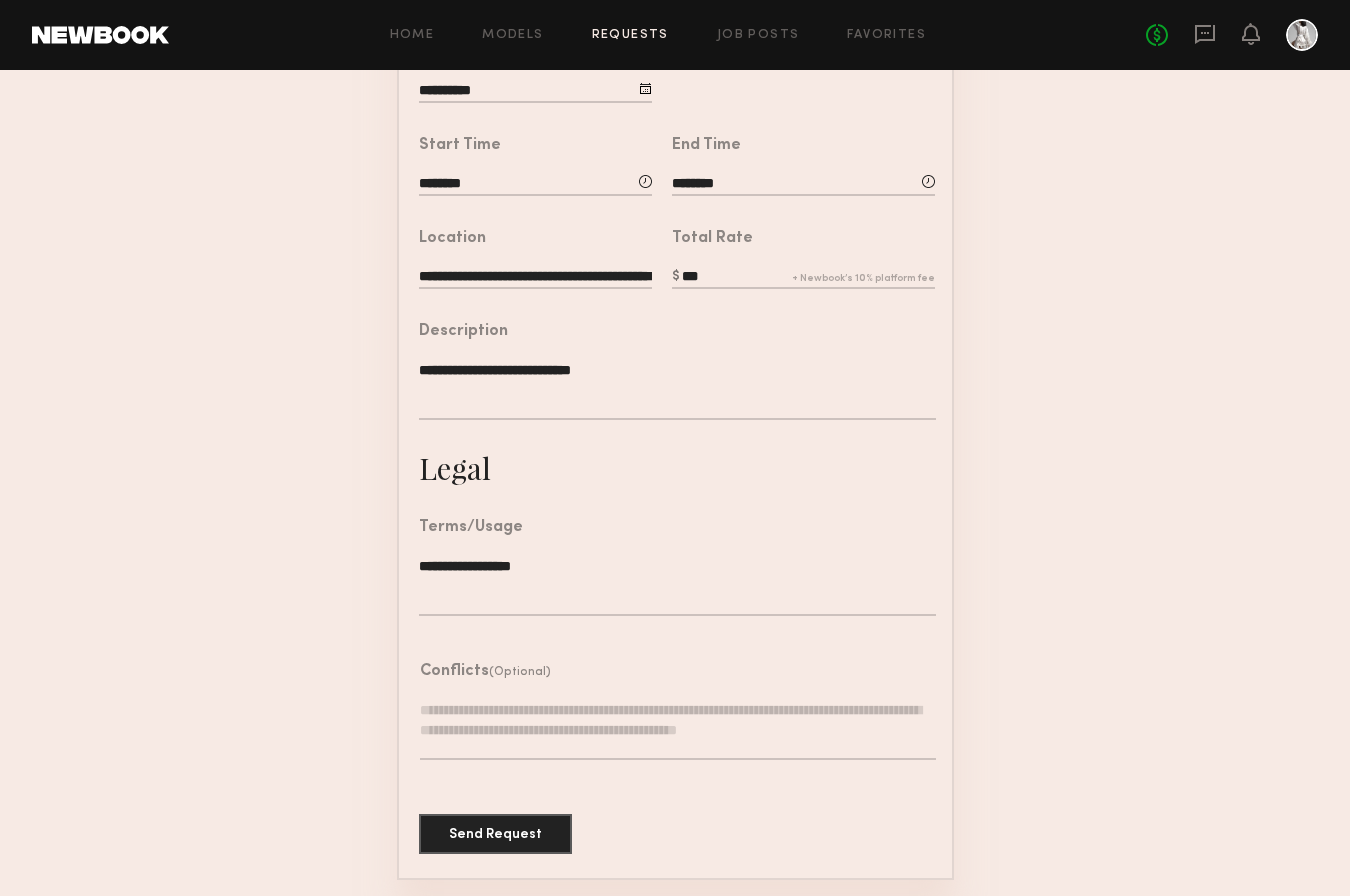 click on "**********" 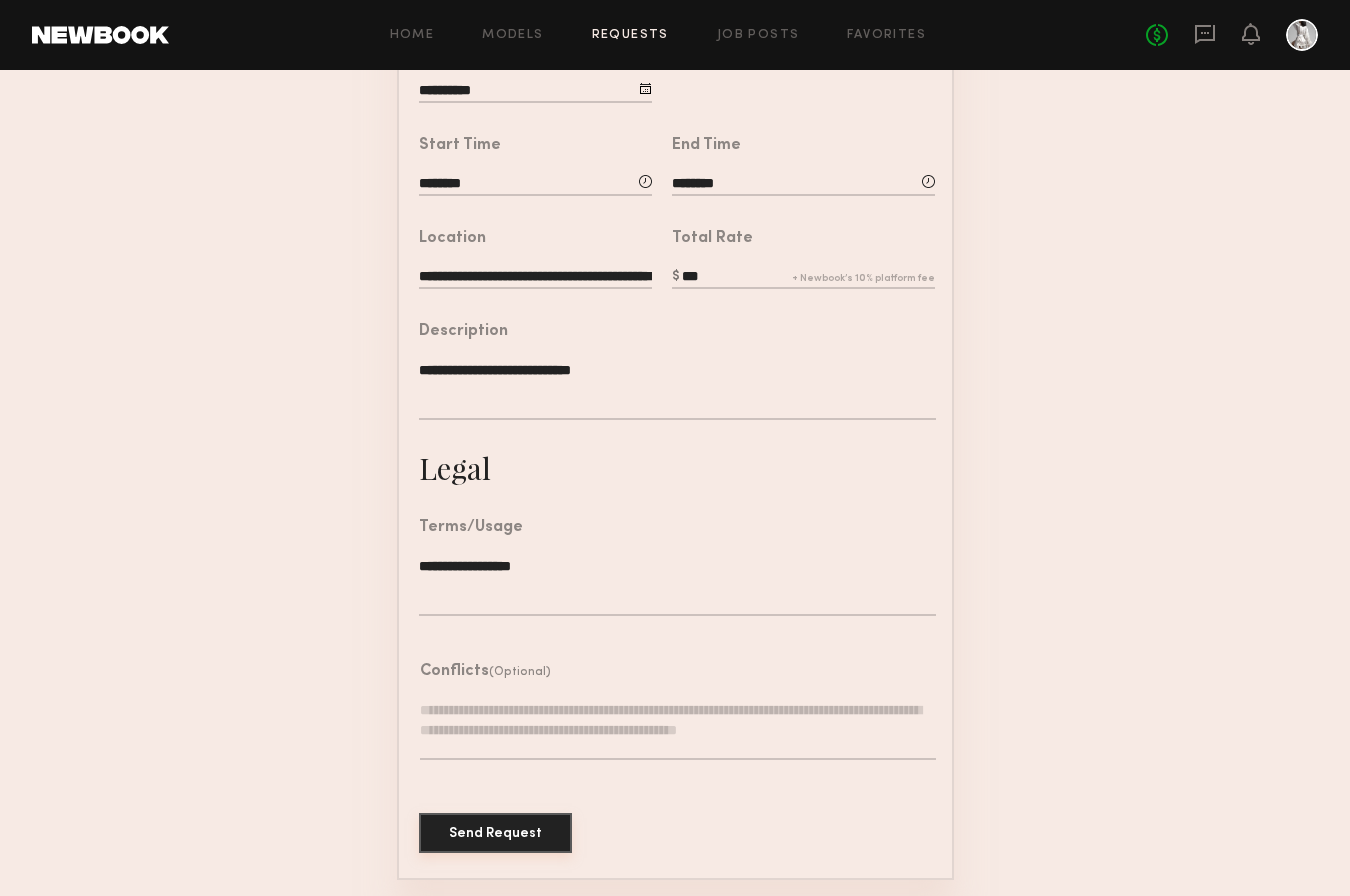 click on "Send Request" 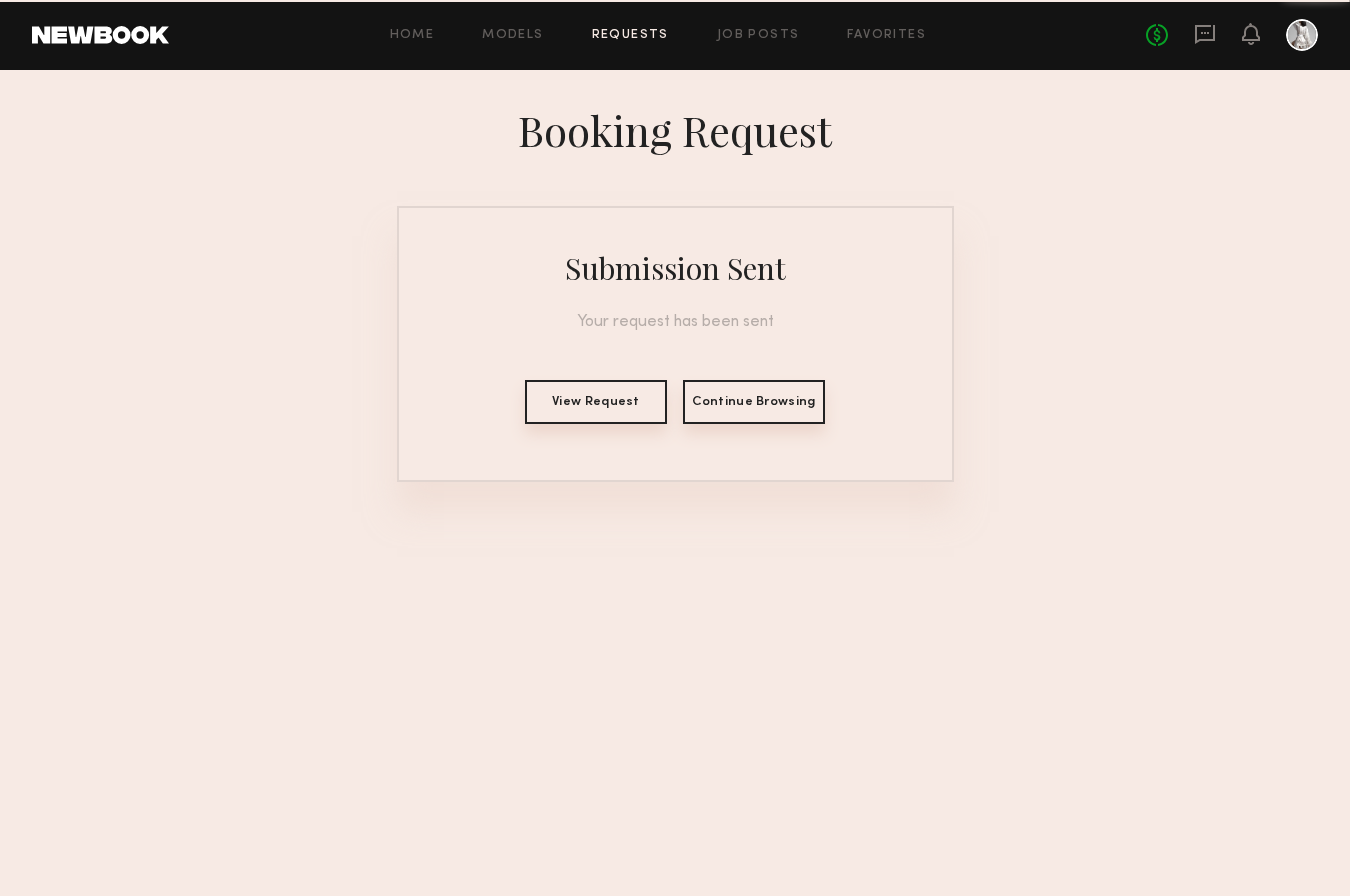 scroll, scrollTop: 0, scrollLeft: 0, axis: both 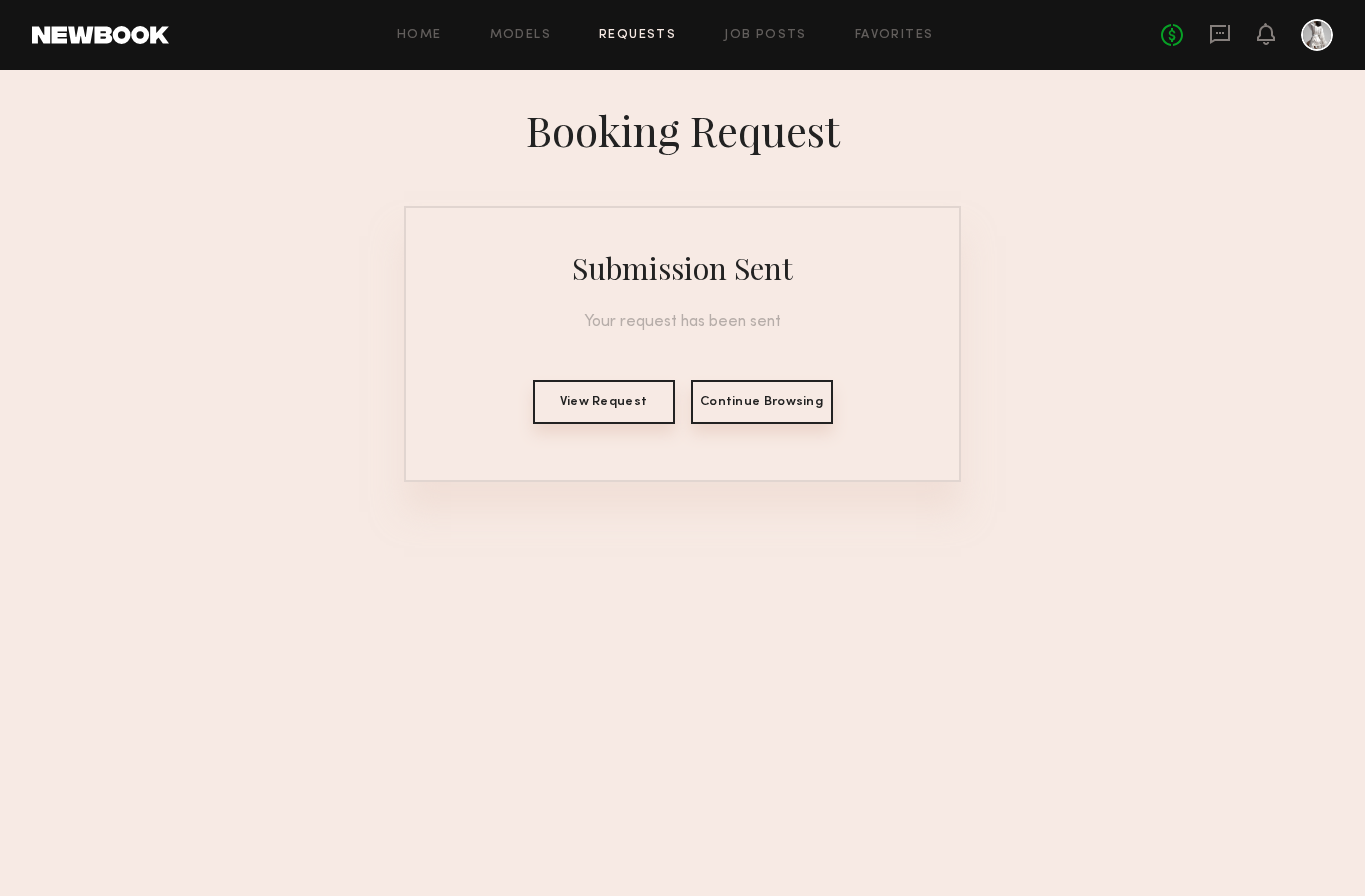 click on "View Request" 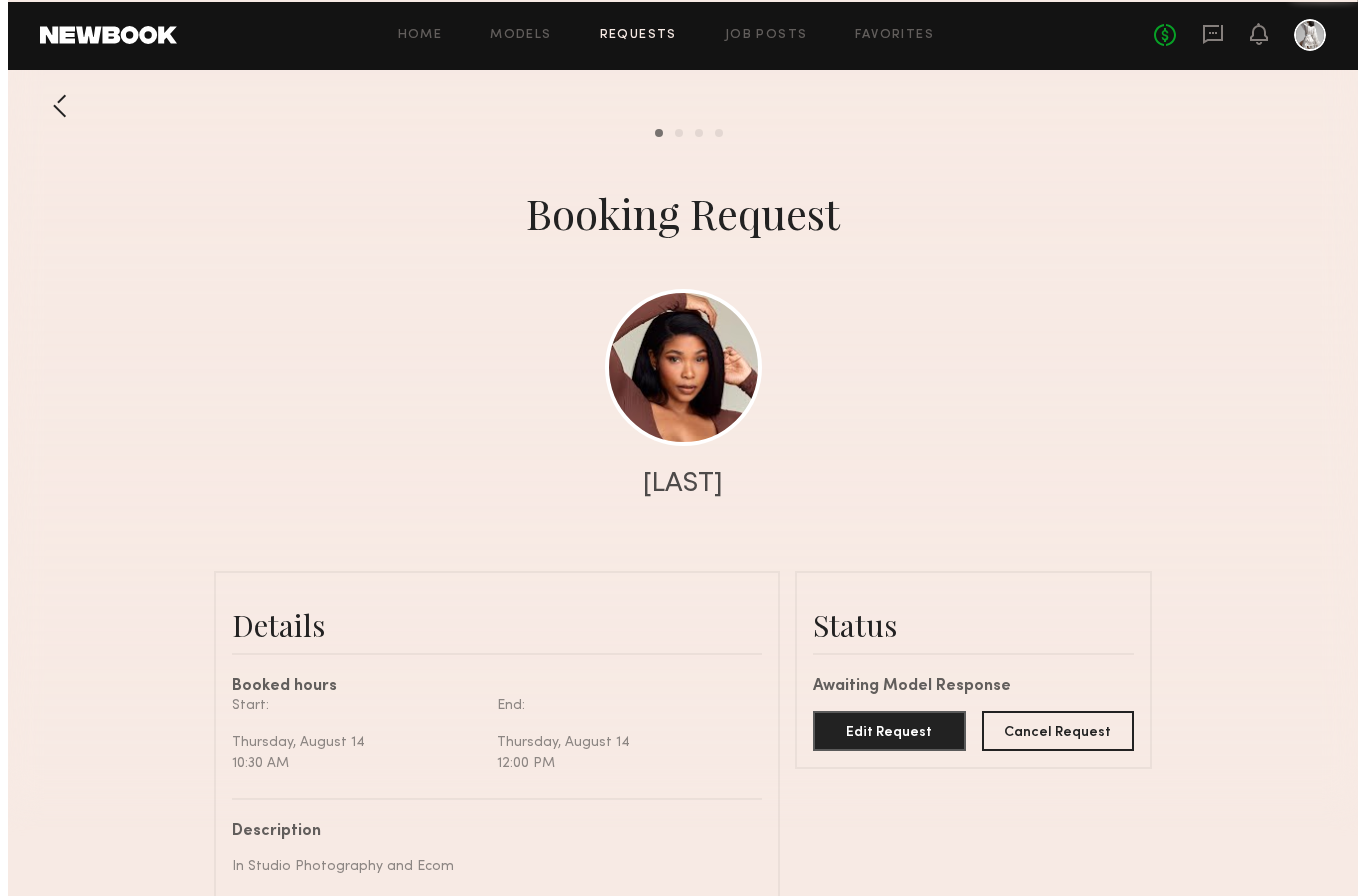 scroll, scrollTop: 1749, scrollLeft: 0, axis: vertical 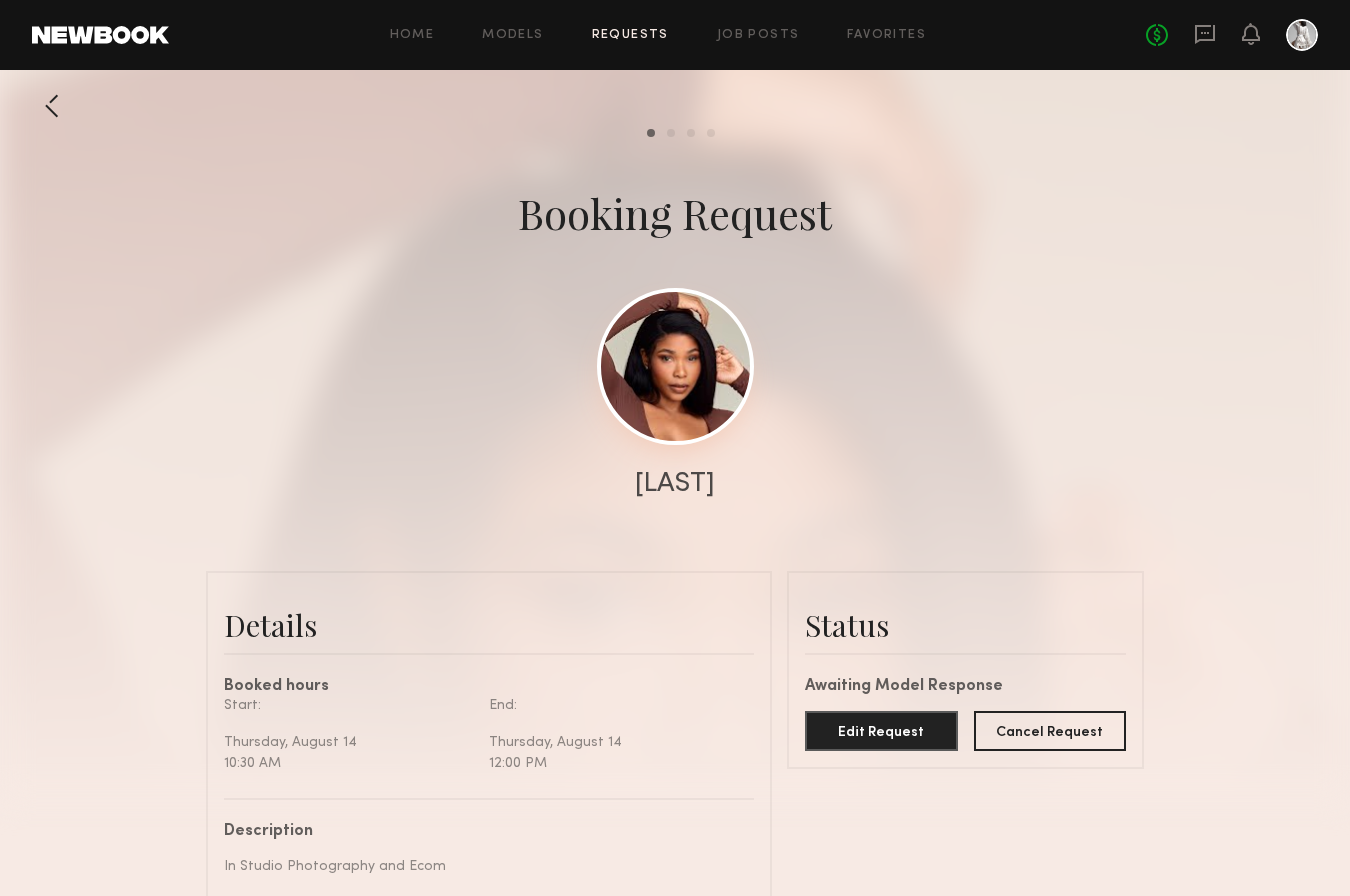 click 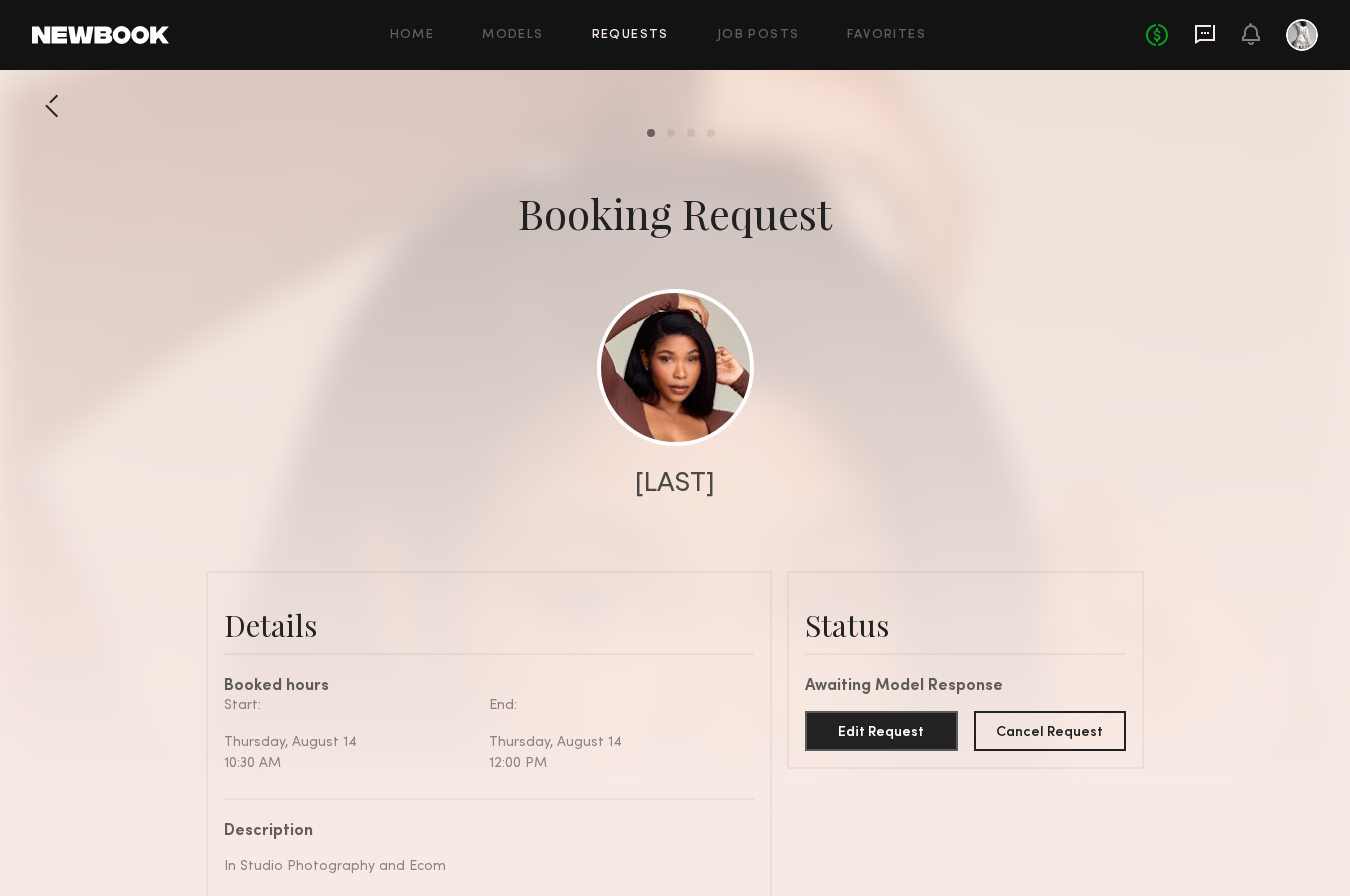 click 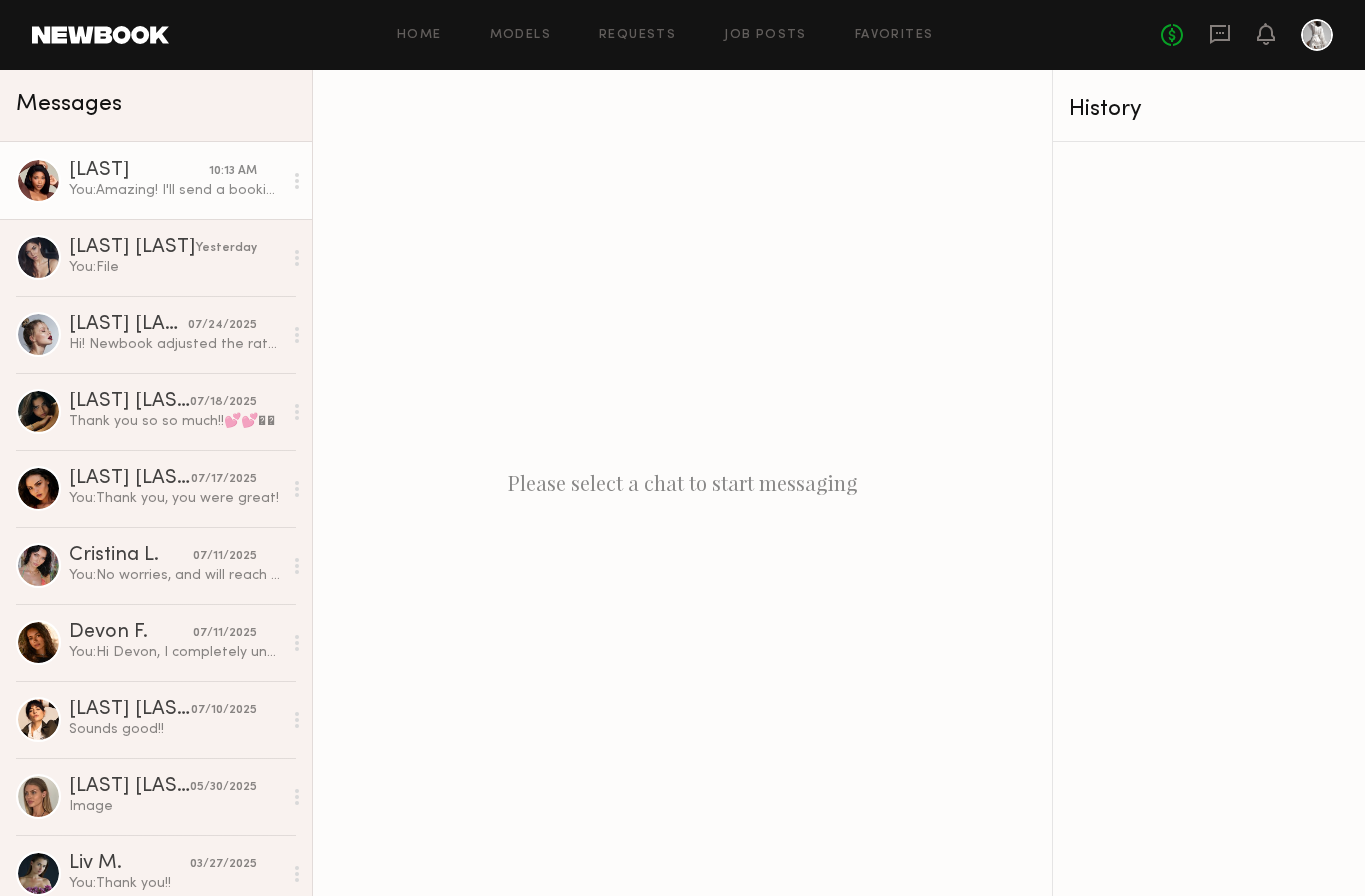click on "You:  Amazing! I'll send a booking request shortly!" 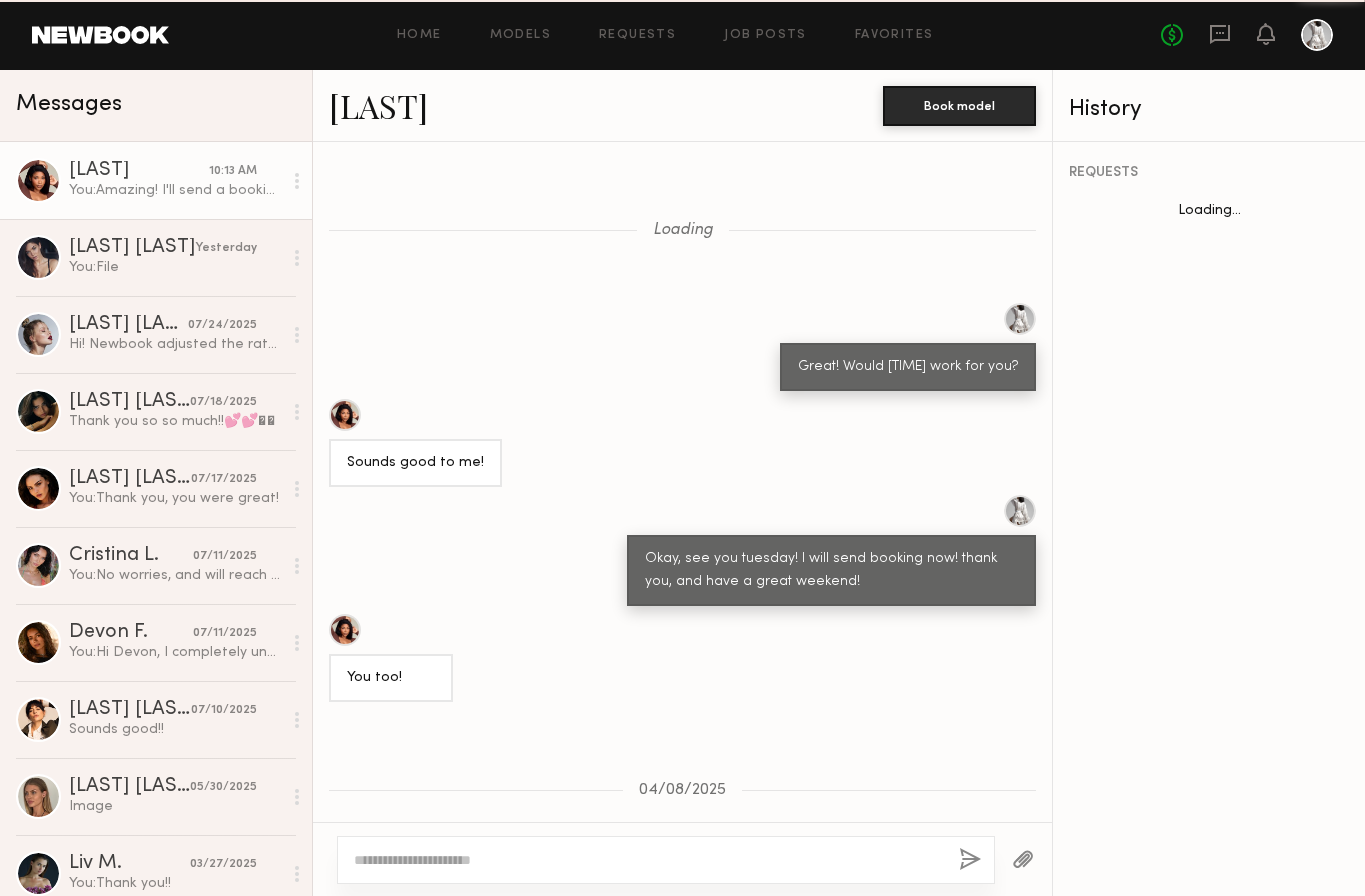 scroll, scrollTop: 1463, scrollLeft: 0, axis: vertical 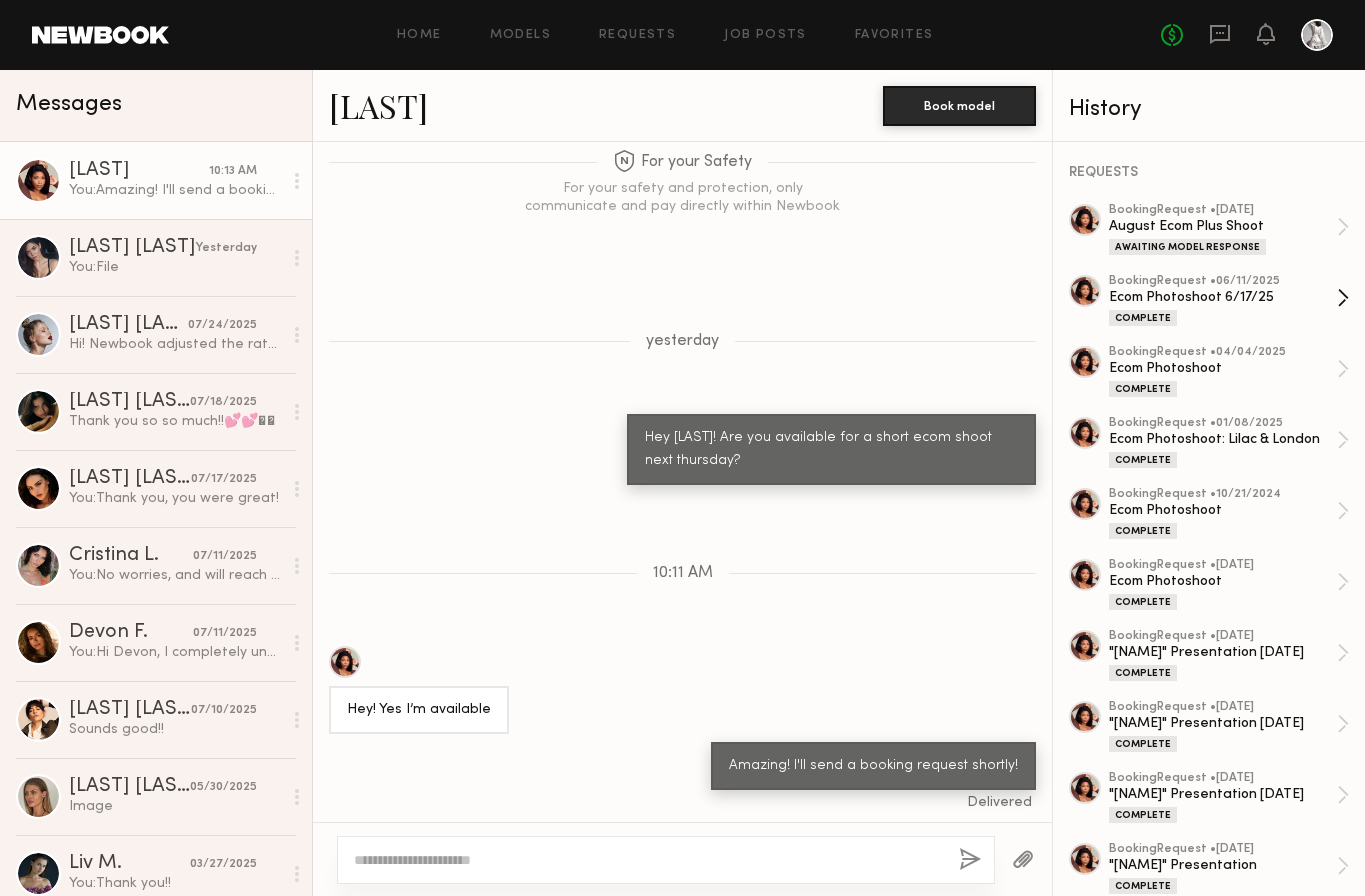 click on "Complete" 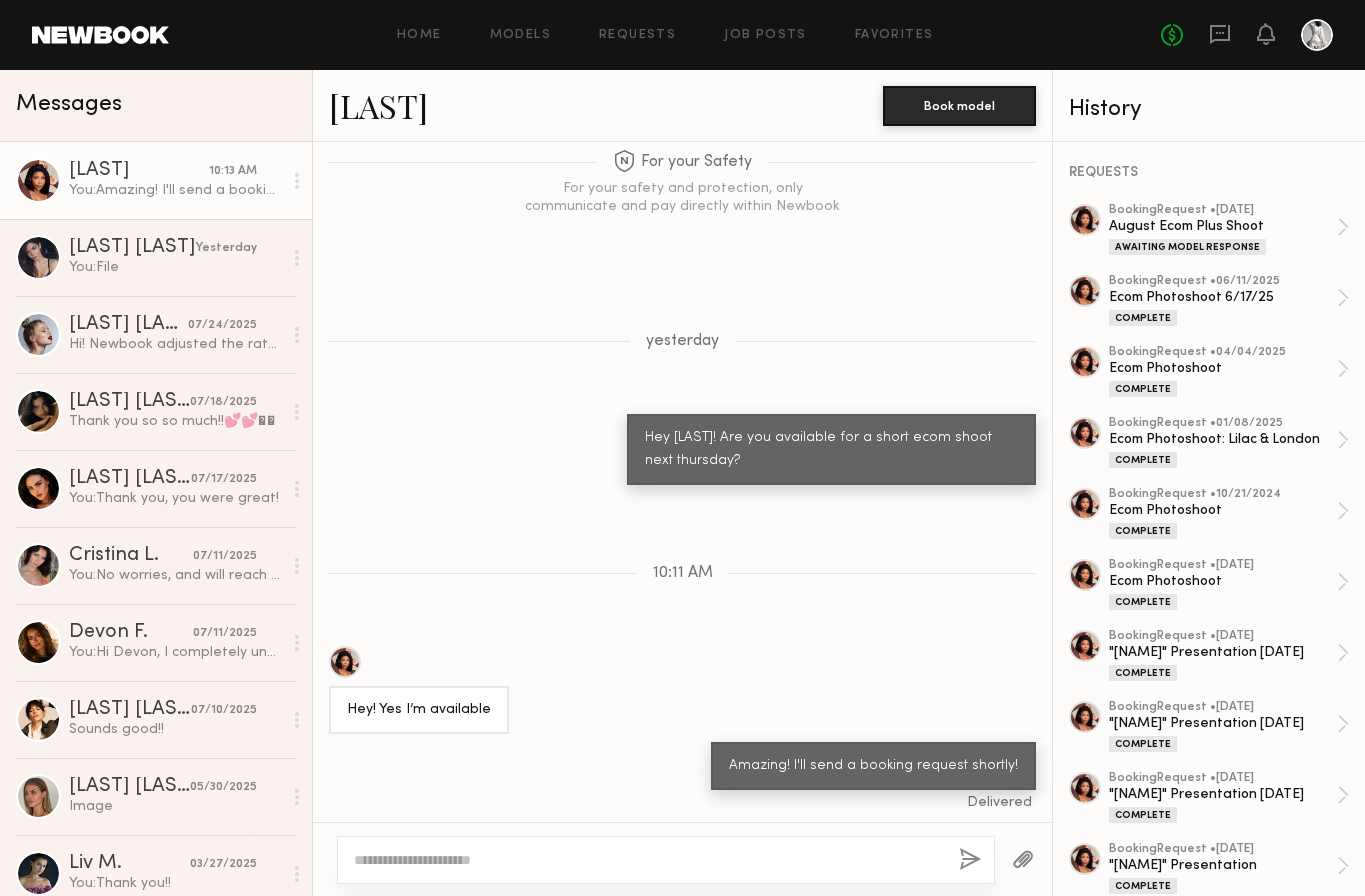 click on "Cné R." 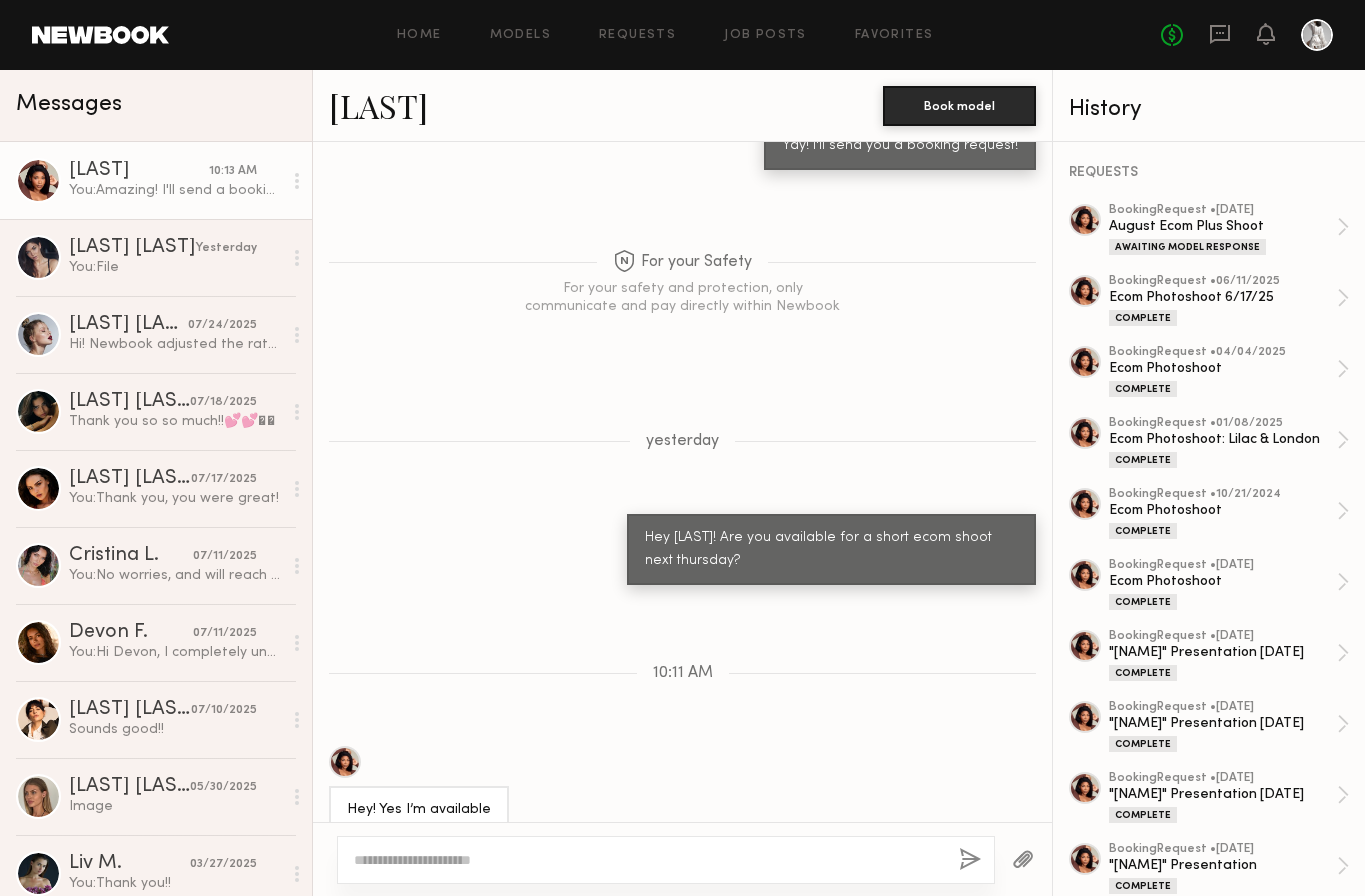 scroll, scrollTop: 1463, scrollLeft: 0, axis: vertical 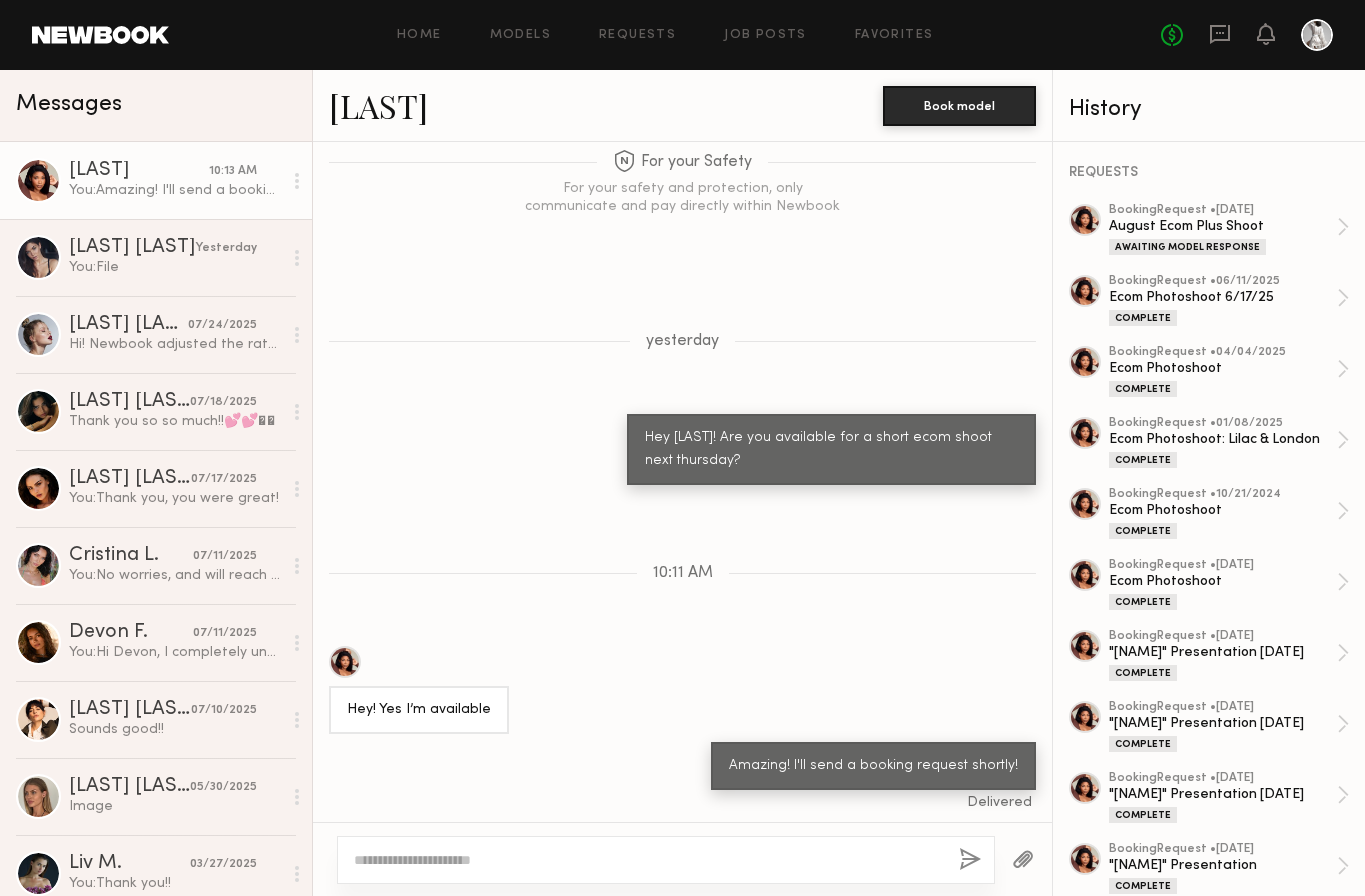 click 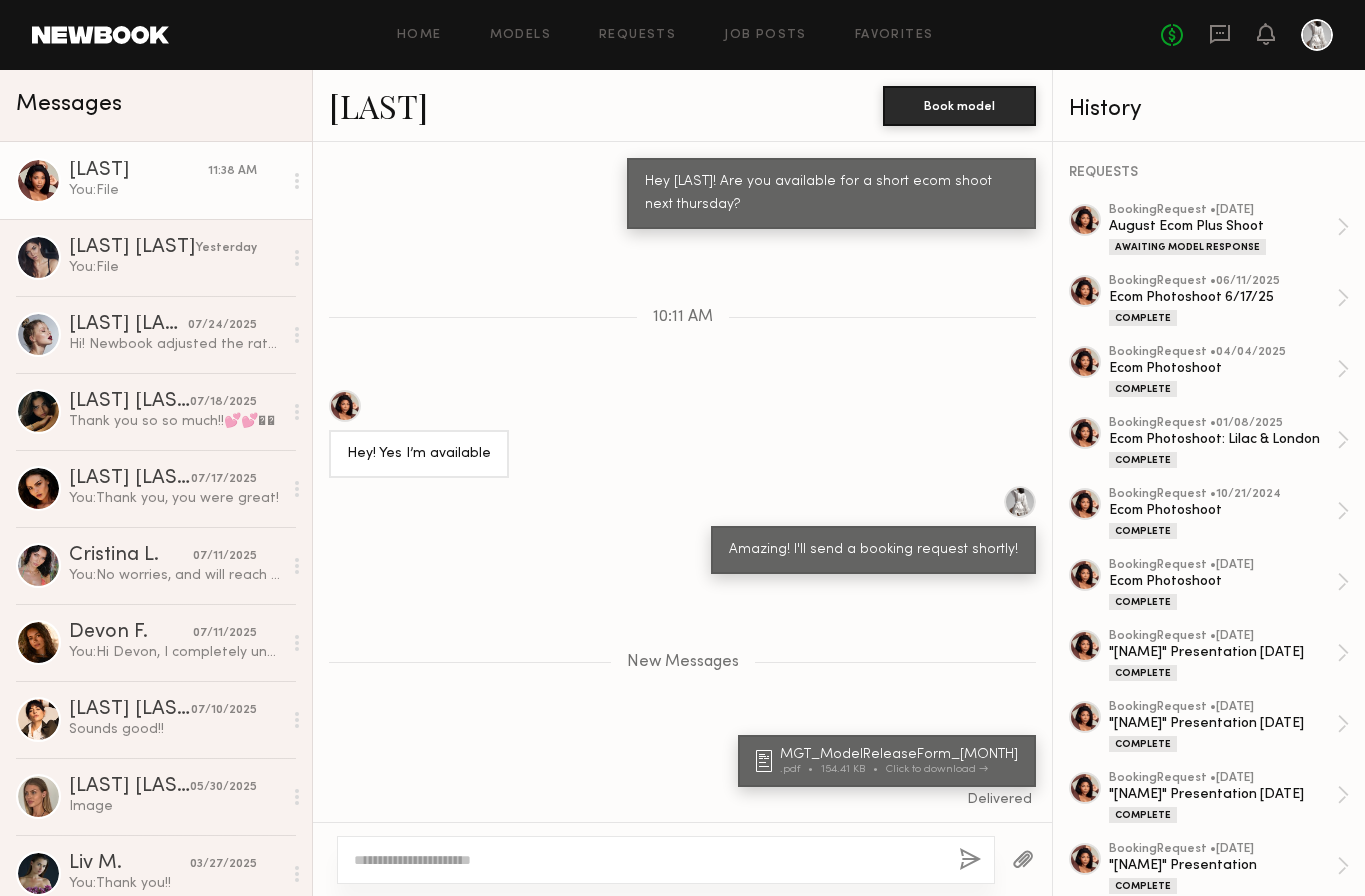 click 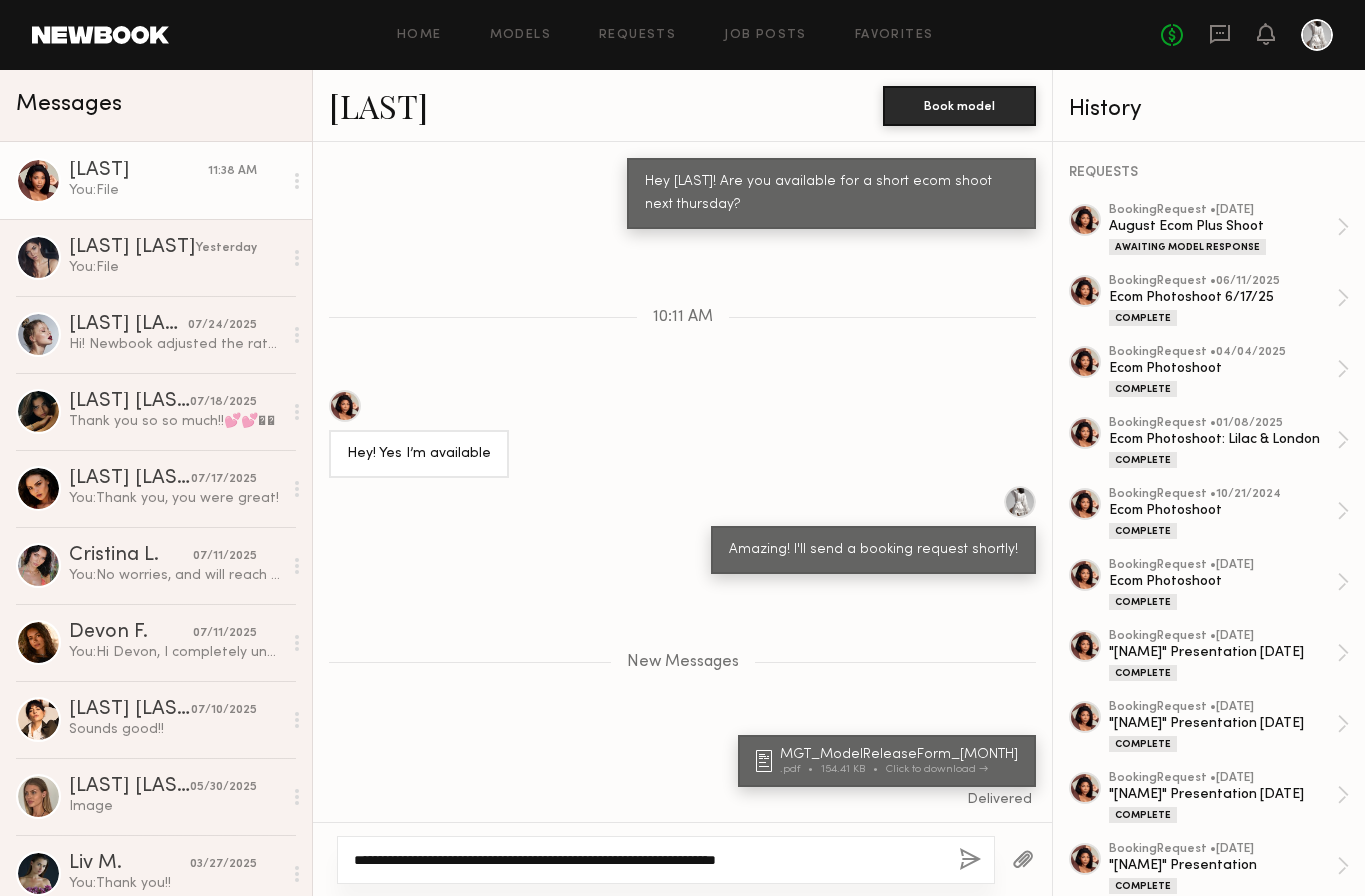 type on "**********" 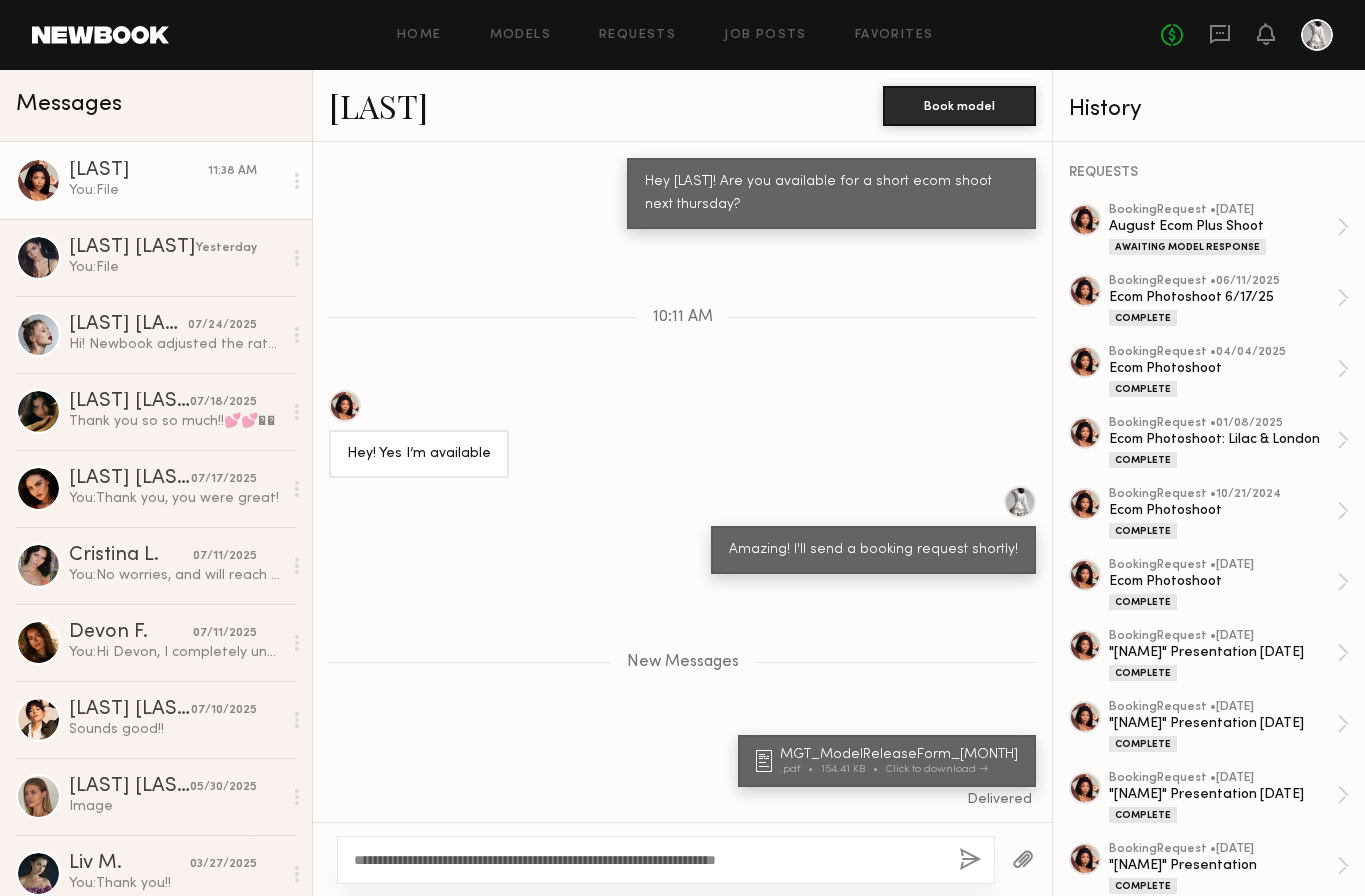 click 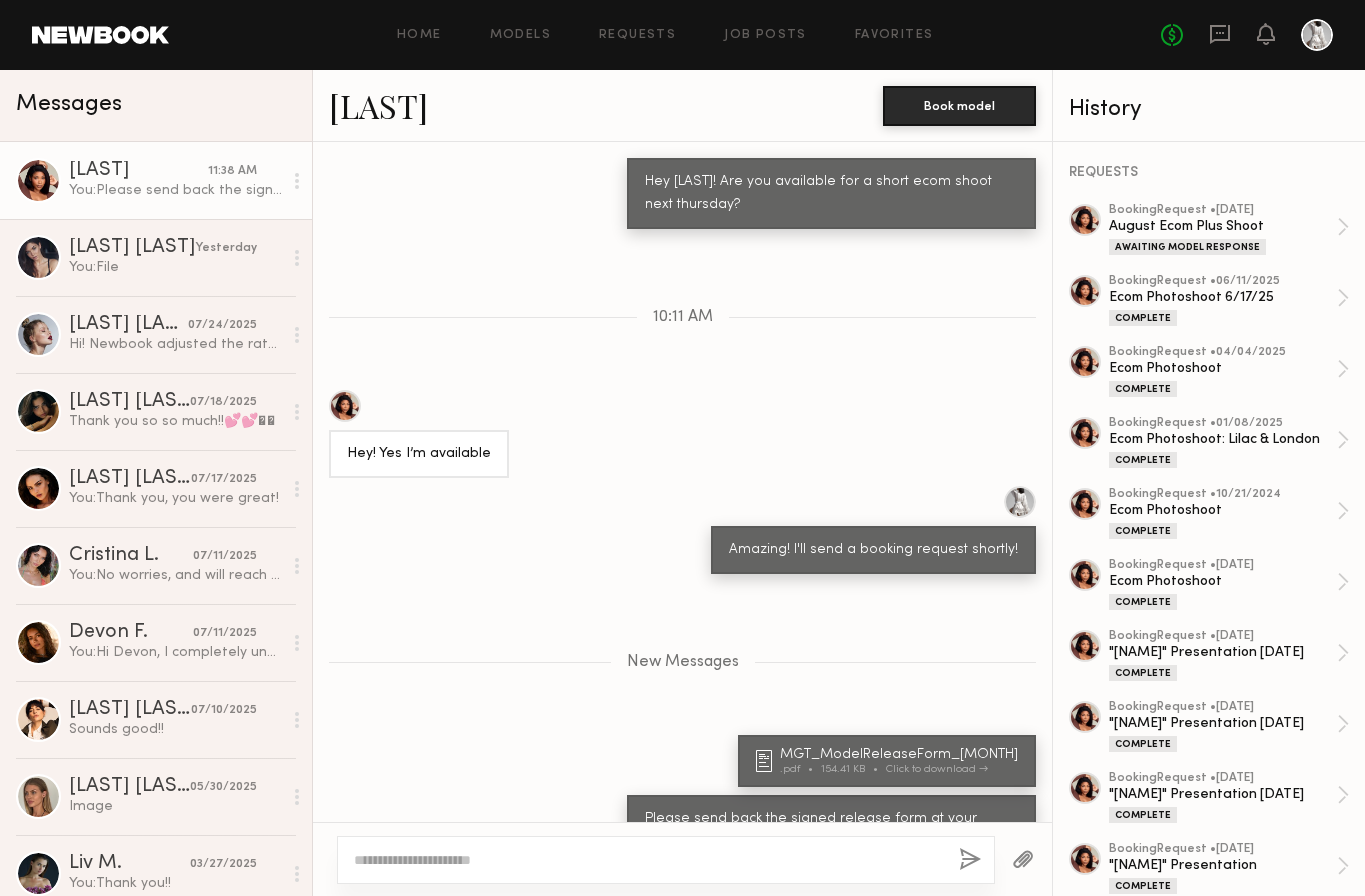 scroll, scrollTop: 1798, scrollLeft: 0, axis: vertical 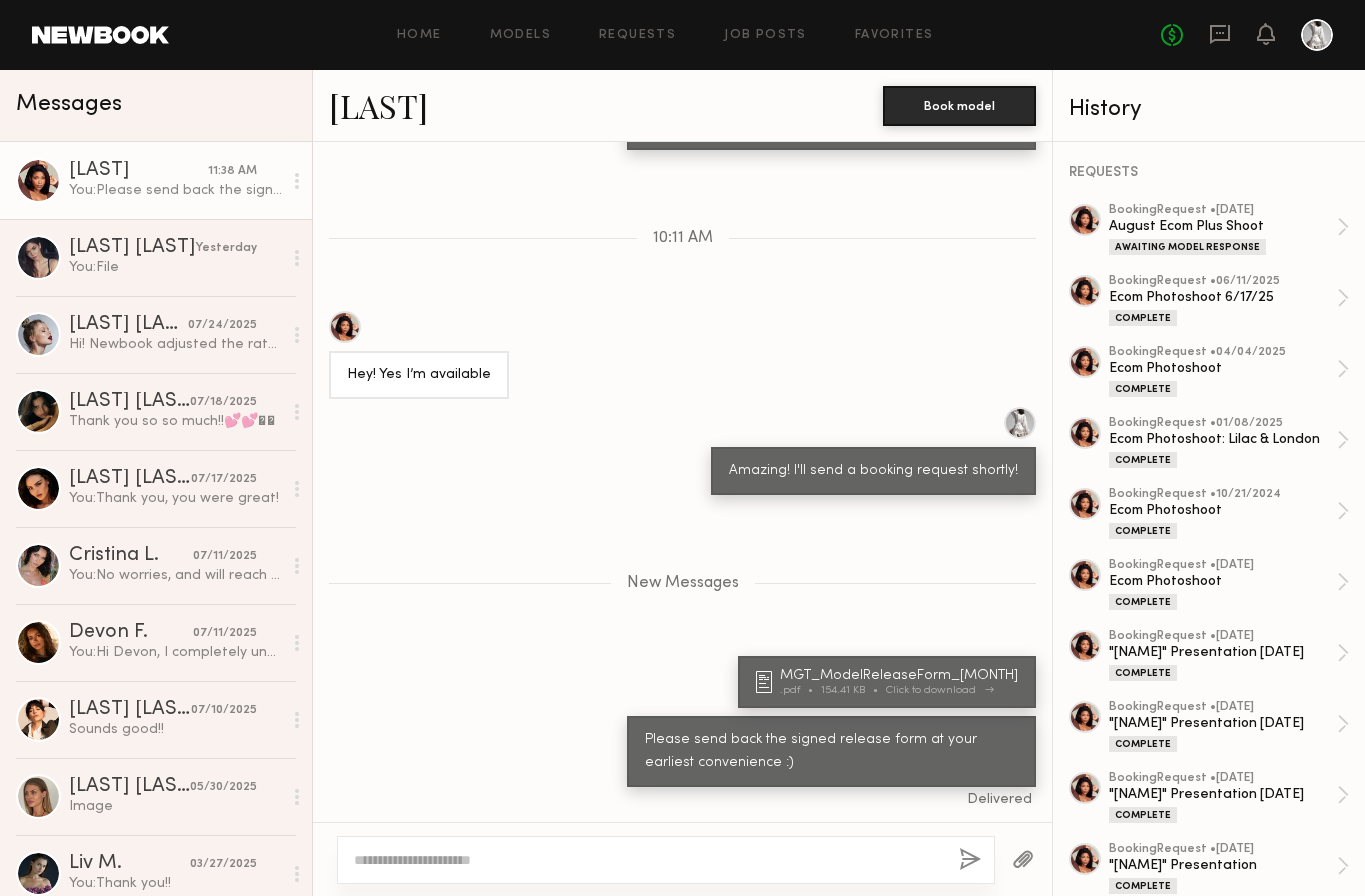 click on "MGT_ModelReleaseForm_August14" 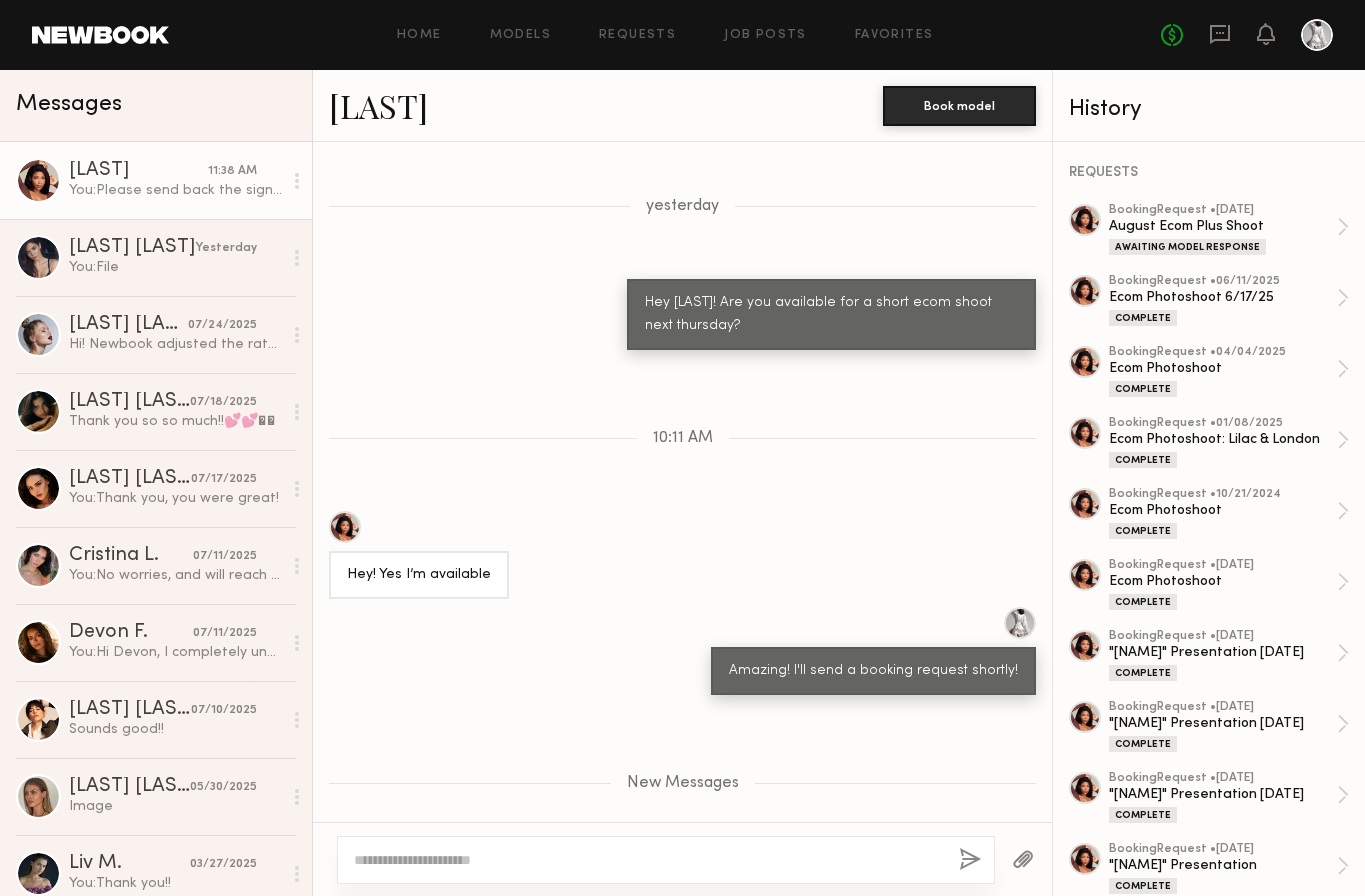 scroll, scrollTop: 1798, scrollLeft: 0, axis: vertical 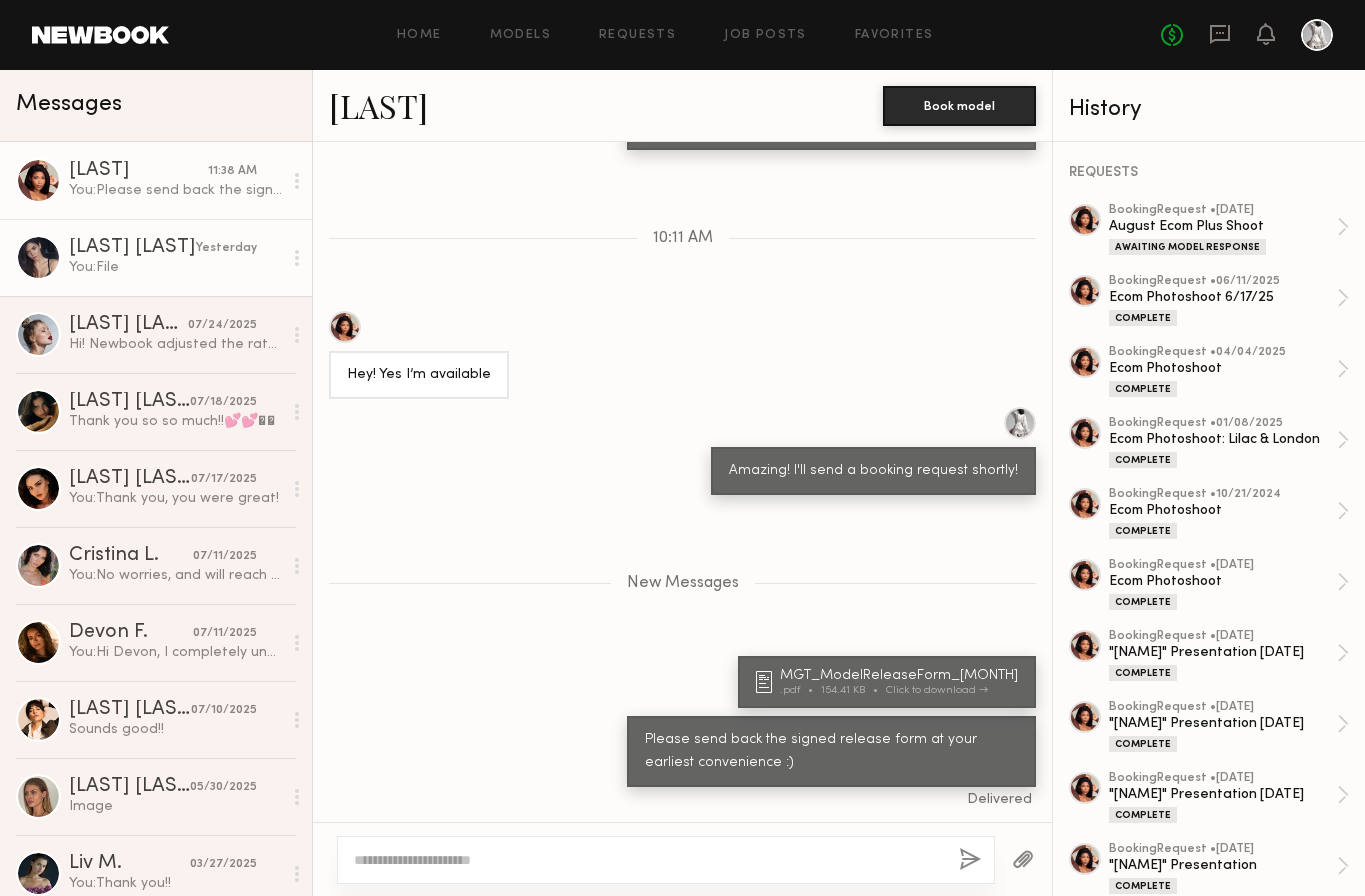 click on "You:  File" 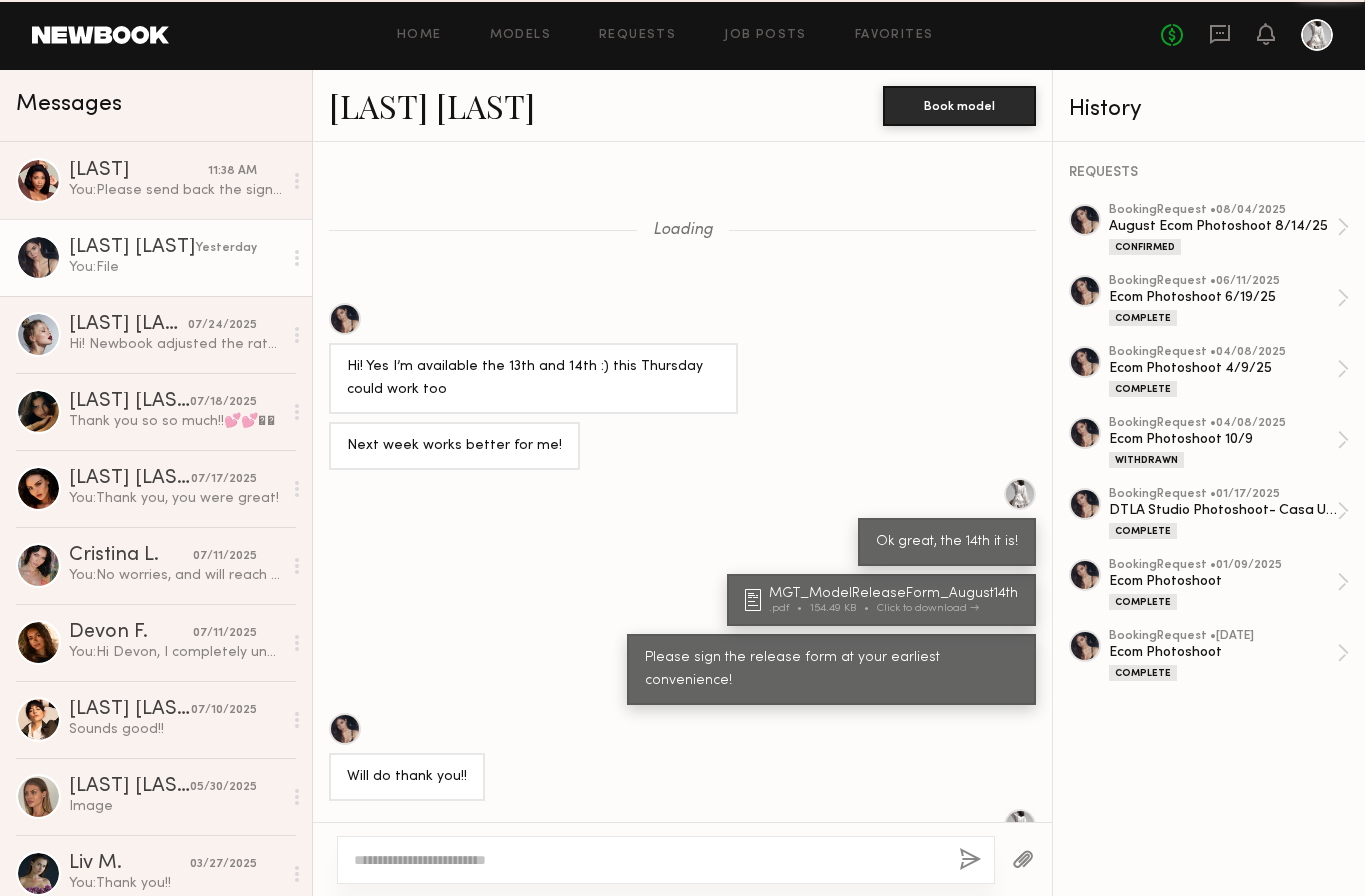 scroll, scrollTop: 450, scrollLeft: 0, axis: vertical 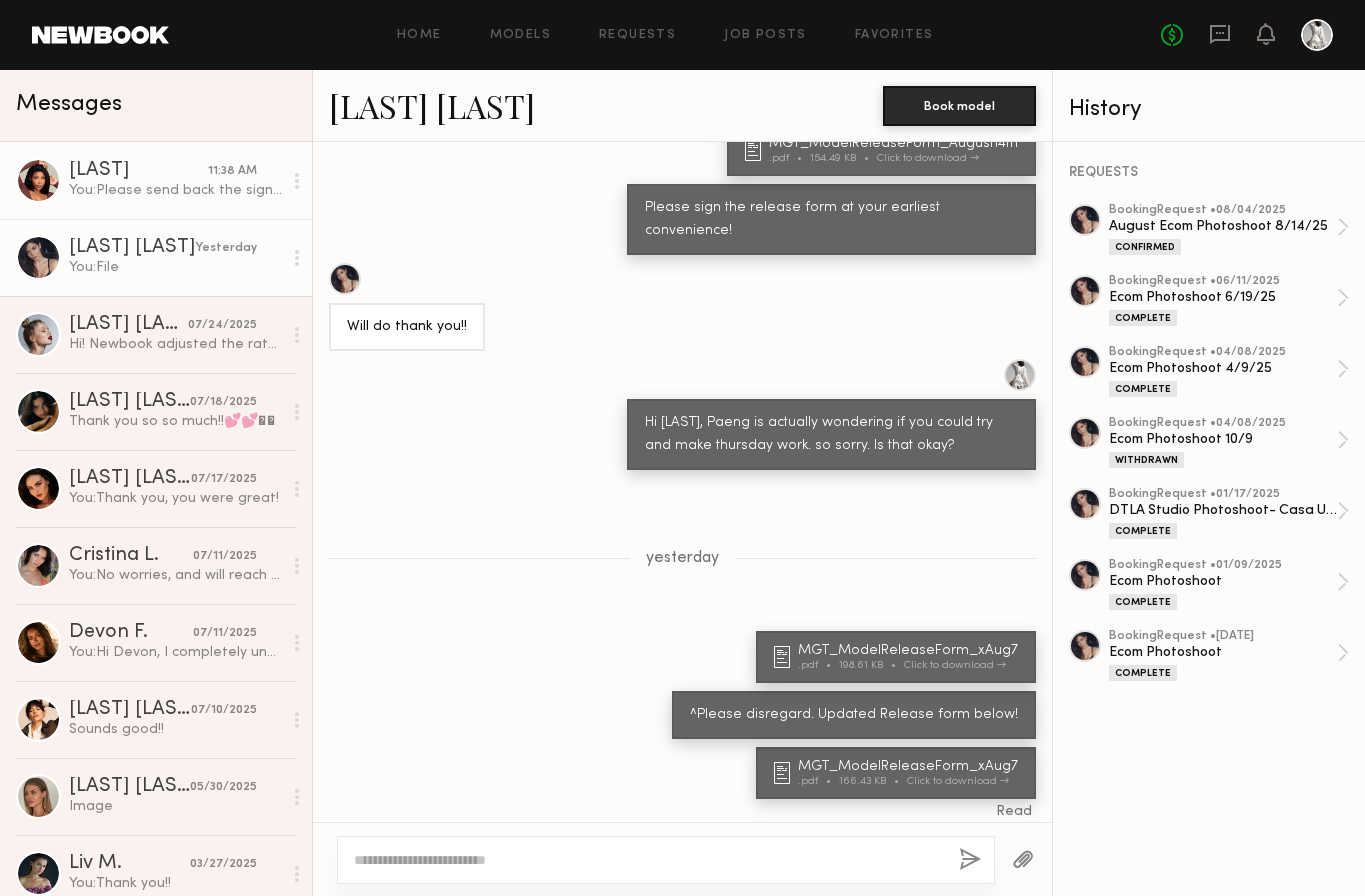 click on "You:  Please send back the signed release form at your earliest convenience :)" 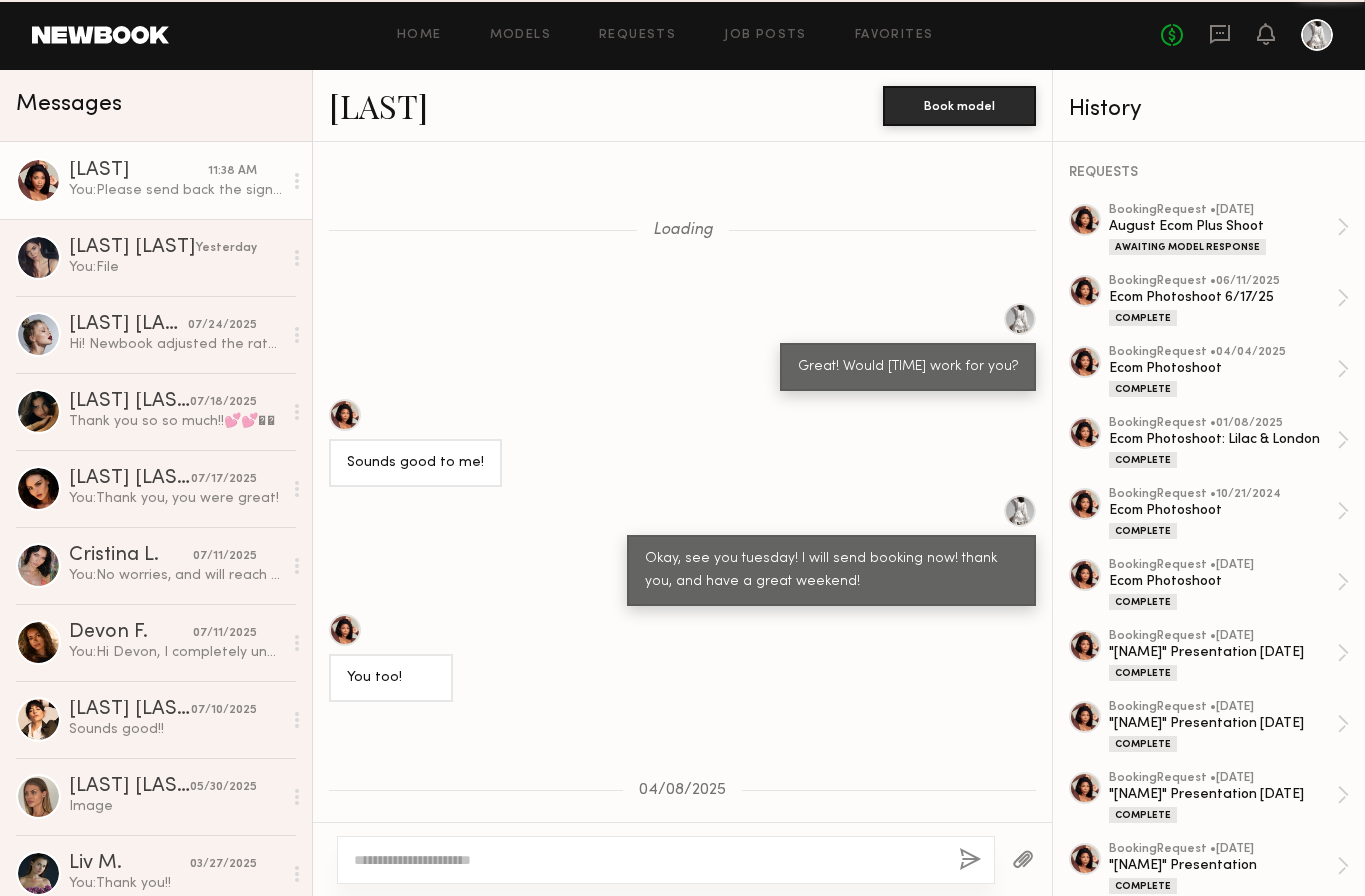 scroll, scrollTop: 1642, scrollLeft: 0, axis: vertical 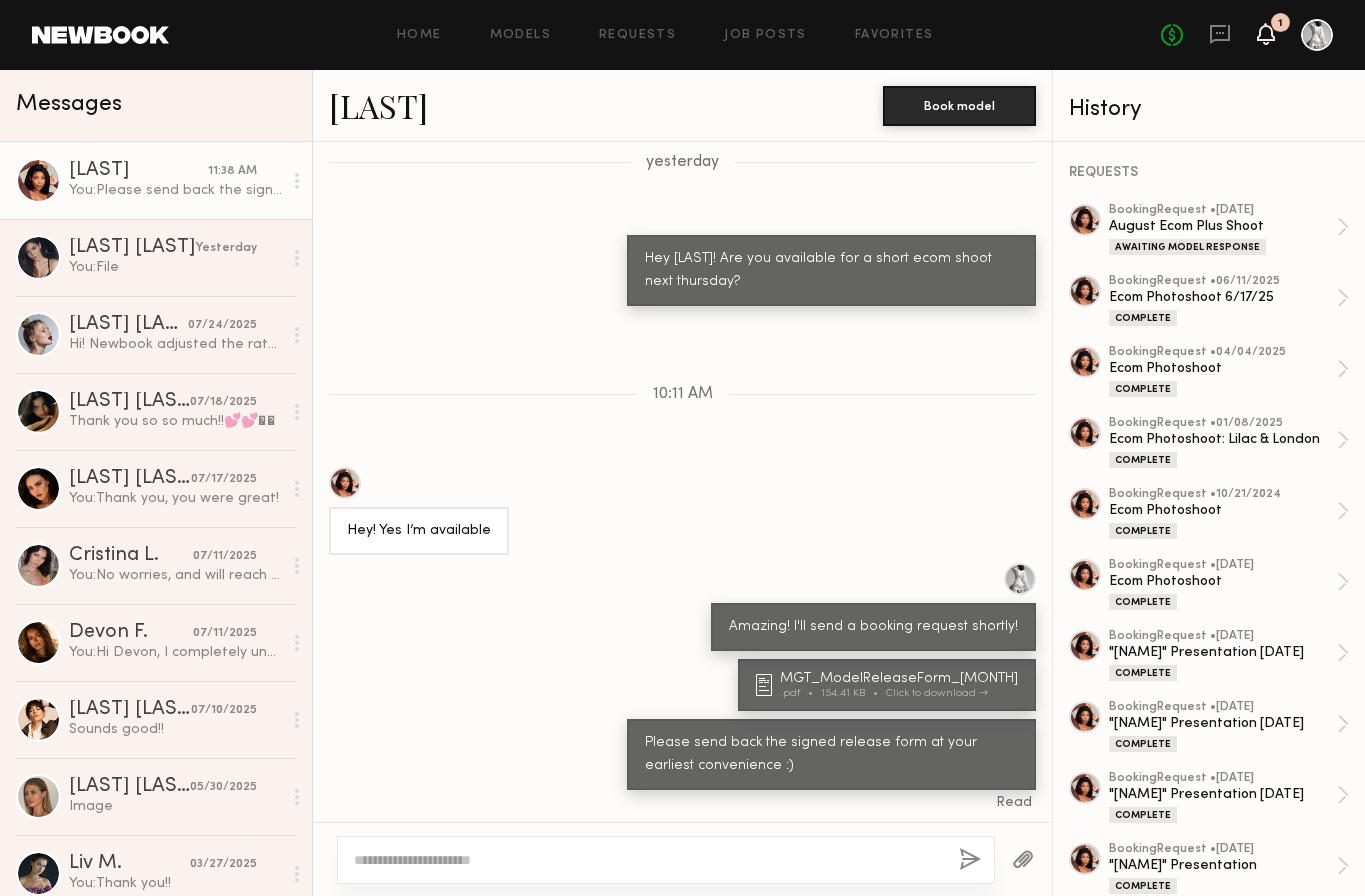 click 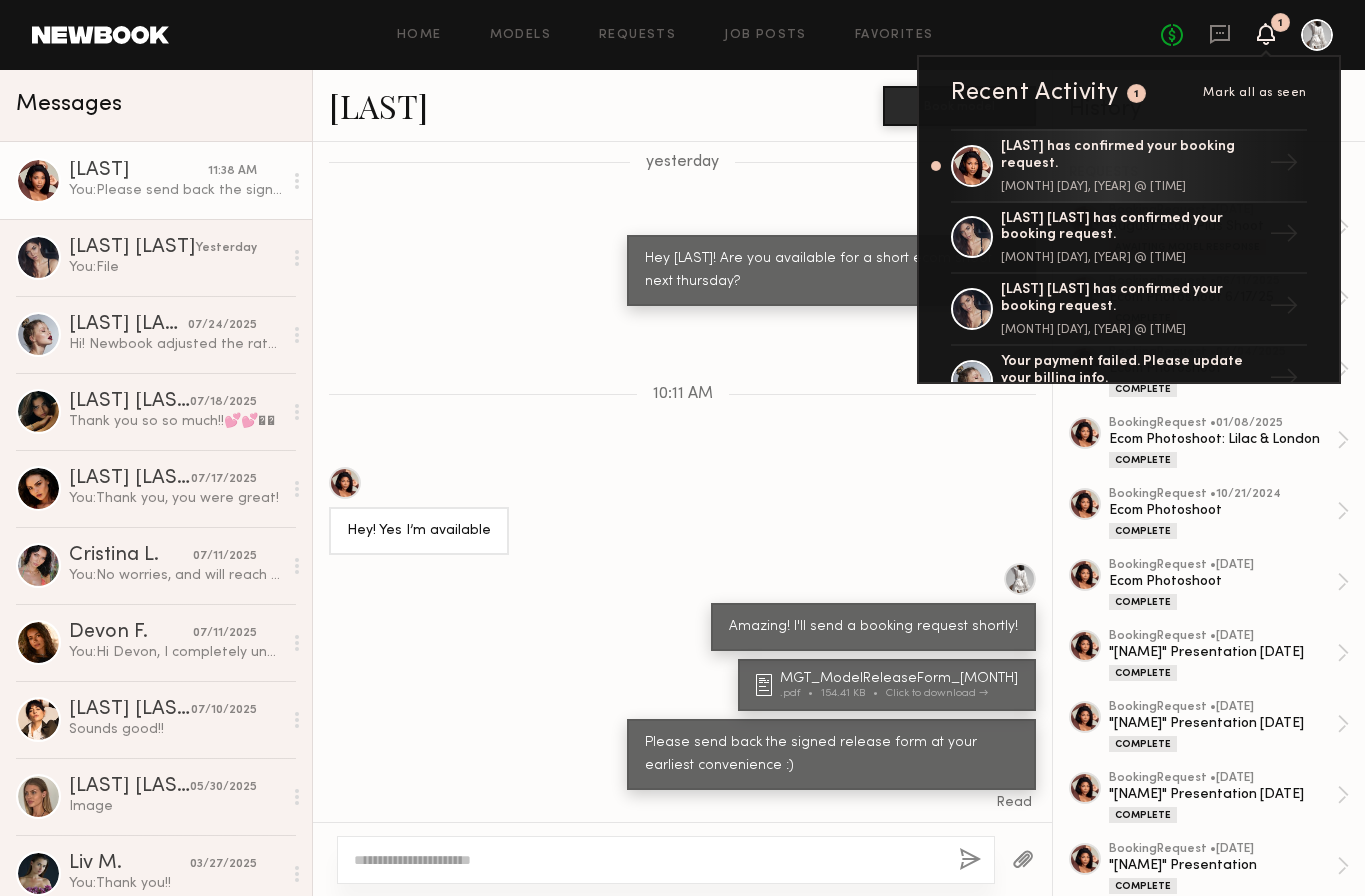 click 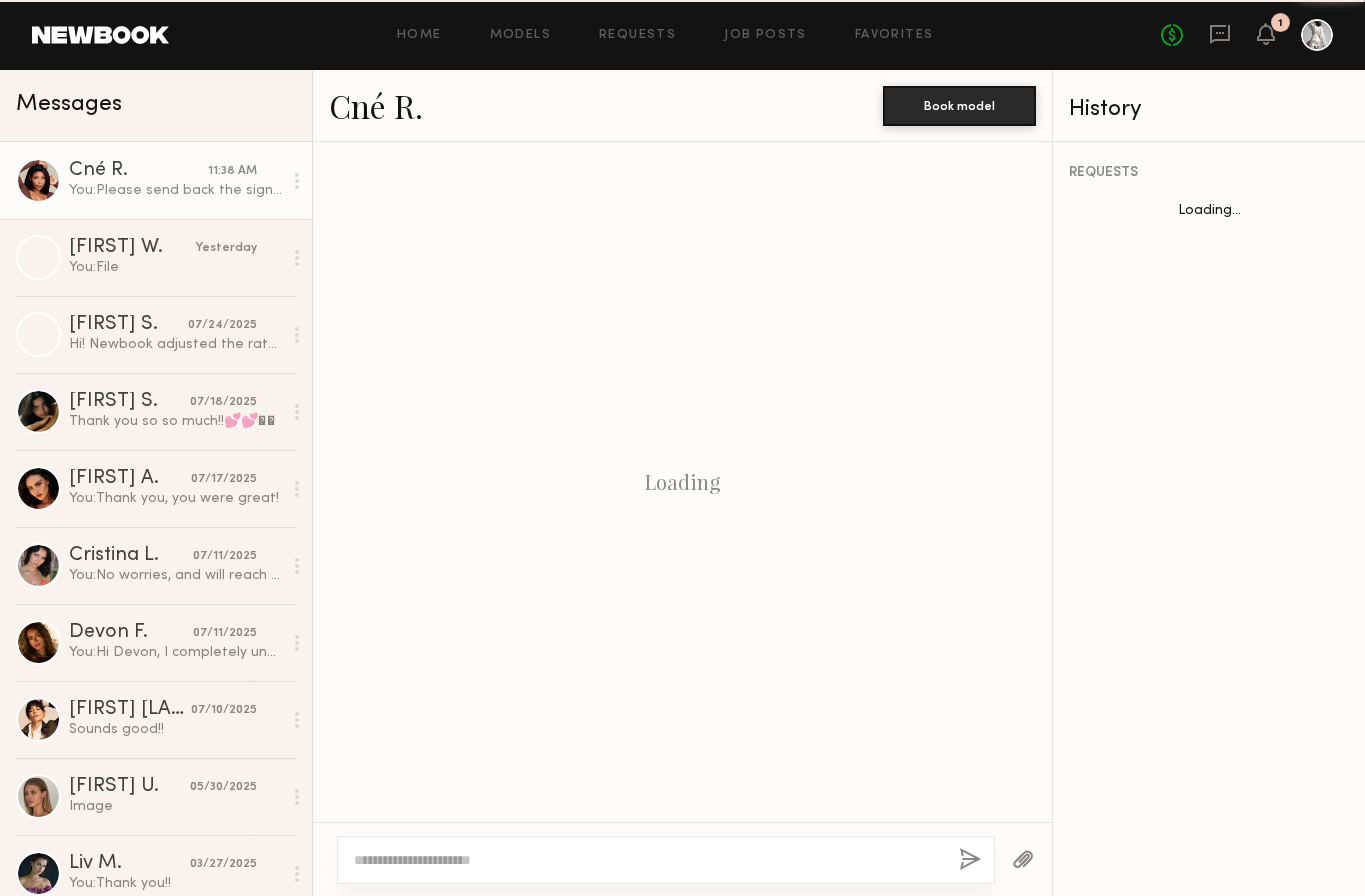 scroll, scrollTop: 0, scrollLeft: 0, axis: both 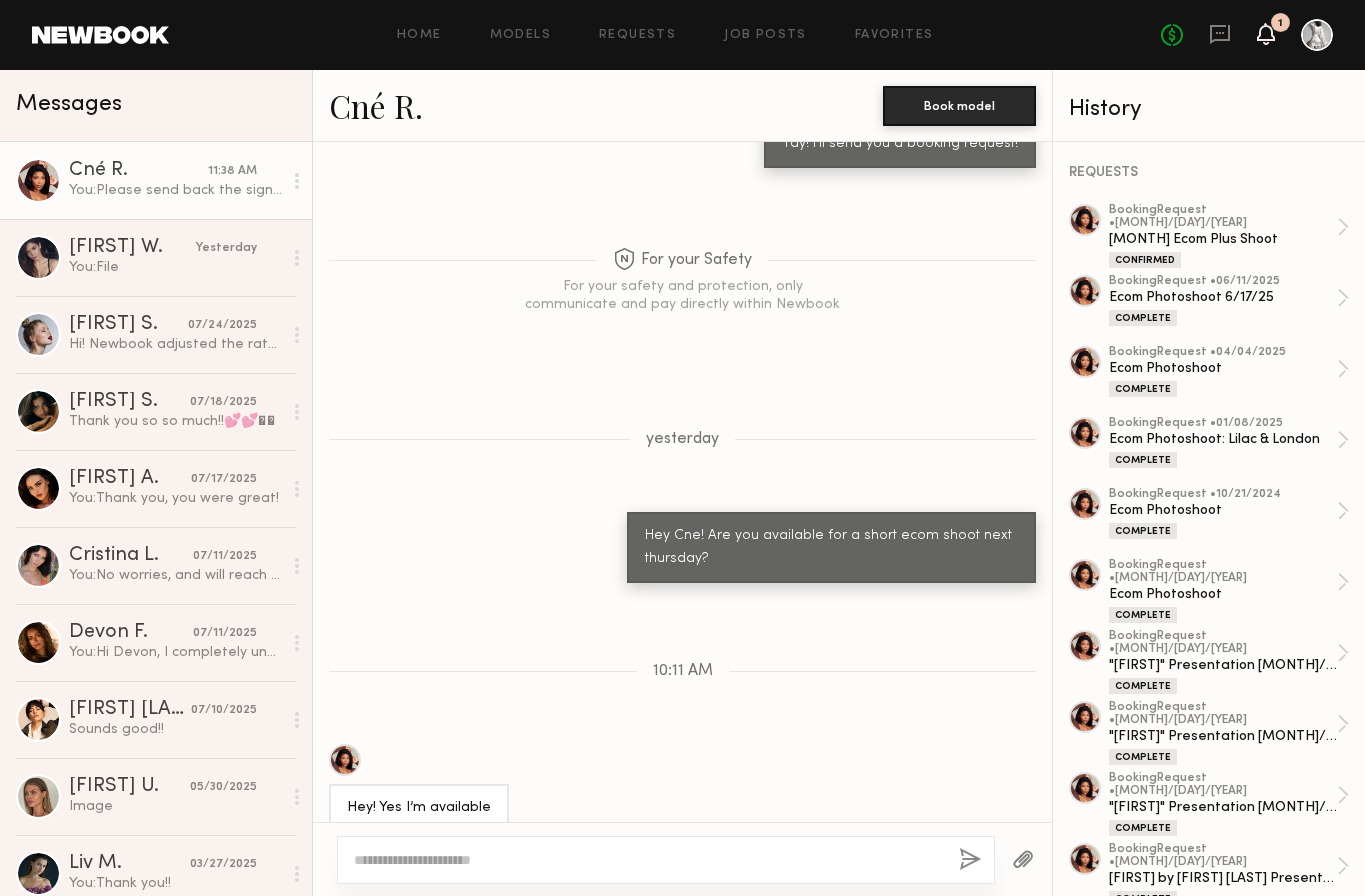 click 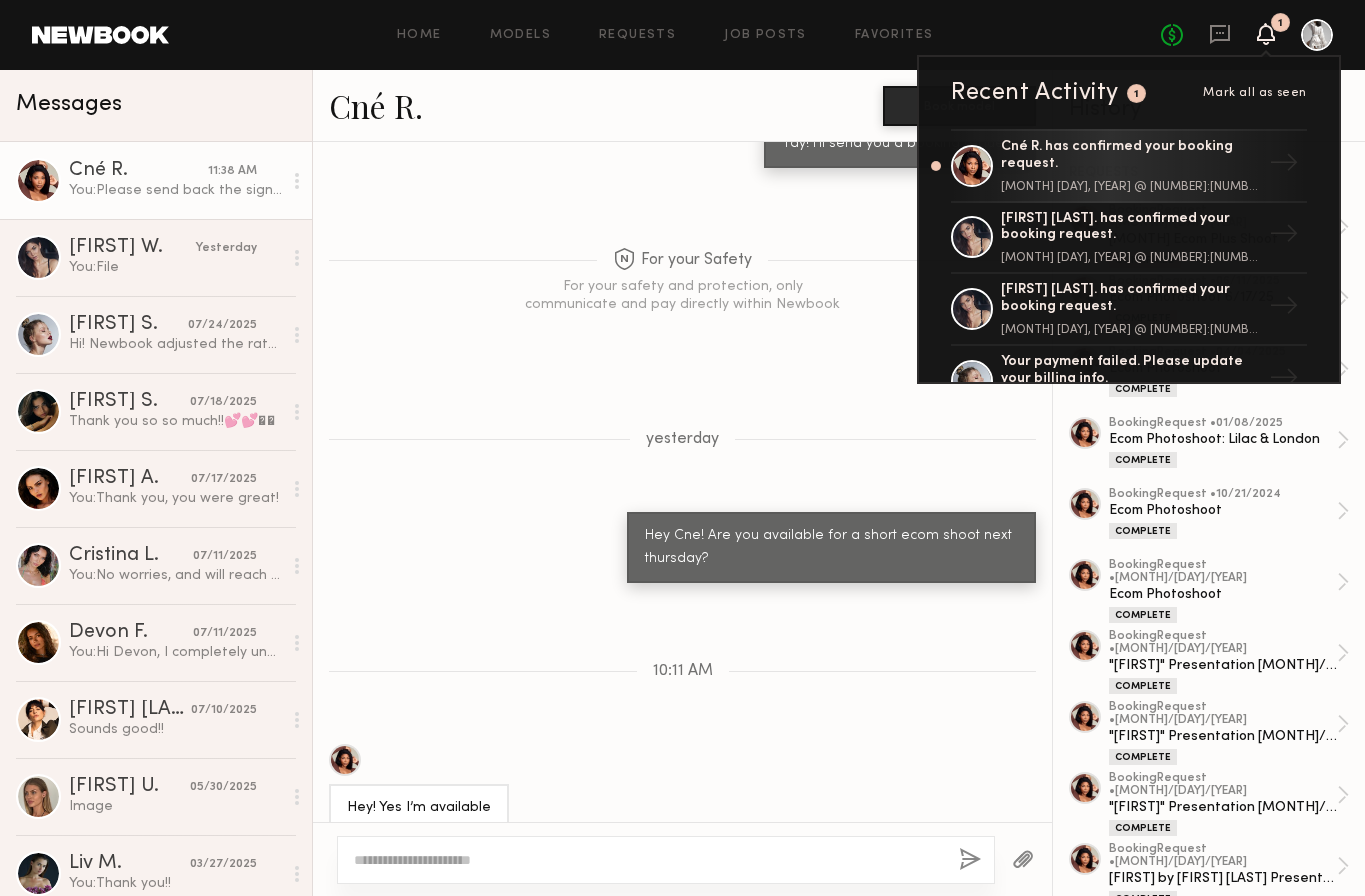 click 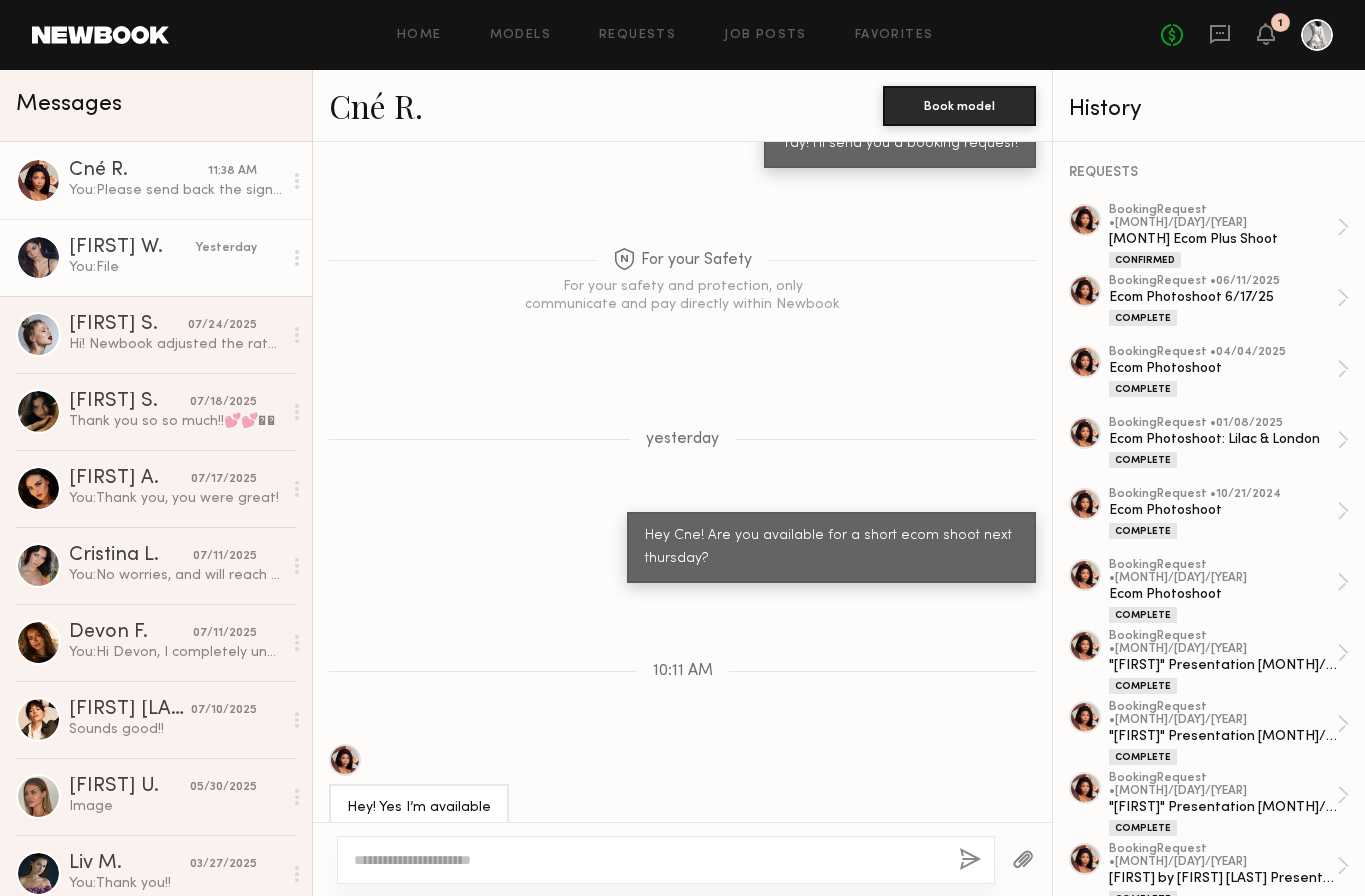 click on "You:  File" 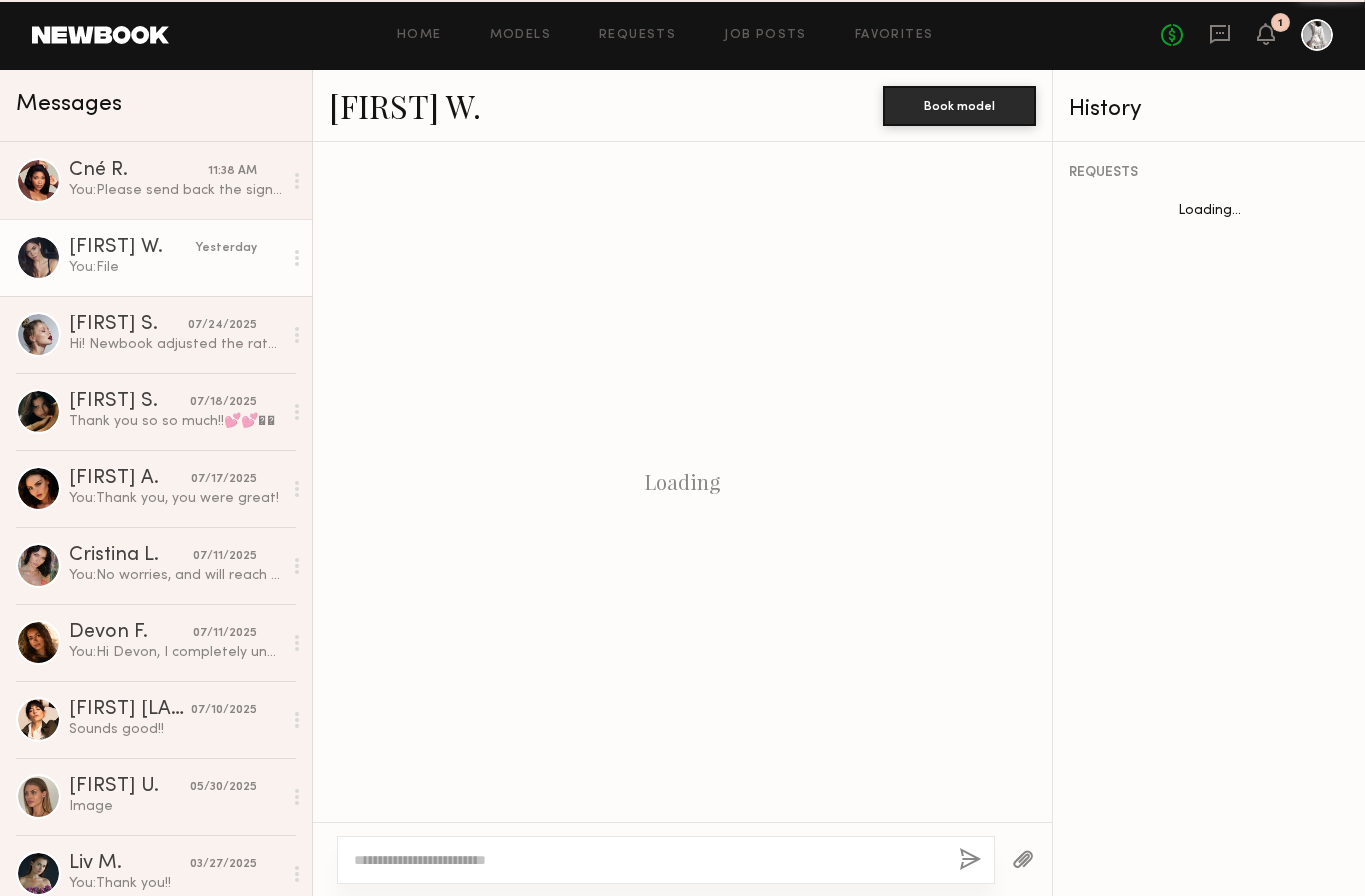 scroll, scrollTop: 450, scrollLeft: 0, axis: vertical 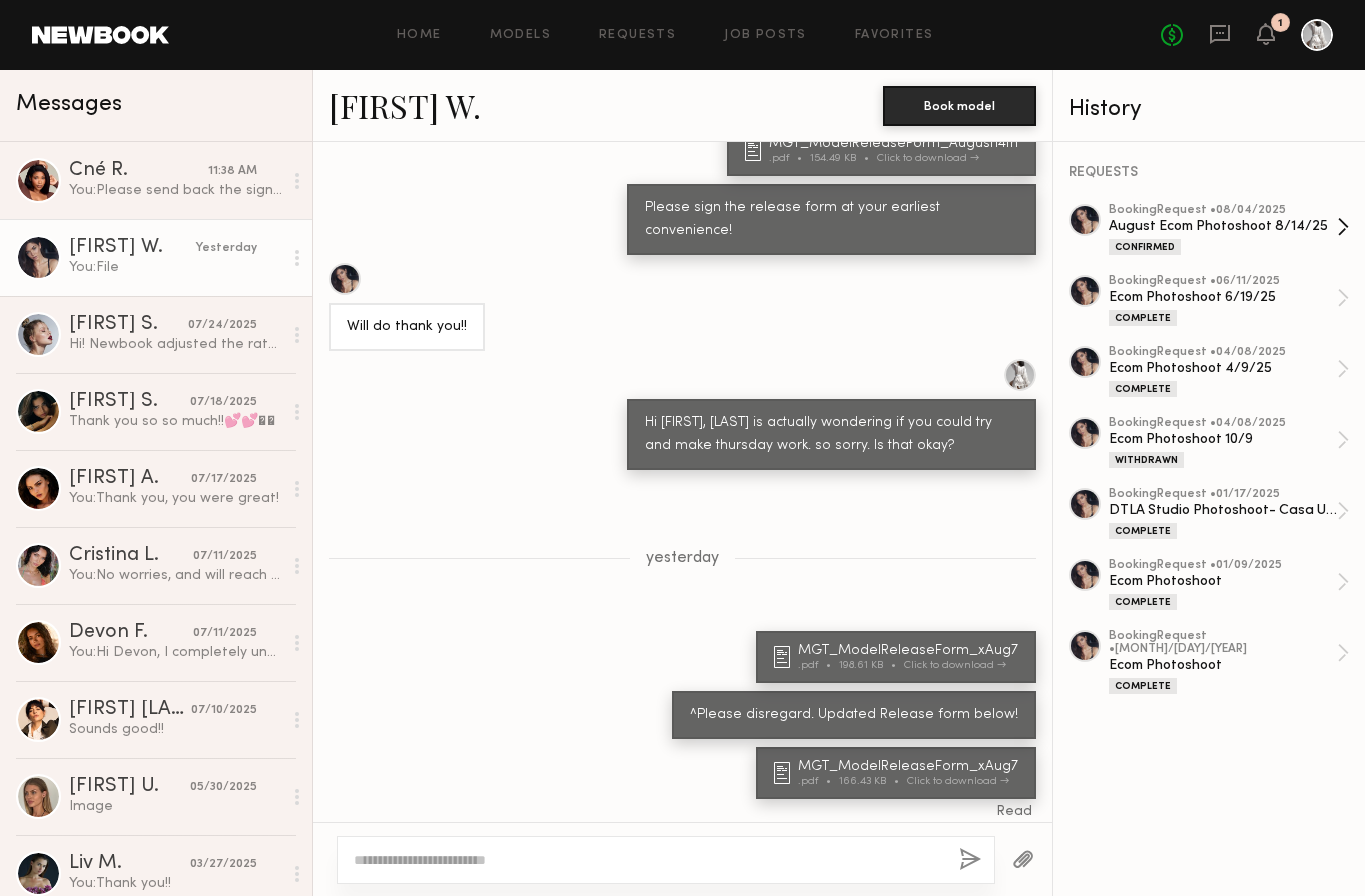 click on "August Ecom Photoshoot 8/14/25" 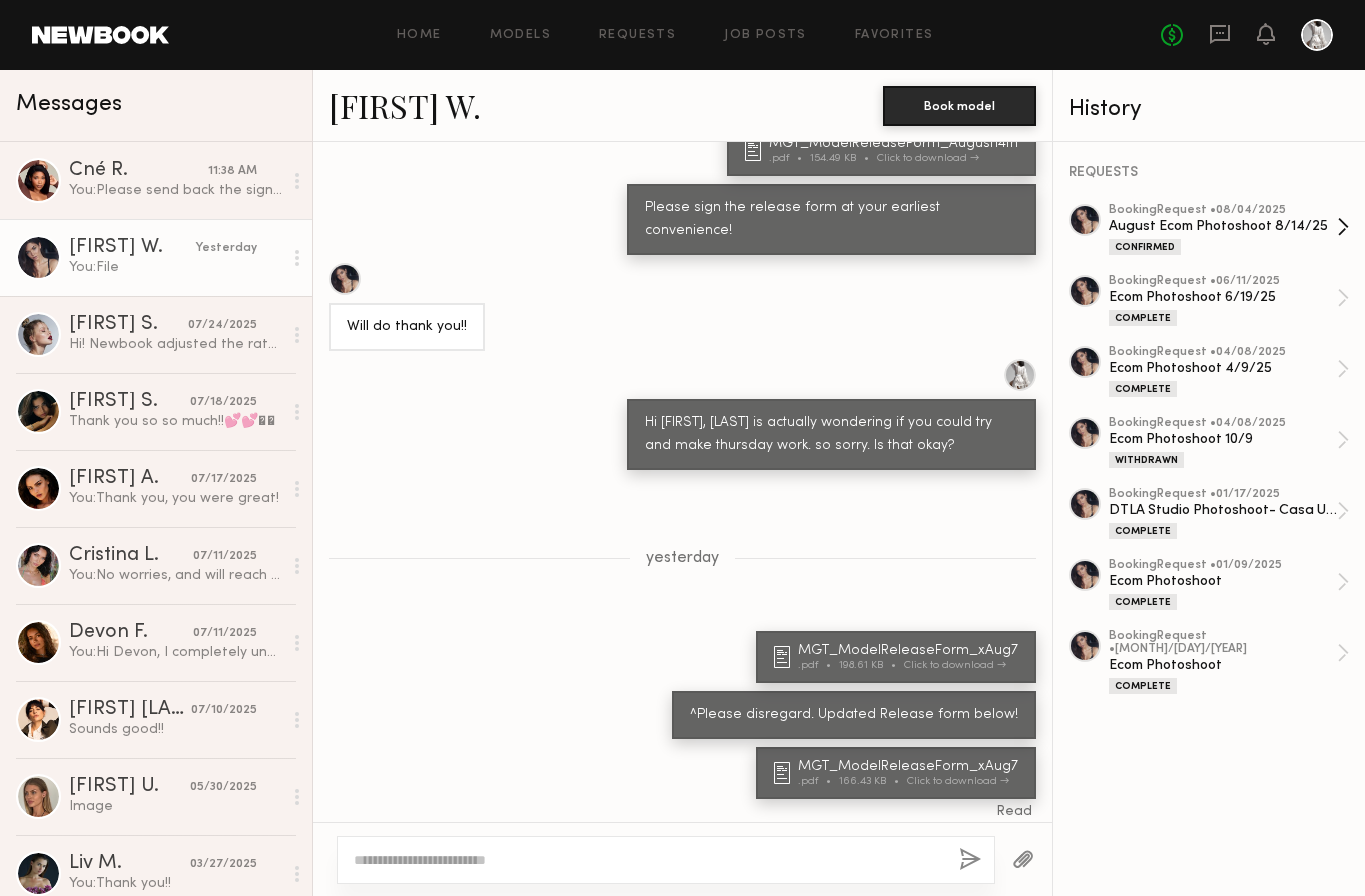click on "Confirmed" 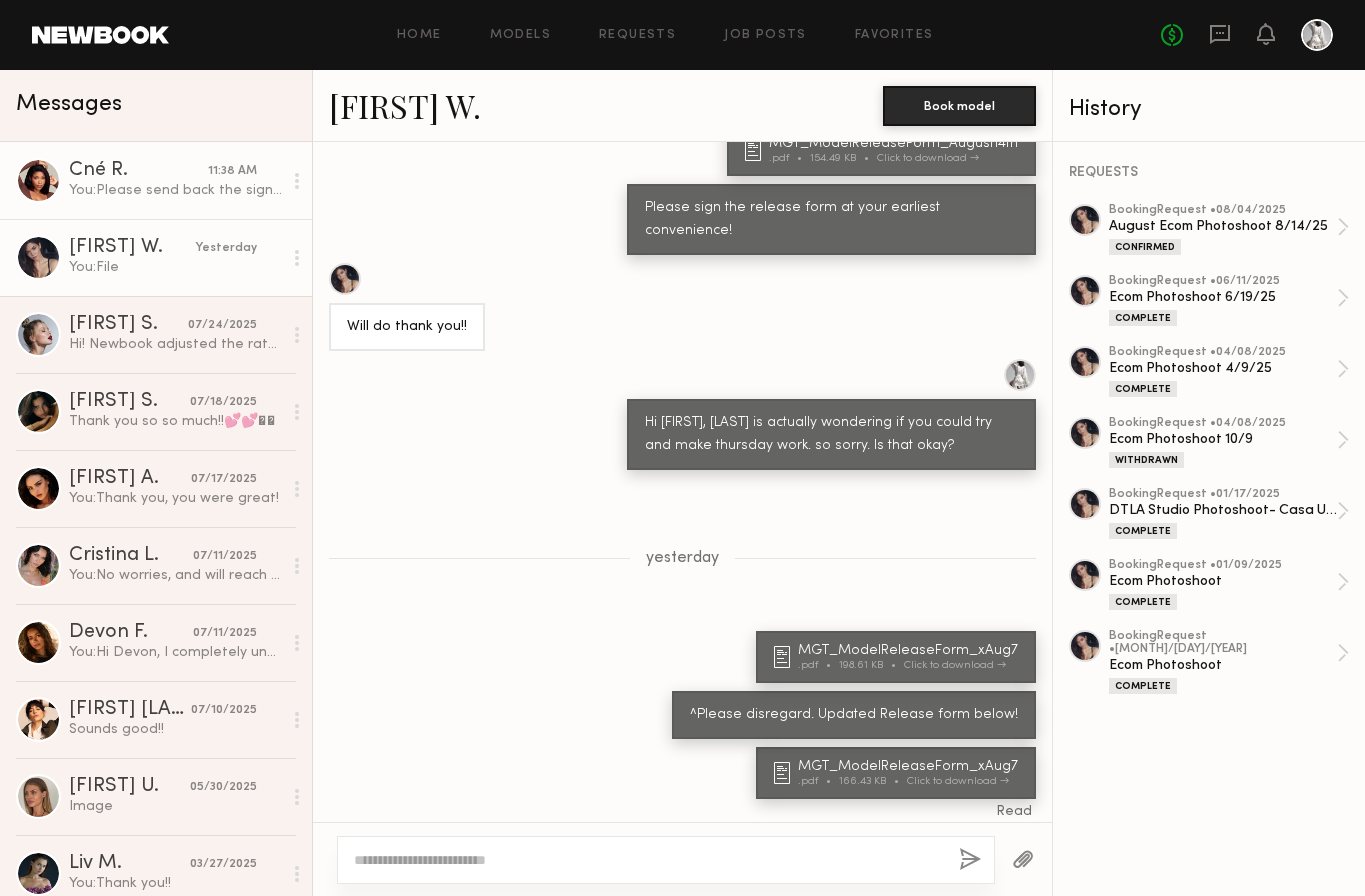 click on "You:  Please send back the signed release form at your earliest convenience :)" 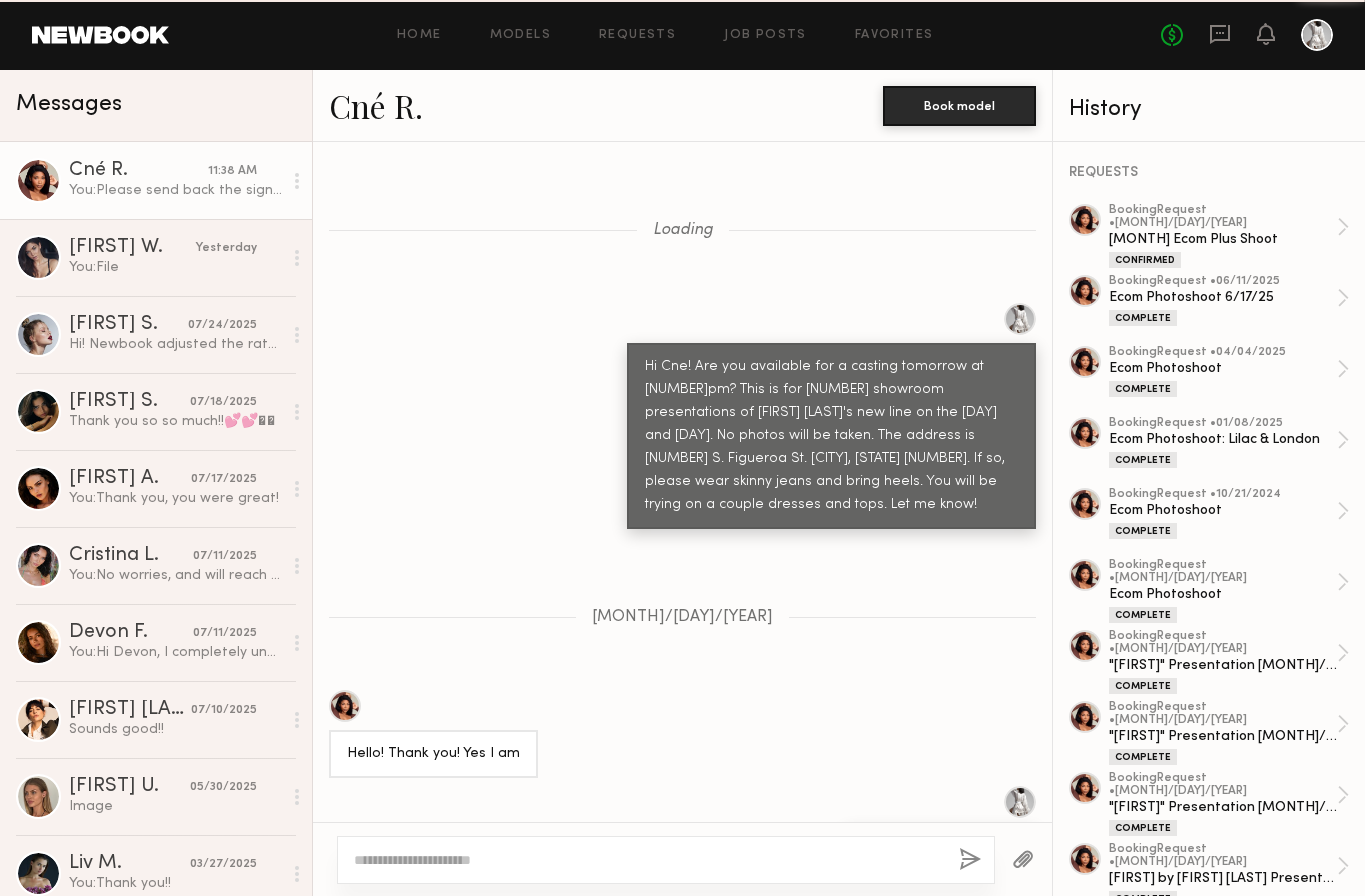 scroll, scrollTop: 21489, scrollLeft: 0, axis: vertical 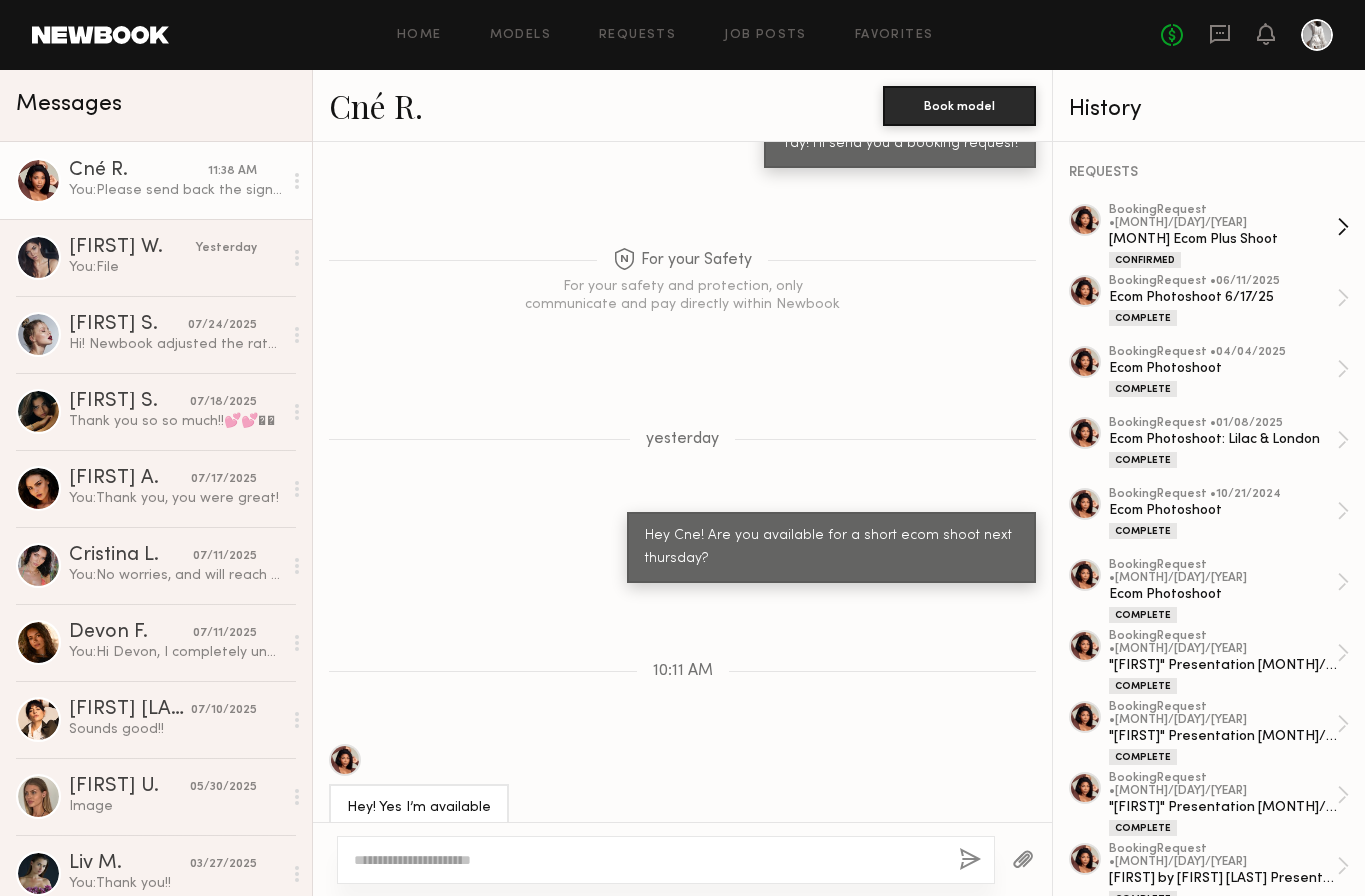 click on "August Ecom Plus Shoot" 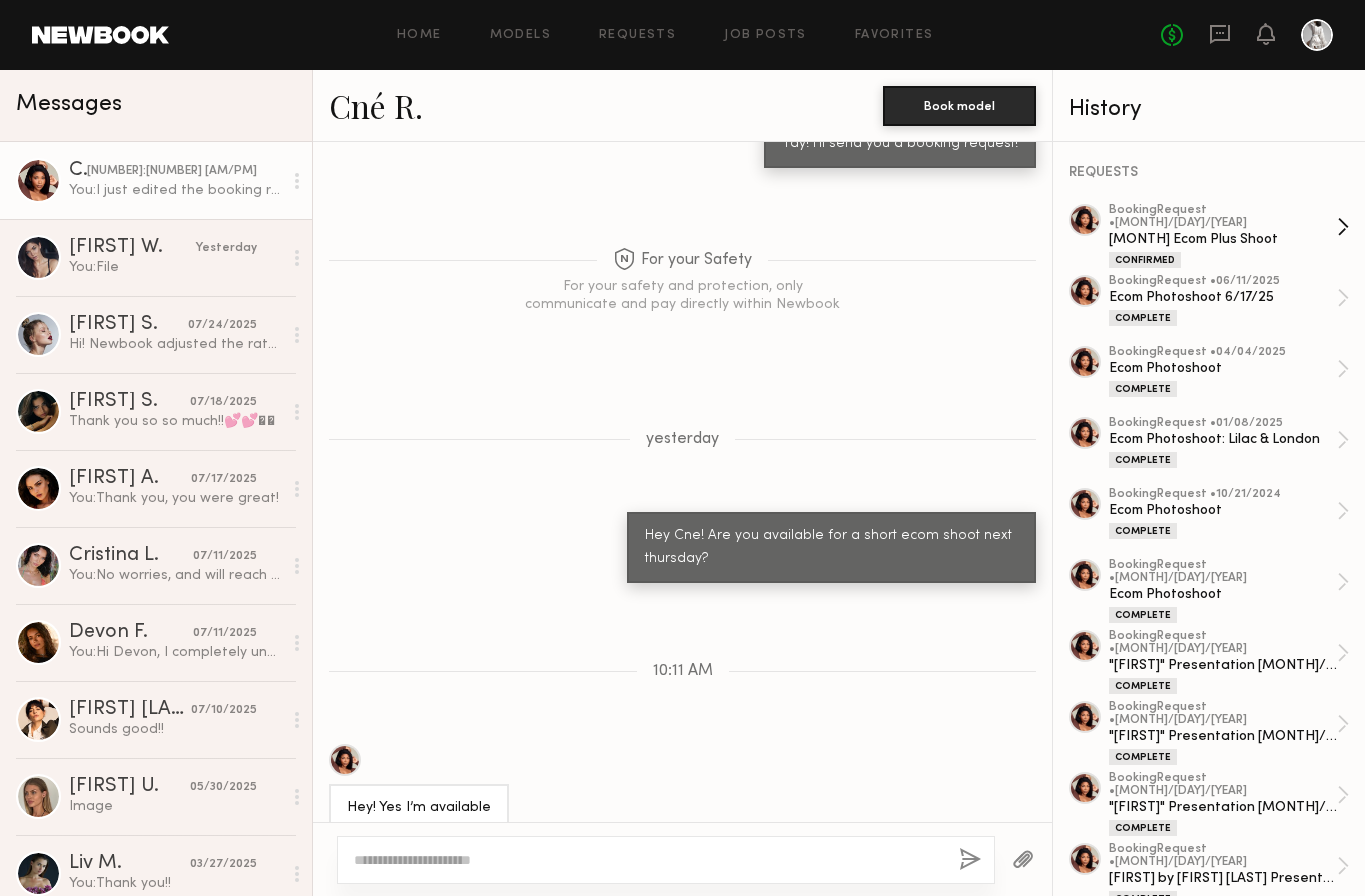 scroll, scrollTop: 21780, scrollLeft: 0, axis: vertical 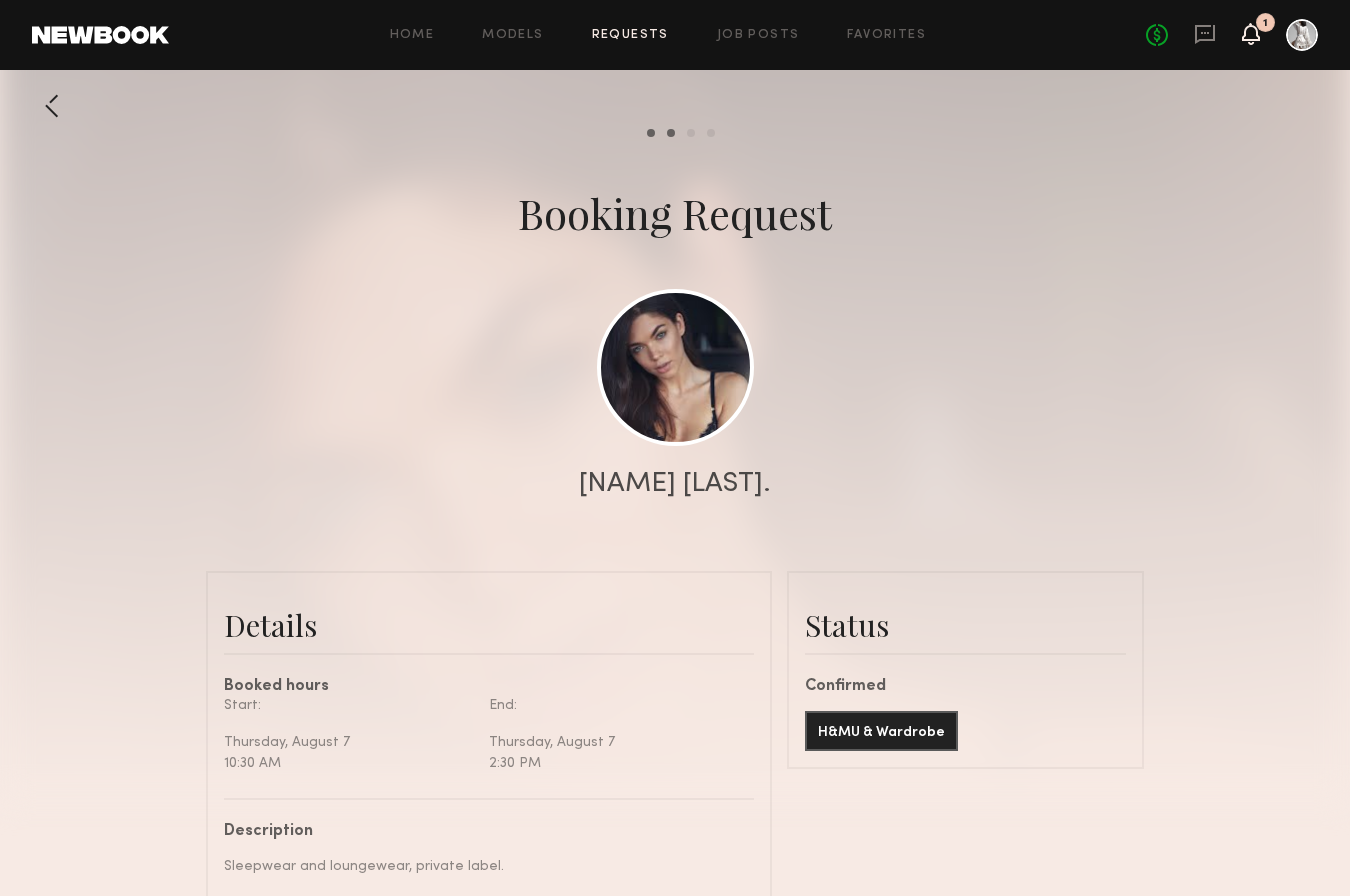 click on "Start: Thursday, August 7 10:30 AM End: Thursday, August 7 2:30 PM" 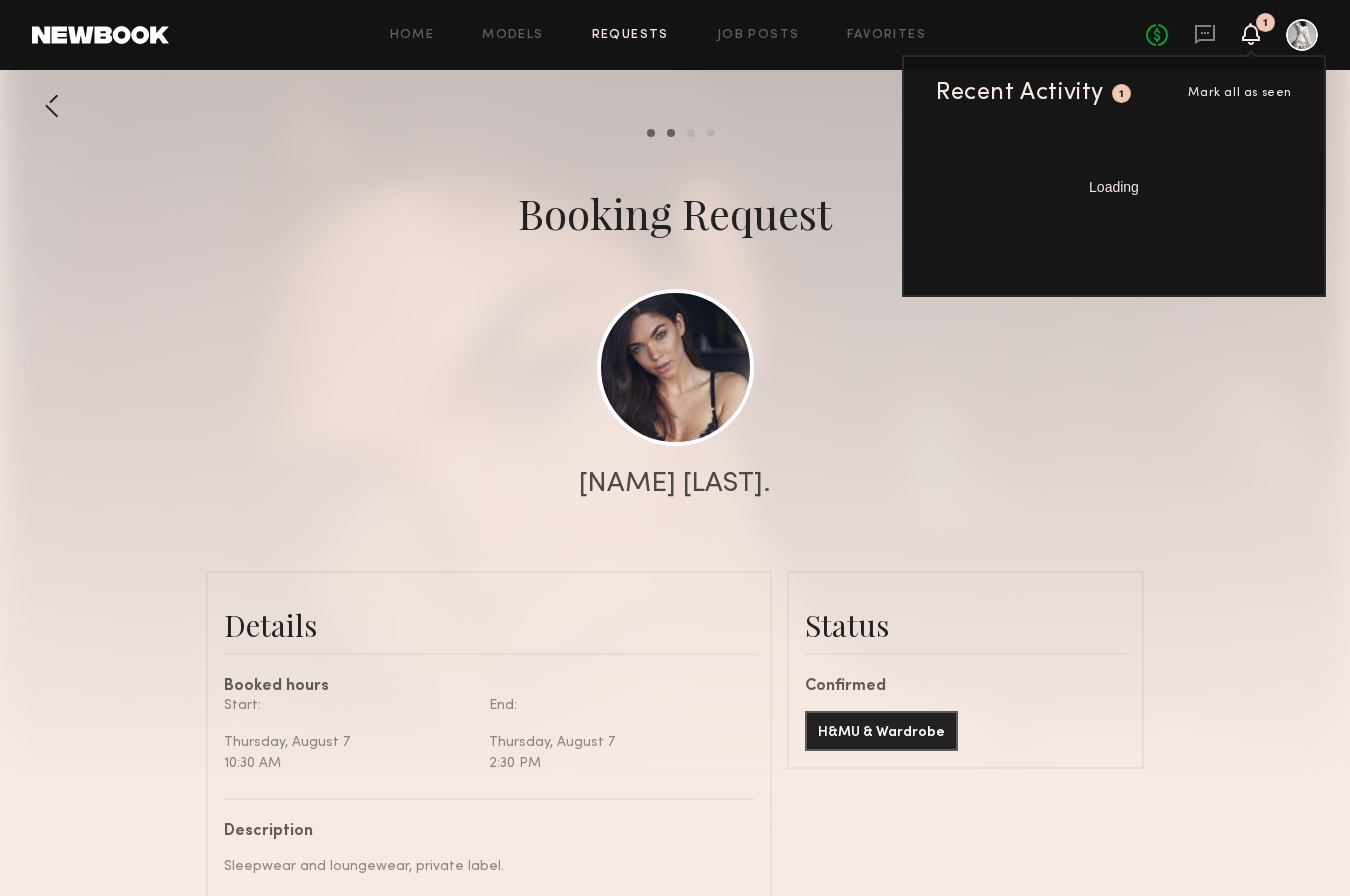scroll, scrollTop: 200, scrollLeft: 0, axis: vertical 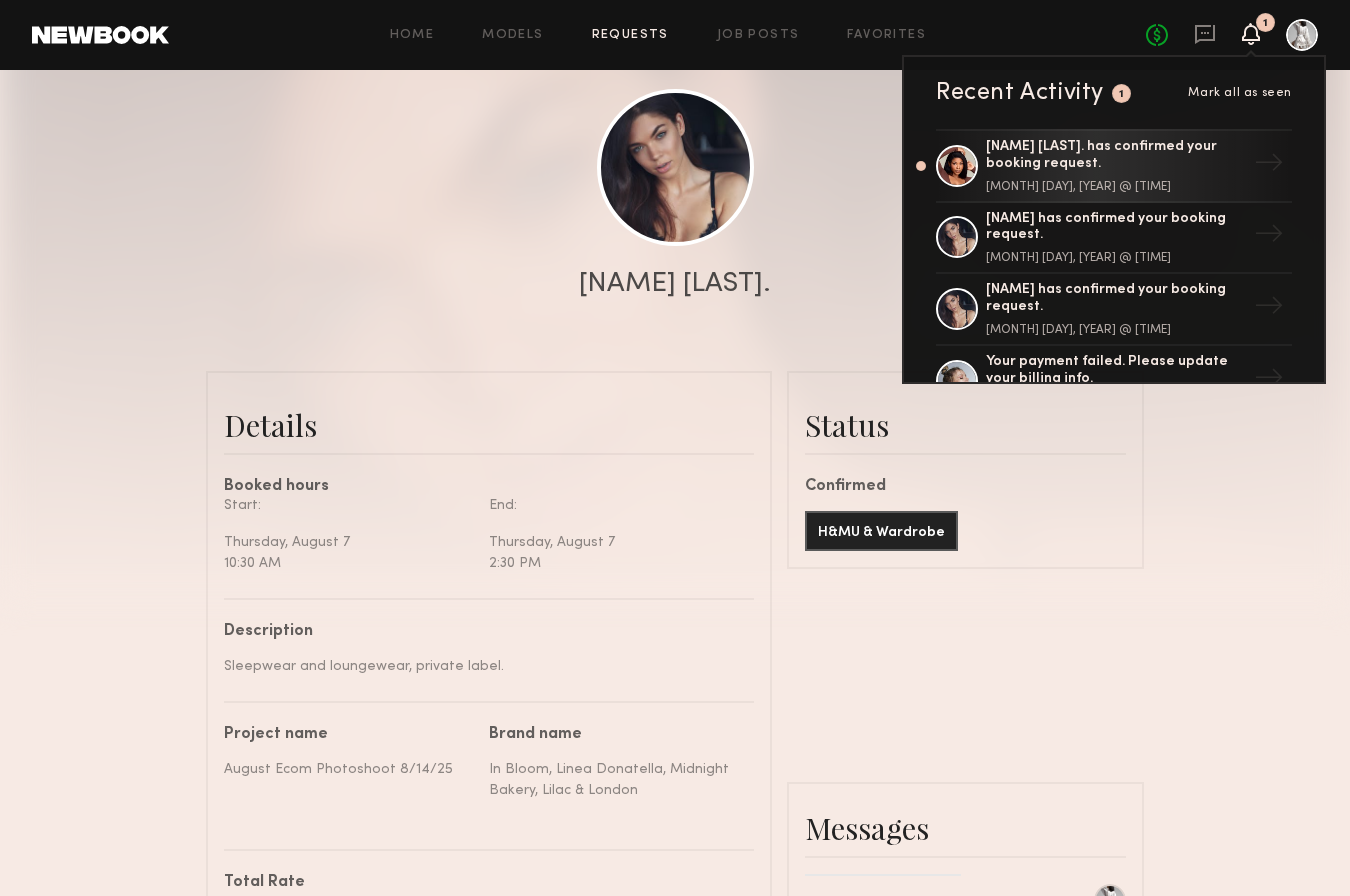 click on "Send request   Model response   Review hours worked   Pay model  Booking Request  Aarika W.   Details   Booked hours  Start: Thursday, August 7 10:30 AM End: Thursday, August 7 2:30 PM  Description   Sleepwear and loungewear, private label.   Project name   August Ecom Photoshoot 8/14/25   Brand name   In Bloom, Linea Donatella, Midnight Bakery, Lilac & London   Total Rate  $600 Hair & Makeup Edit save cancel N/A Saving... Wardrobe Detail Edit save cancel N/A Saving... Terms/Usage  Digital Usage only, online for lifecycle of product.  Conflict  N/A   Location   13889 S Figueroa St, Los Angeles, CA 90061, USA  ← Move left → Move right ↑ Move up ↓ Move down + Zoom in - Zoom out Home Jump left by 75% End Jump right by 75% Page Up Jump up by 75% Page Down Jump down by 75% To navigate, press the arrow keys. Keyboard shortcuts Map Data Map data ©2025 Google Map data ©2025 Google 2 km  Click to toggle between metric and imperial units Terms Report a map error  Status   Confirmed   H&MU & Wardrobe  Ok" 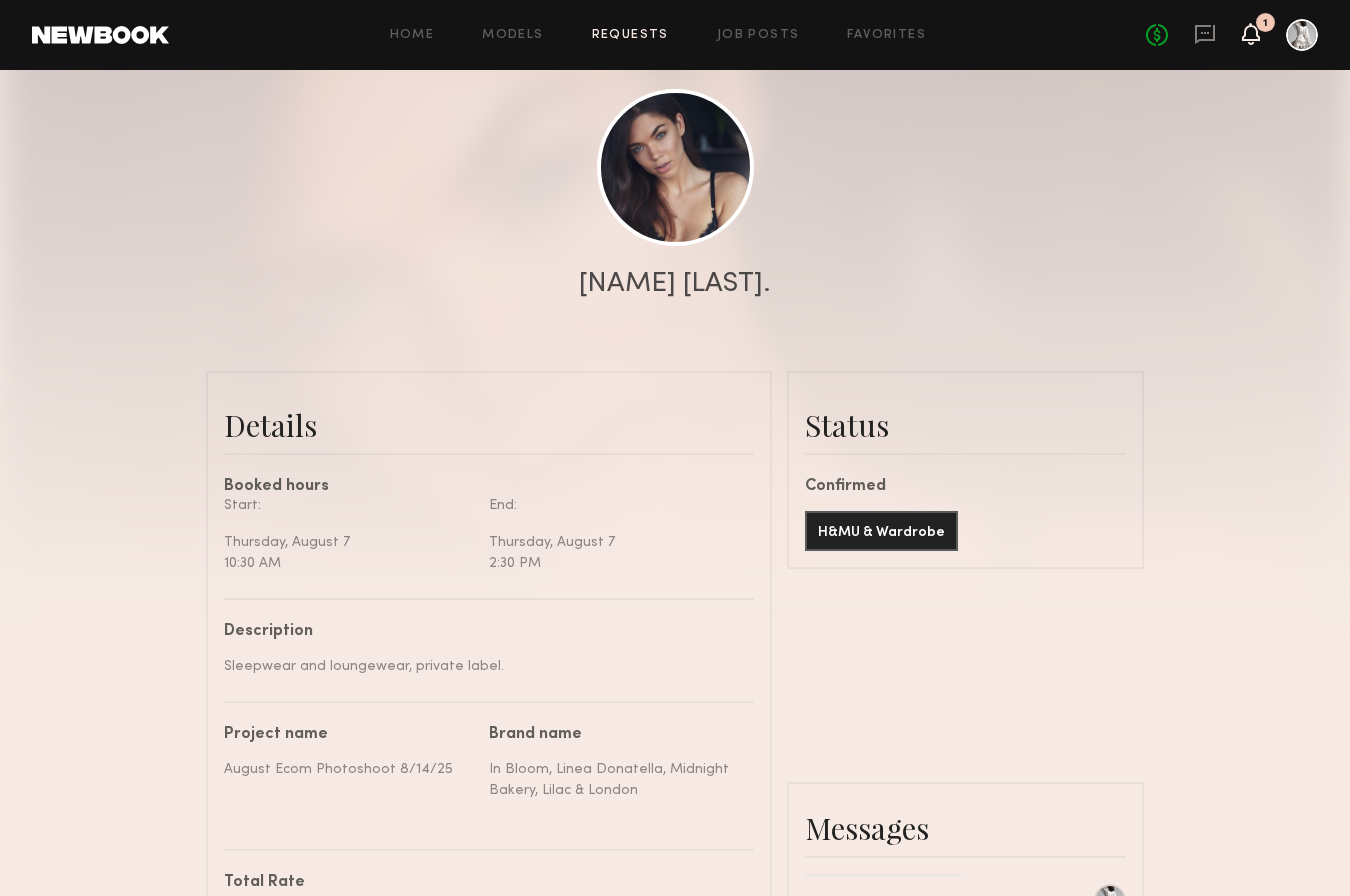 click 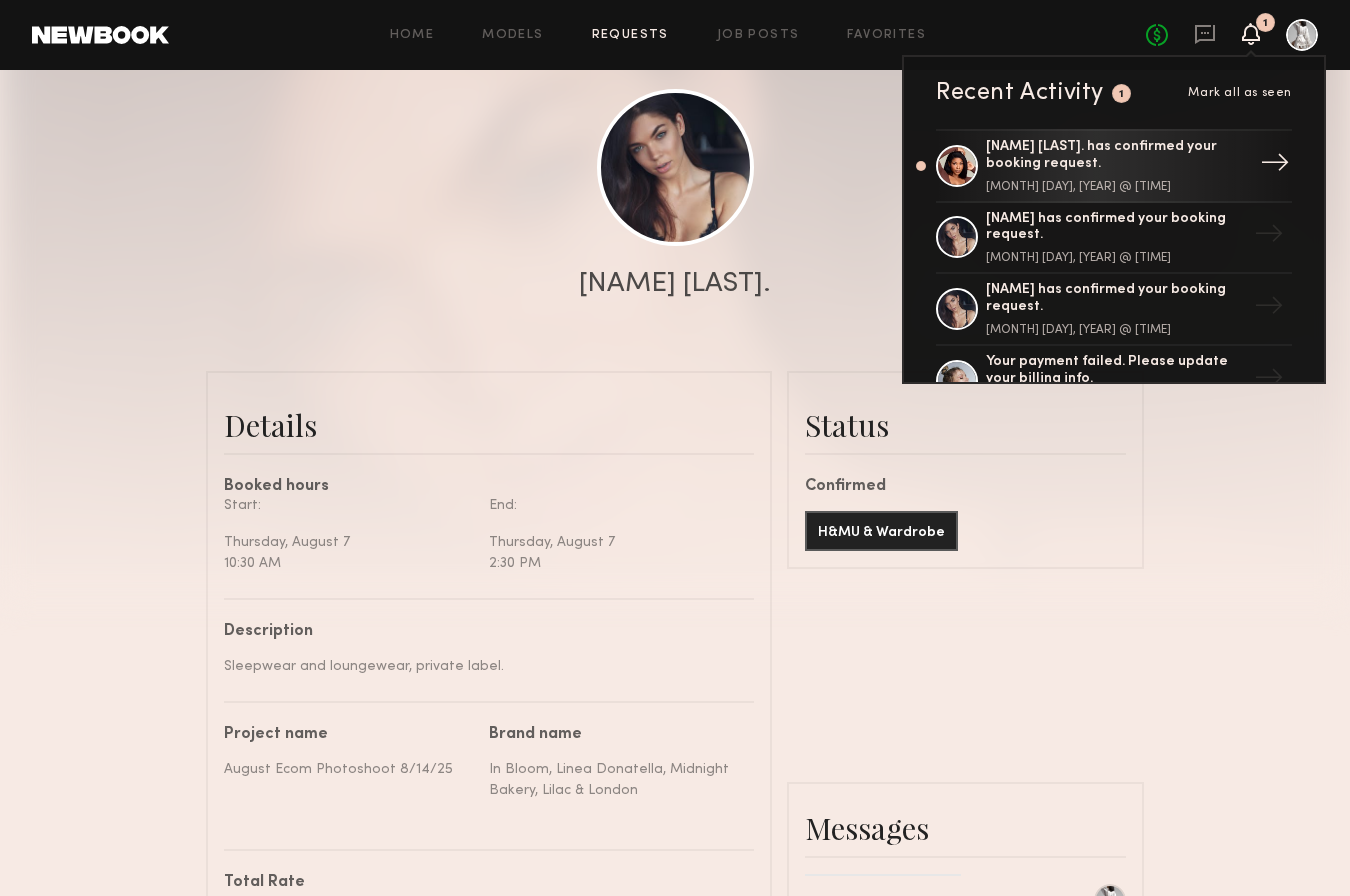 click on "Cné R. has confirmed your booking request." 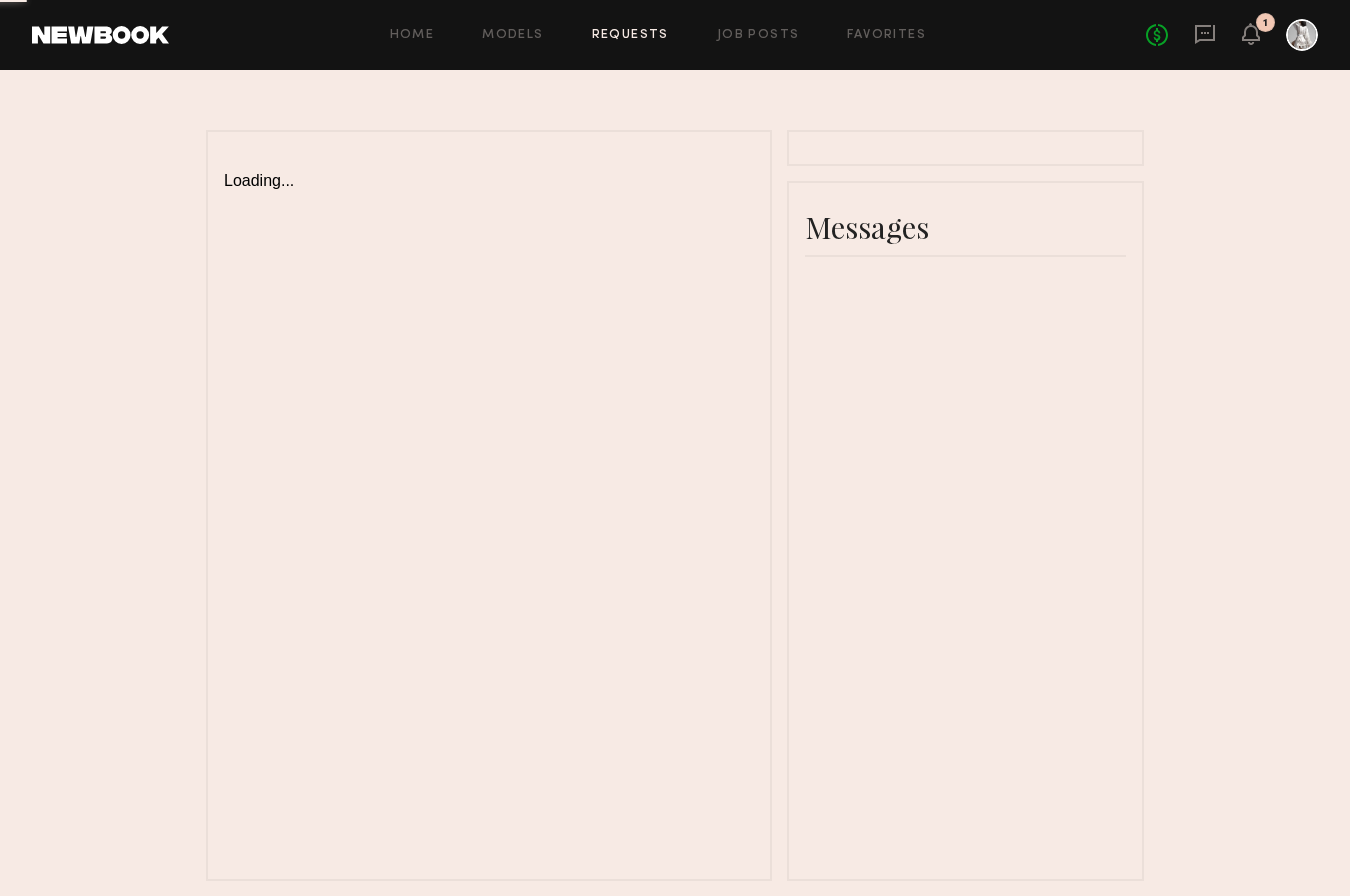 scroll, scrollTop: 0, scrollLeft: 0, axis: both 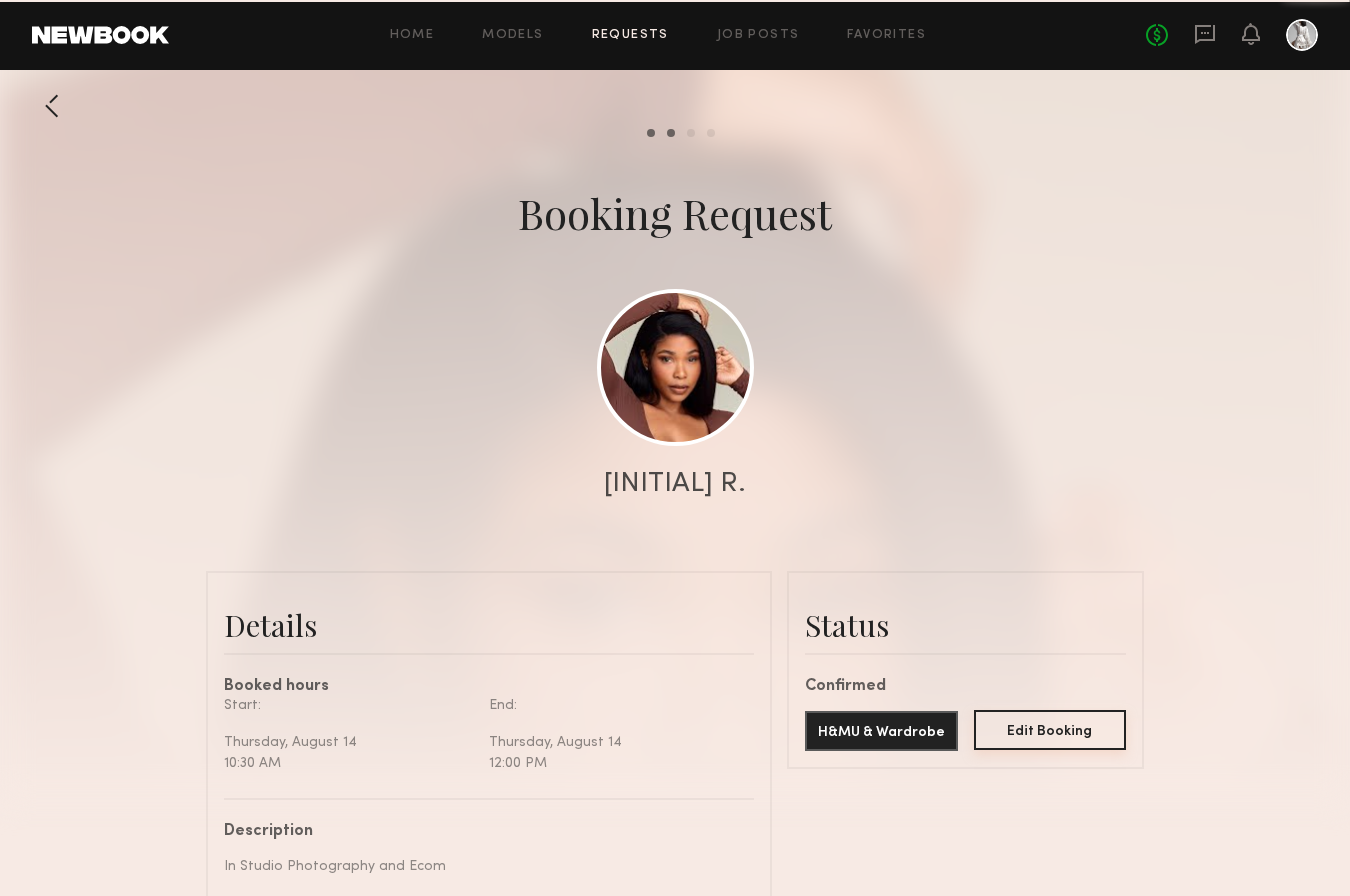 click on "Edit Booking" 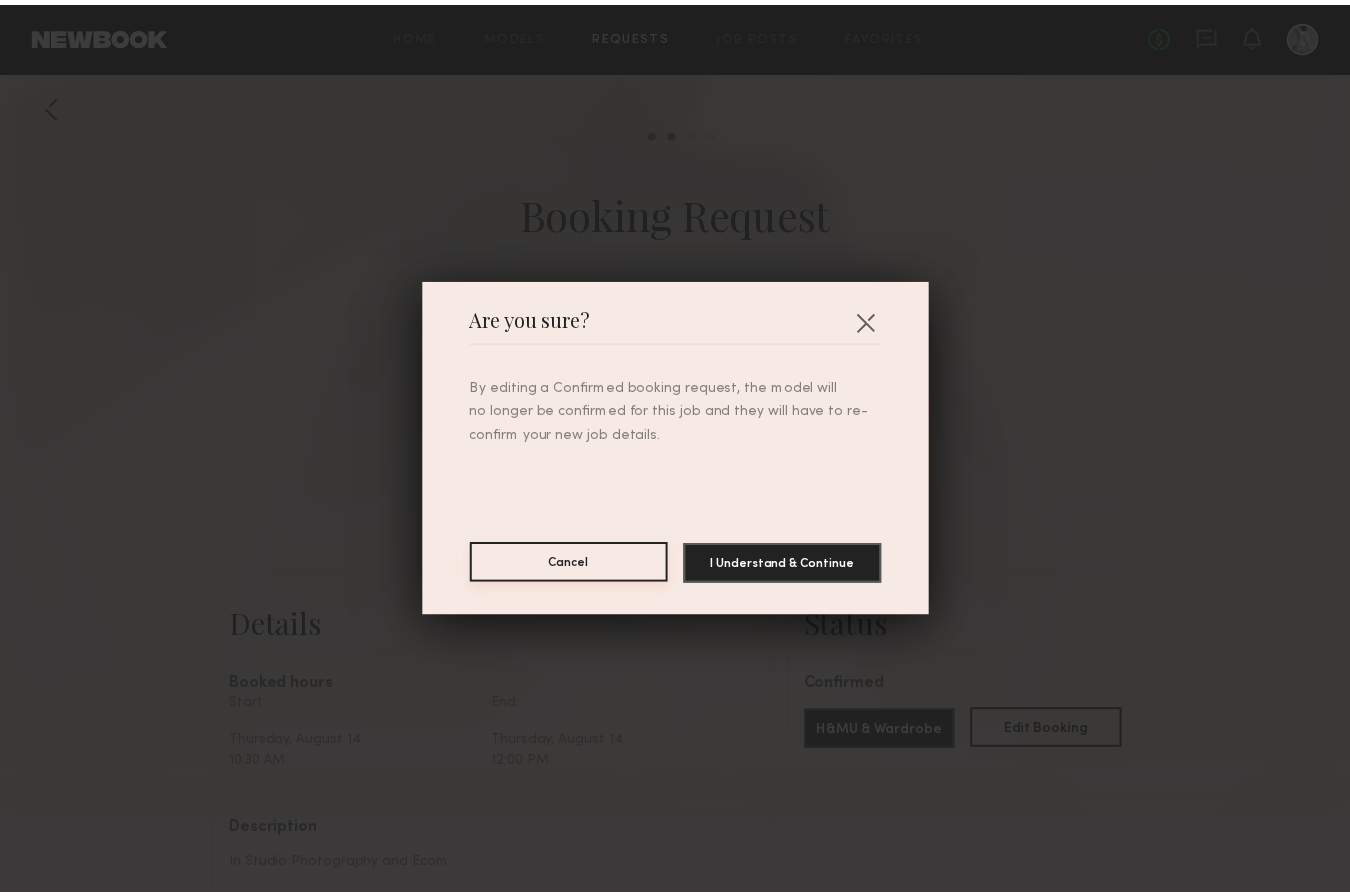 scroll, scrollTop: 1342, scrollLeft: 0, axis: vertical 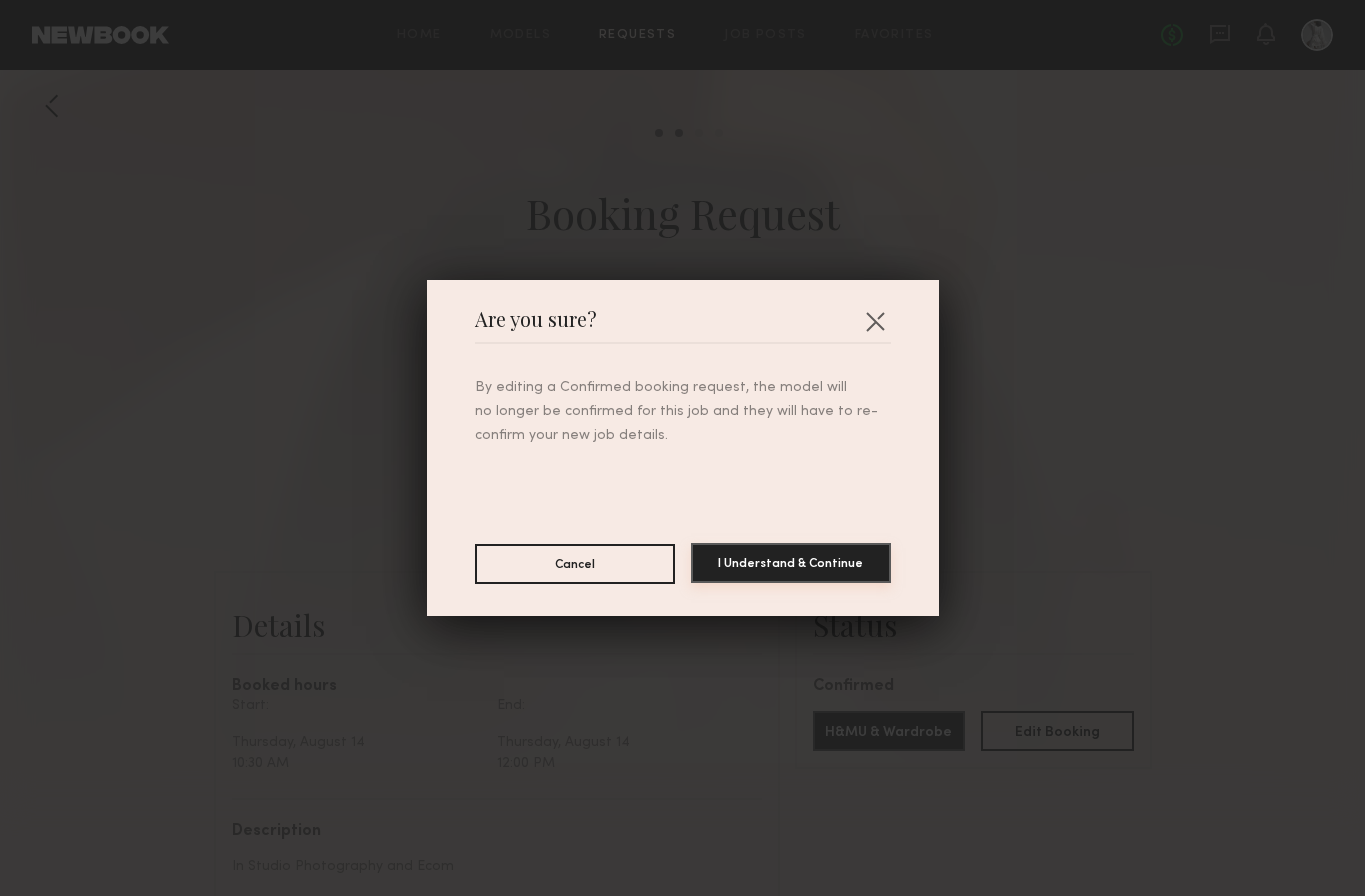 click on "I Understand & Continue" at bounding box center [791, 563] 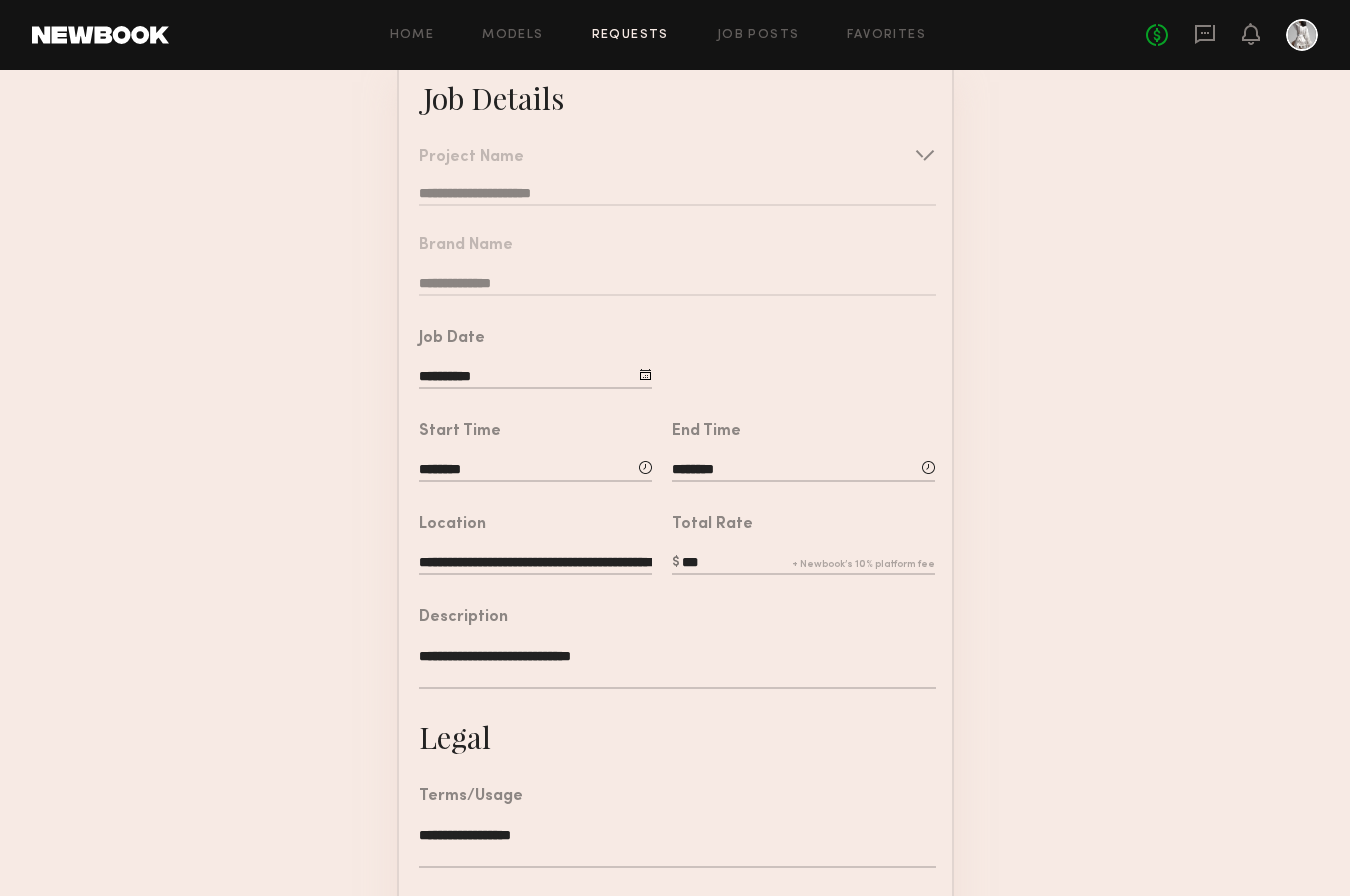 scroll, scrollTop: 200, scrollLeft: 0, axis: vertical 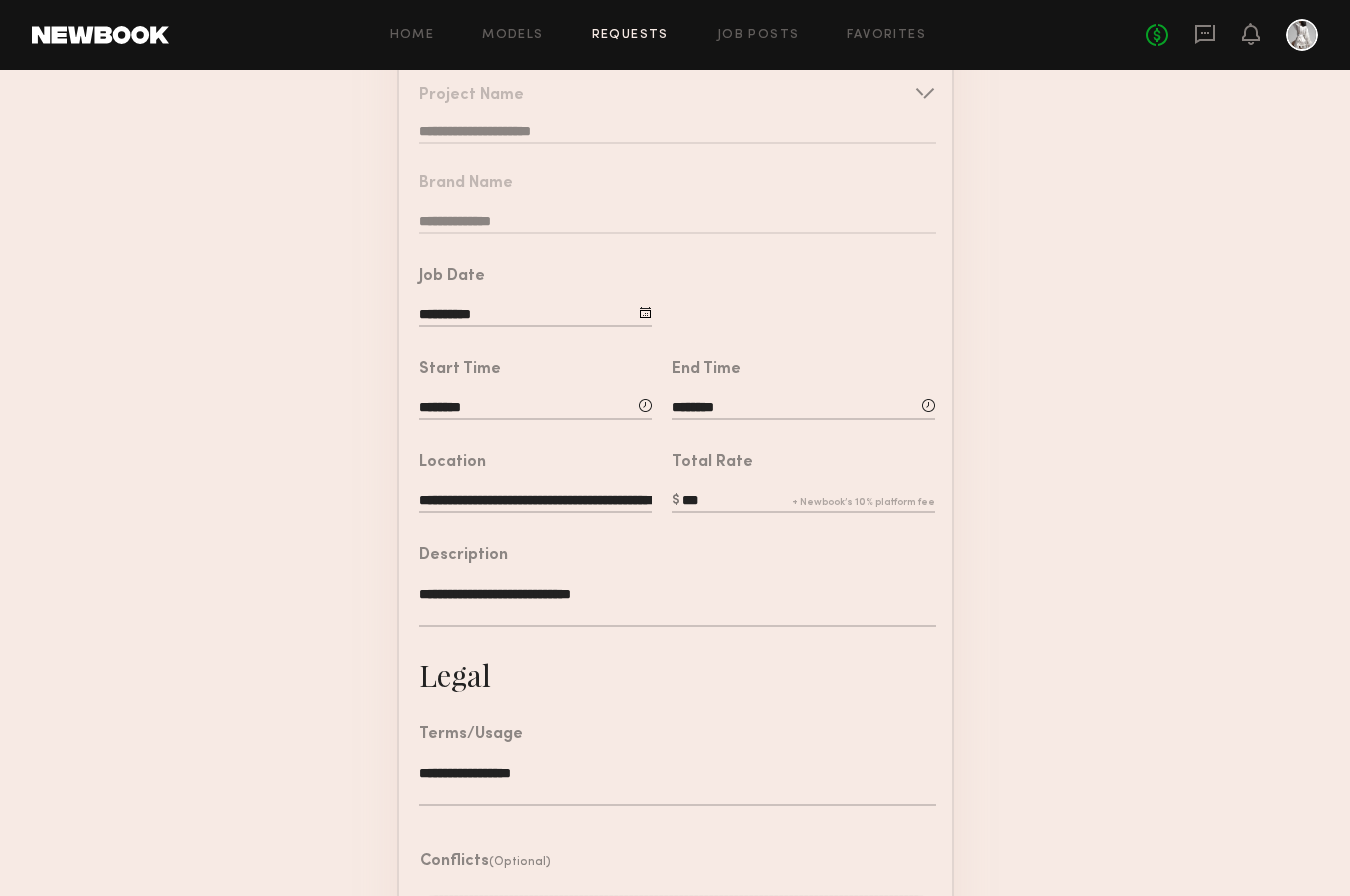 click on "********" 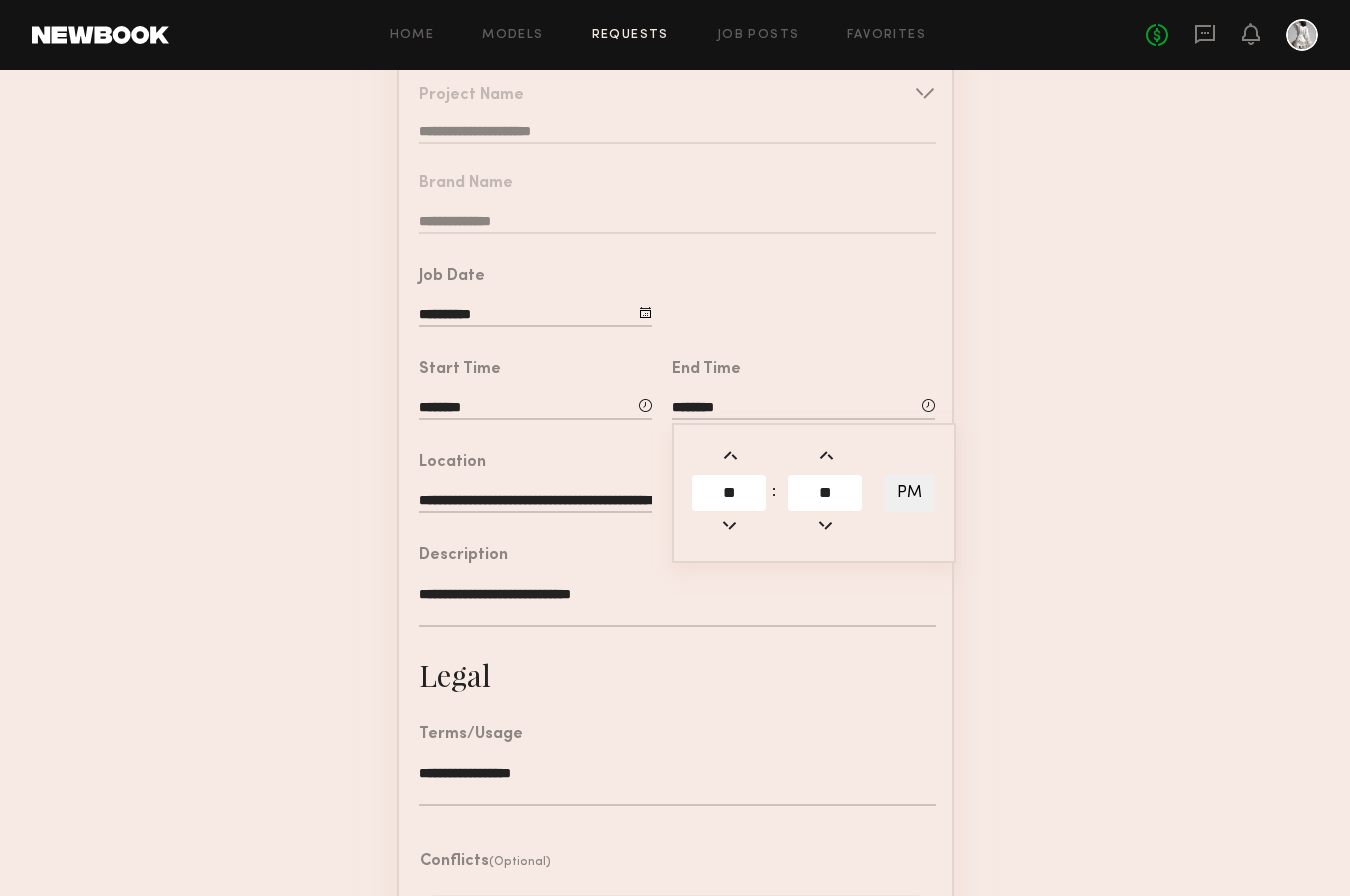 click on "**" 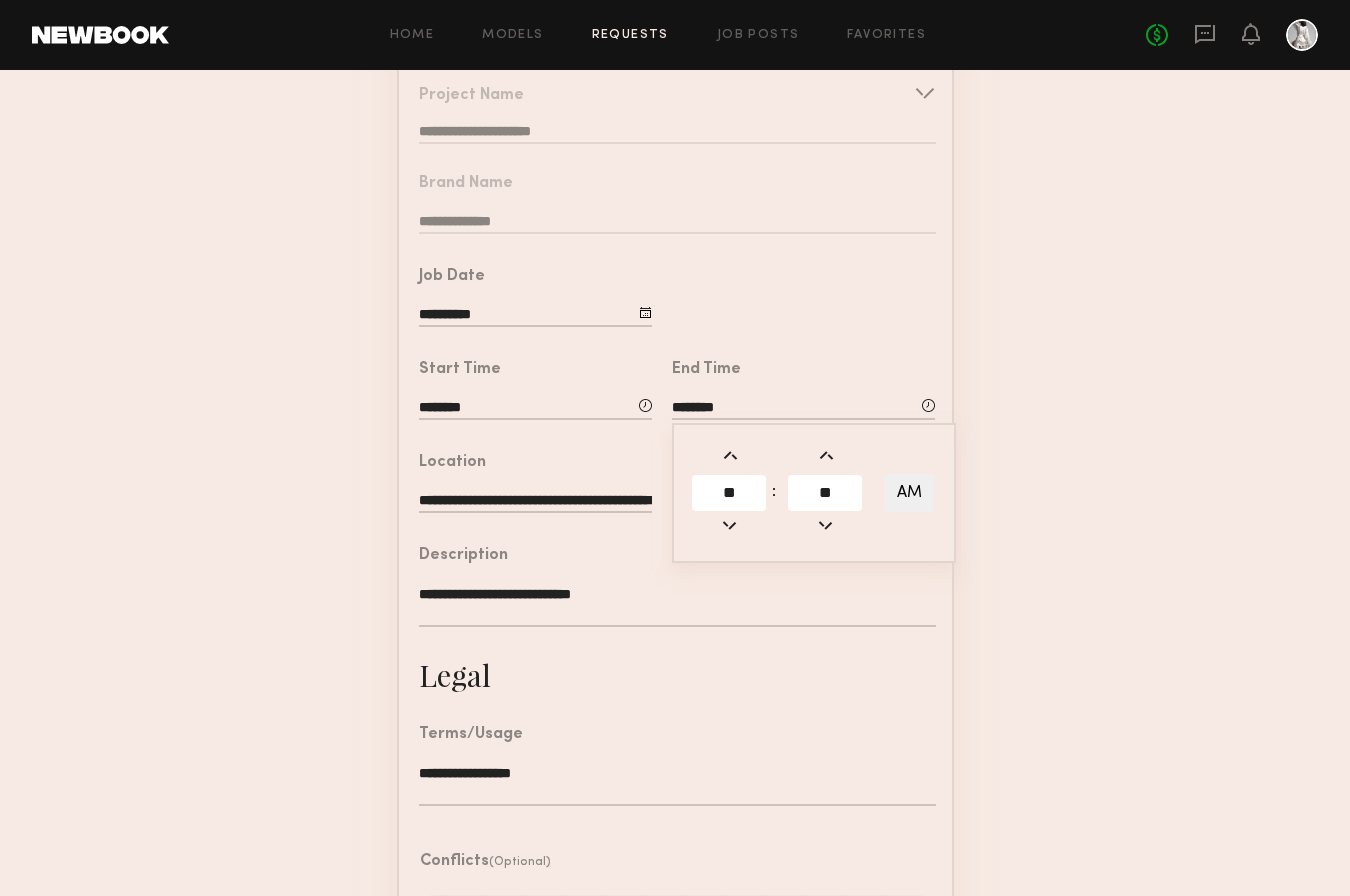 click on "**********" 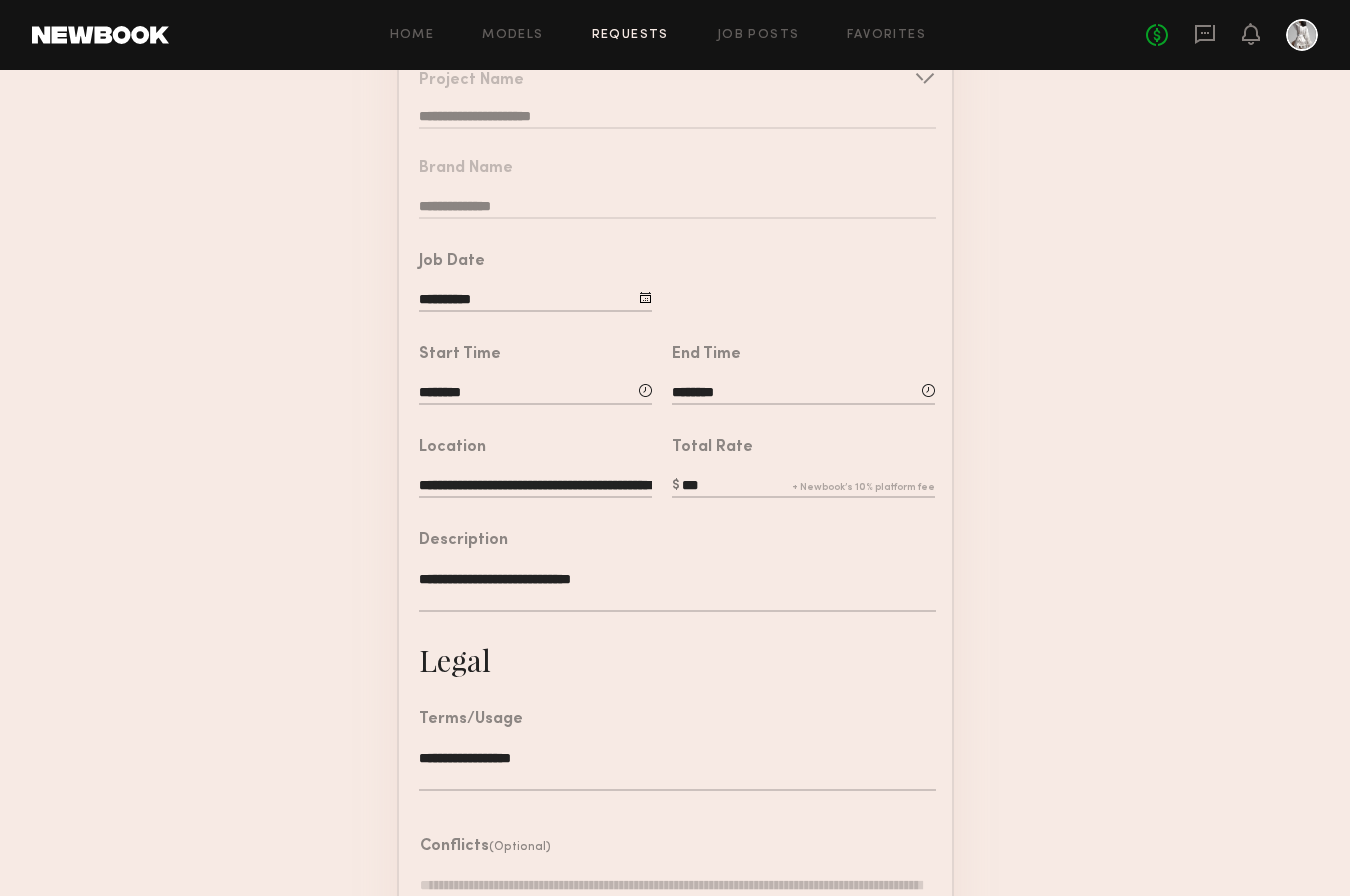 scroll, scrollTop: 0, scrollLeft: 0, axis: both 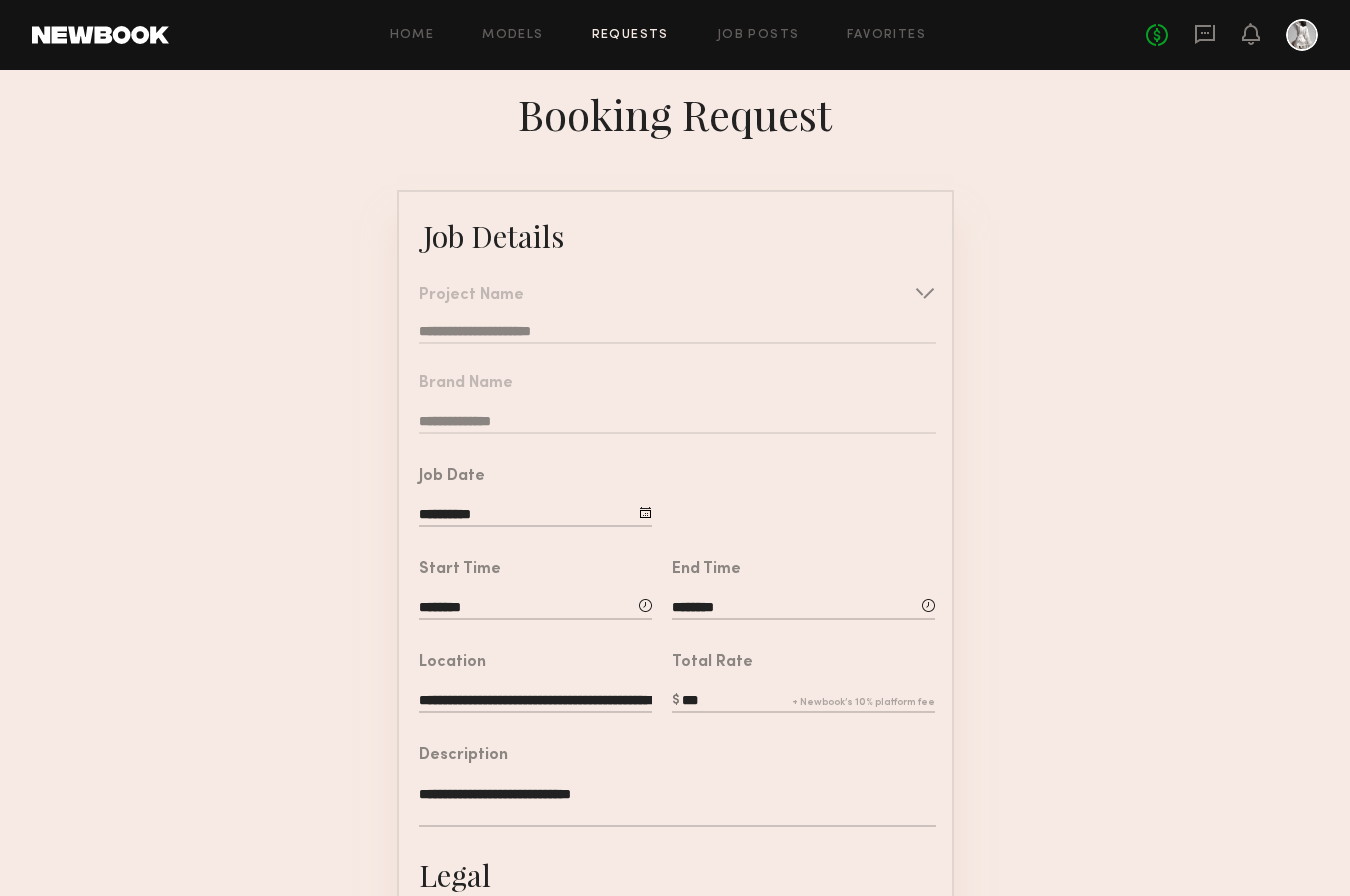 click on "***" 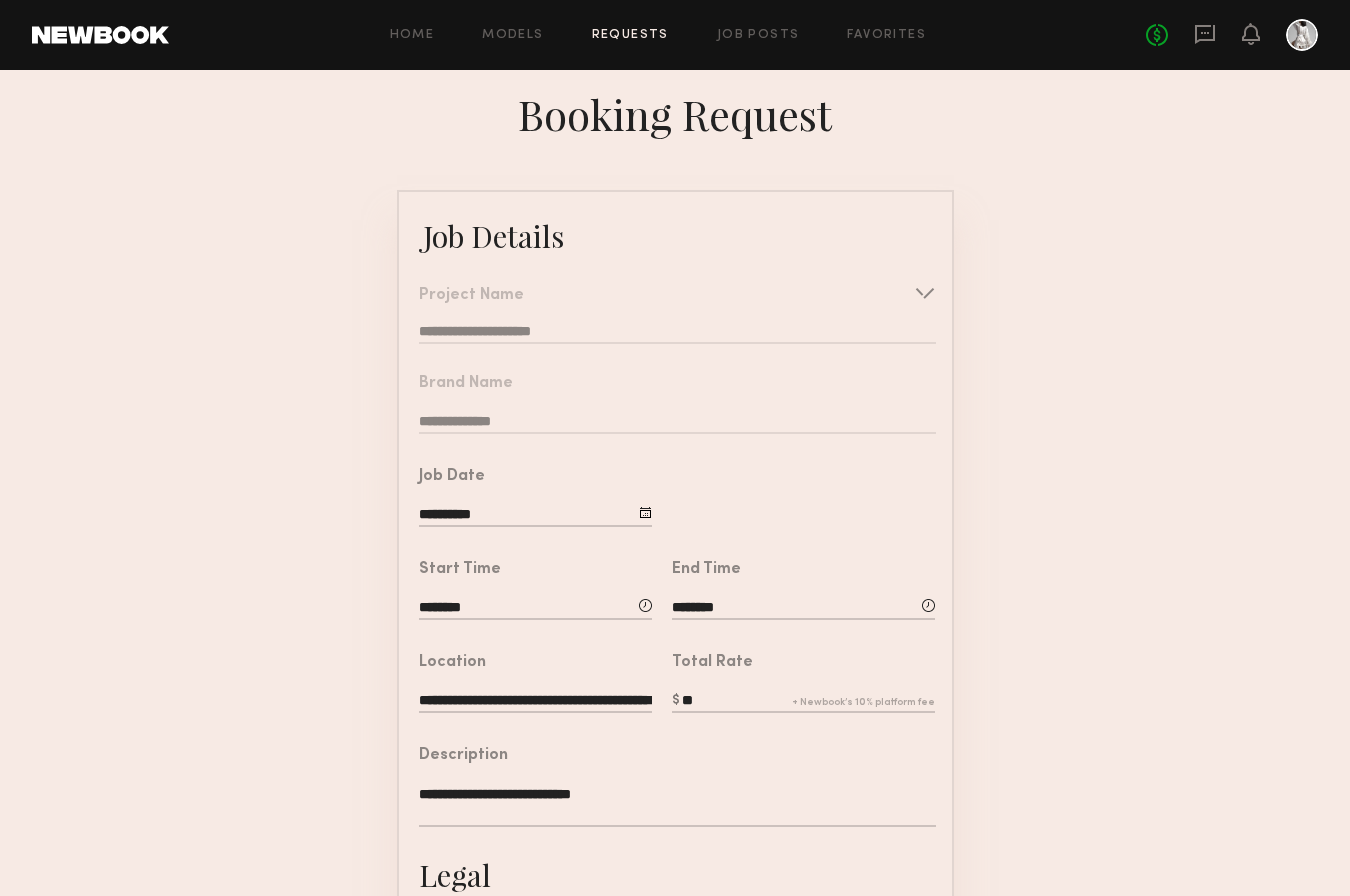 type on "*" 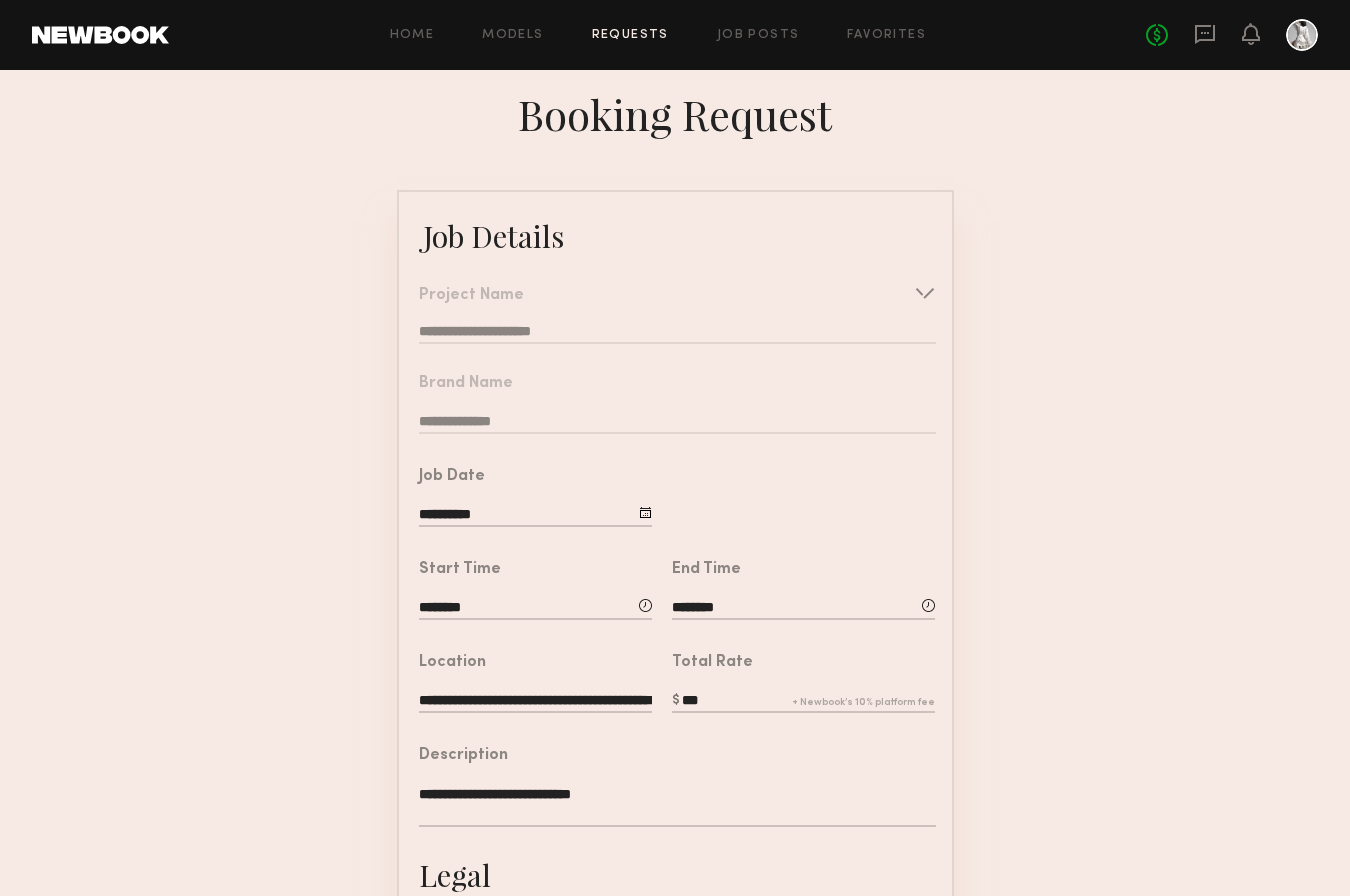 type on "***" 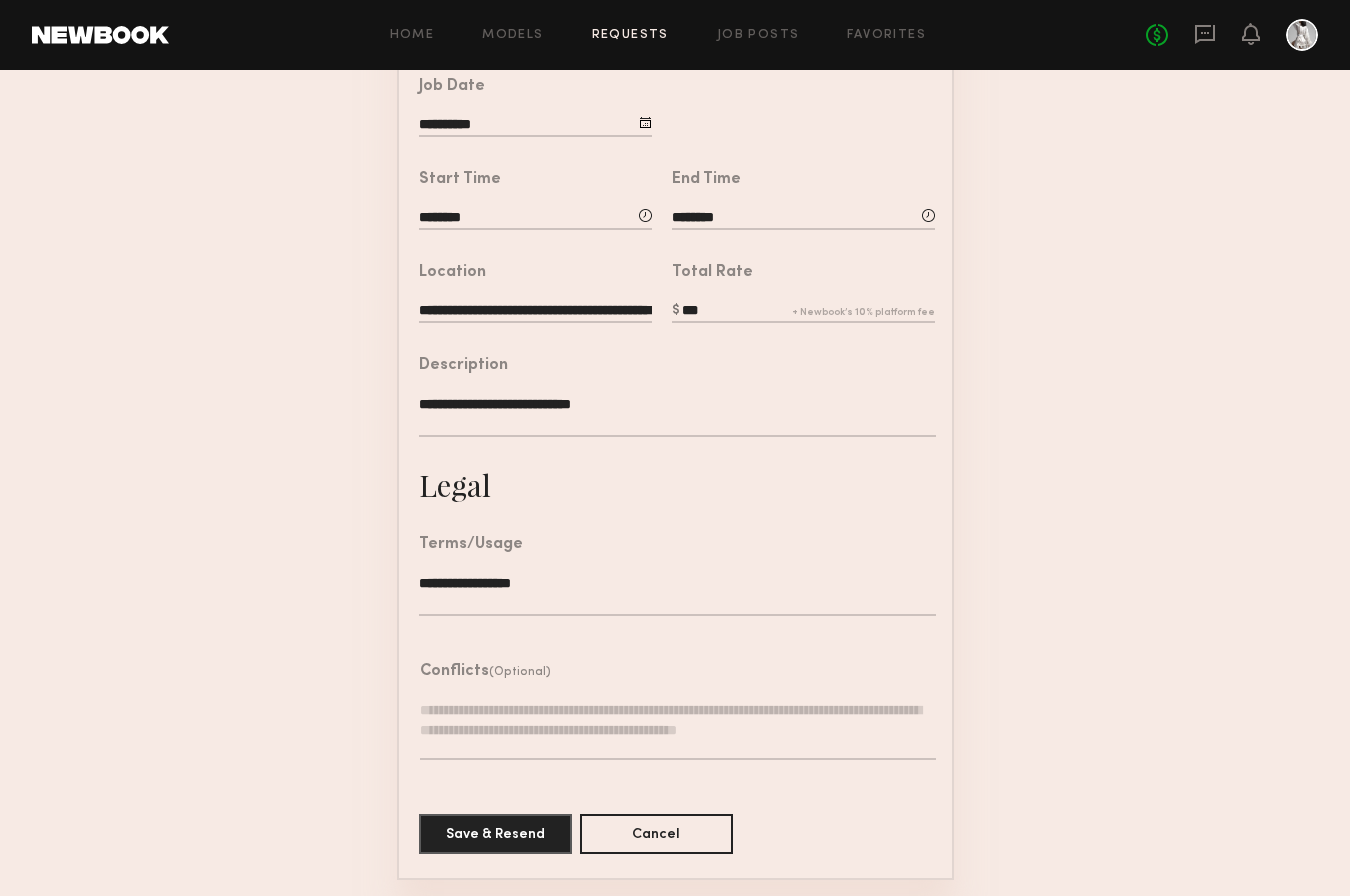 scroll, scrollTop: 400, scrollLeft: 0, axis: vertical 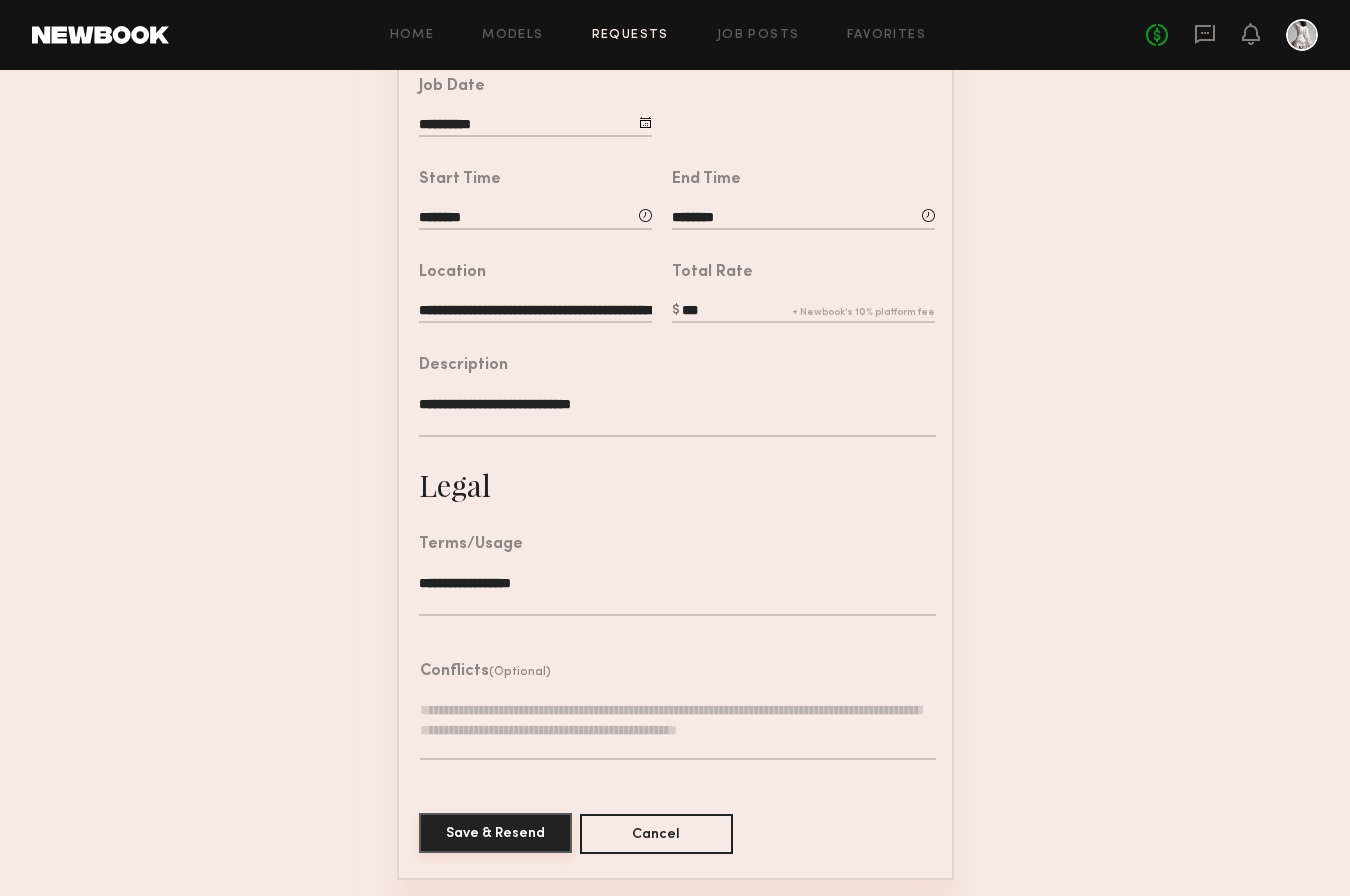 click on "Save & Resend" 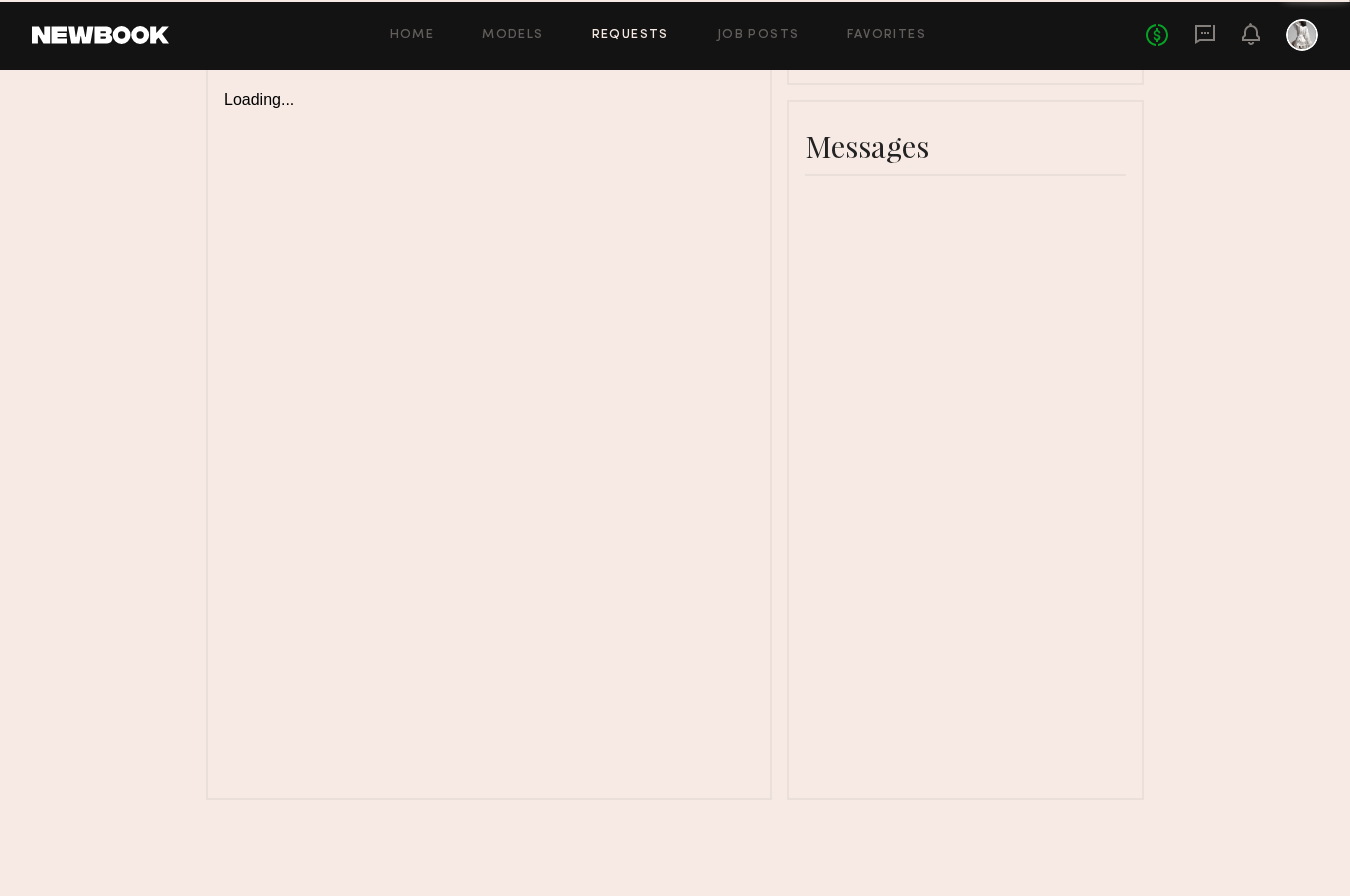scroll, scrollTop: 0, scrollLeft: 0, axis: both 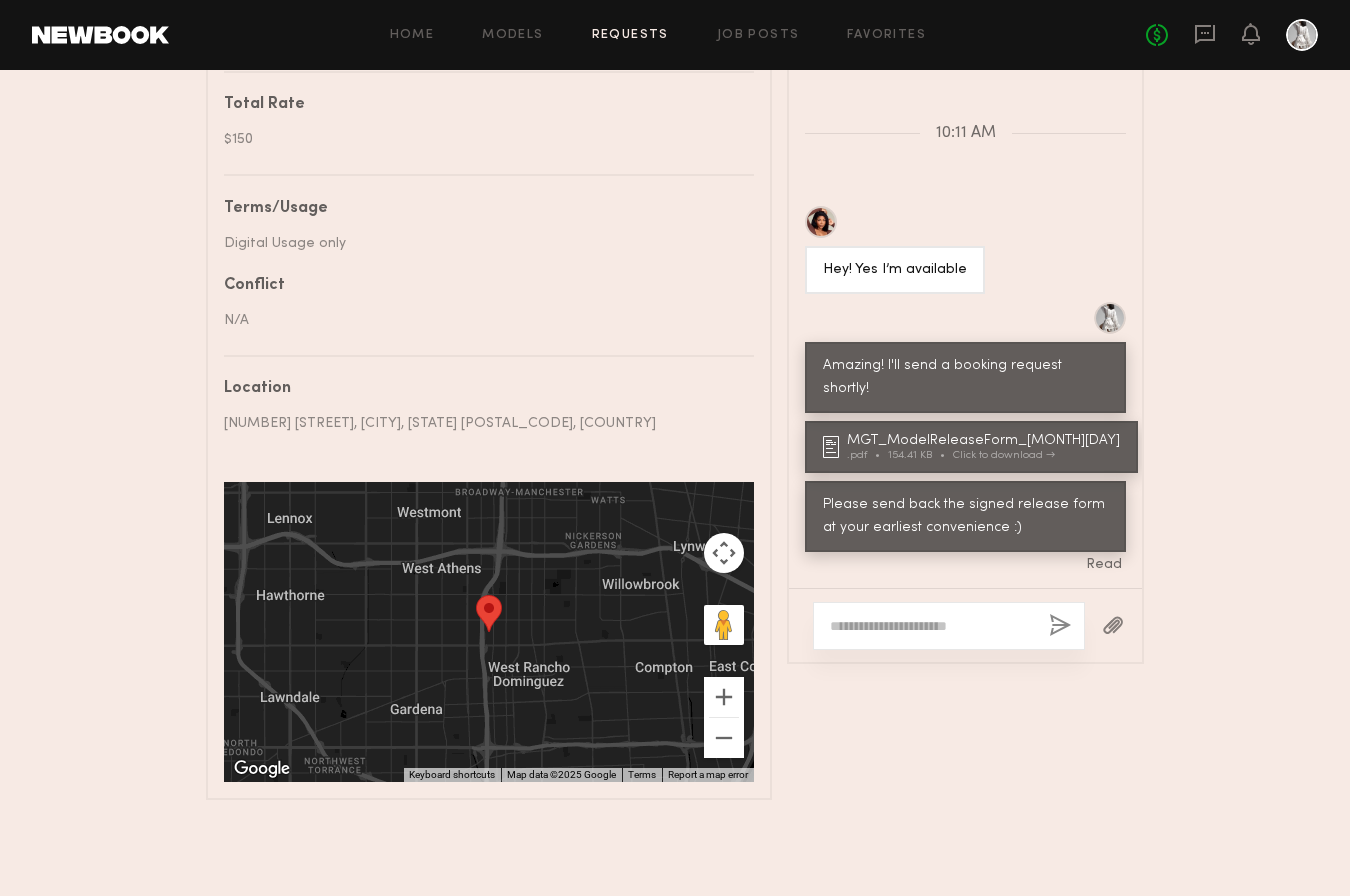 click 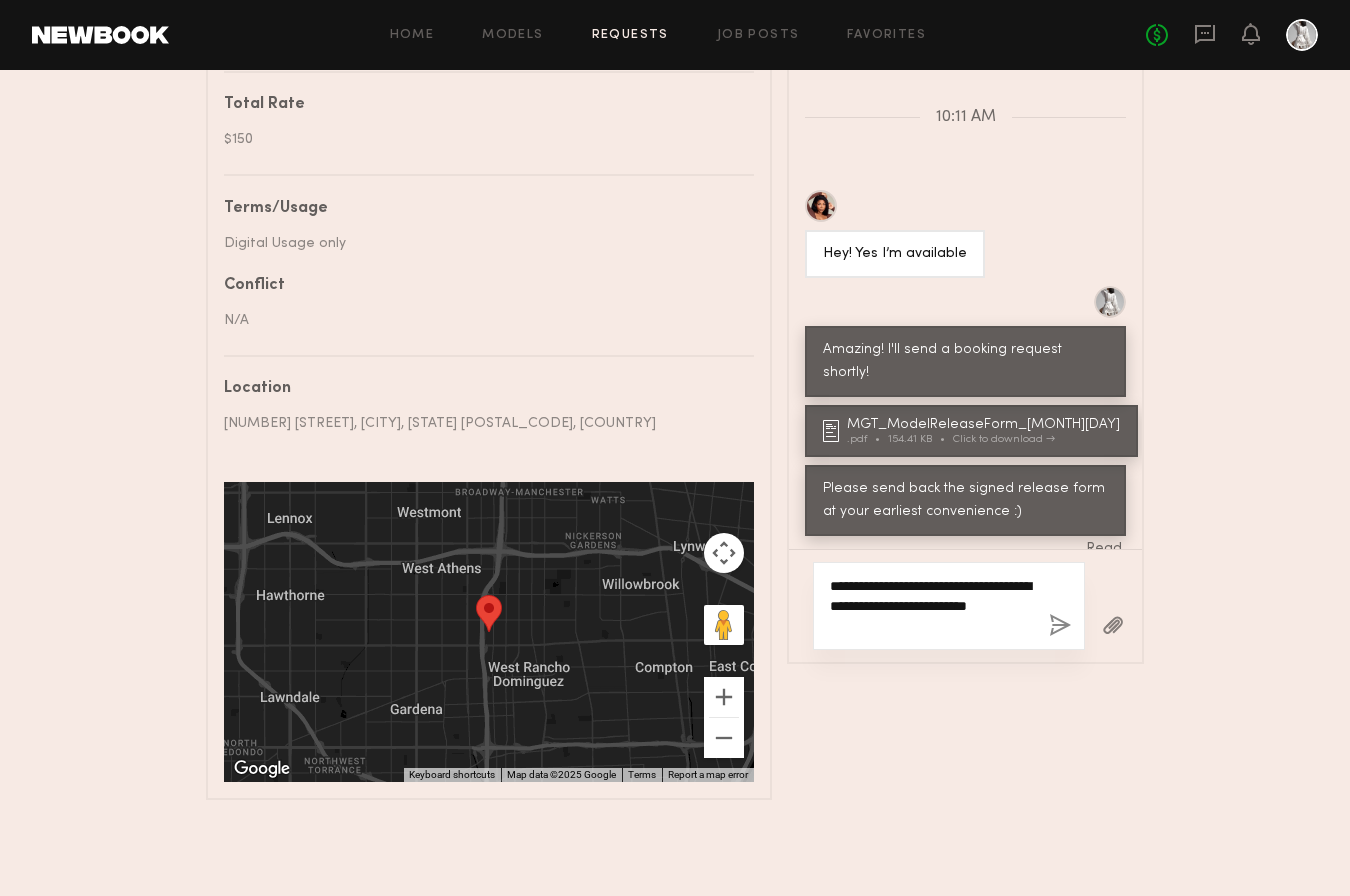type on "**********" 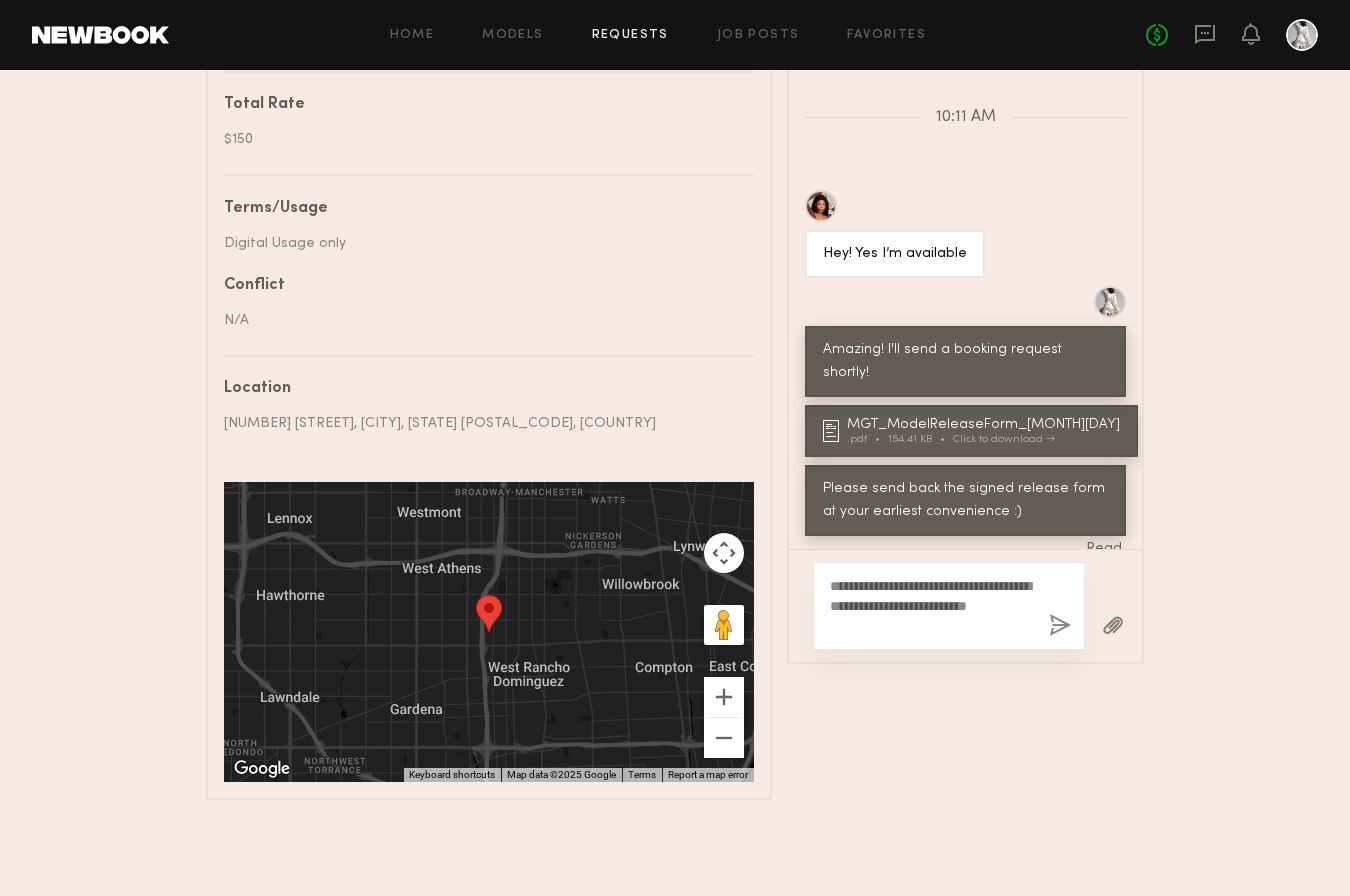 click 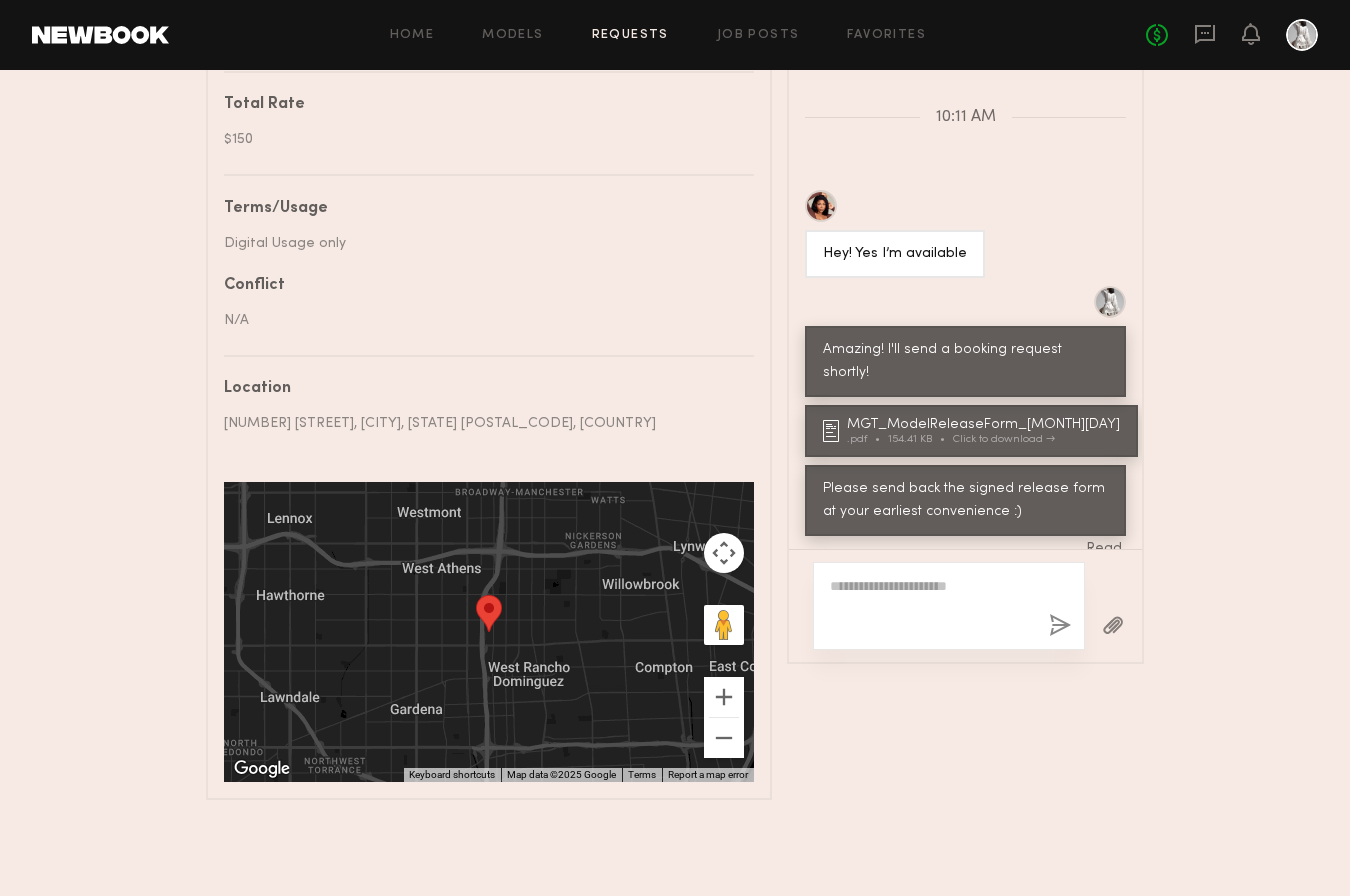 scroll, scrollTop: 1577, scrollLeft: 0, axis: vertical 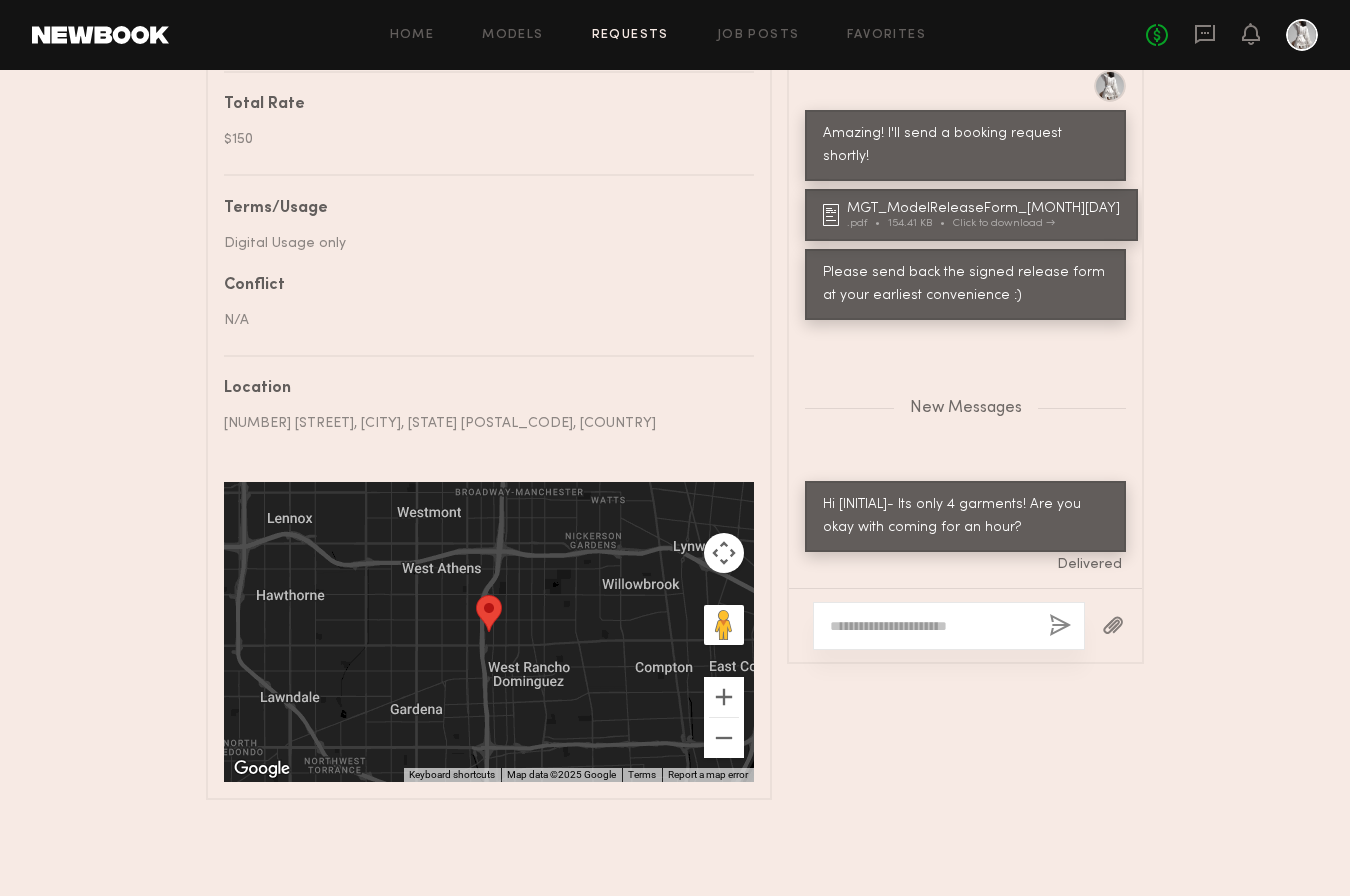 click 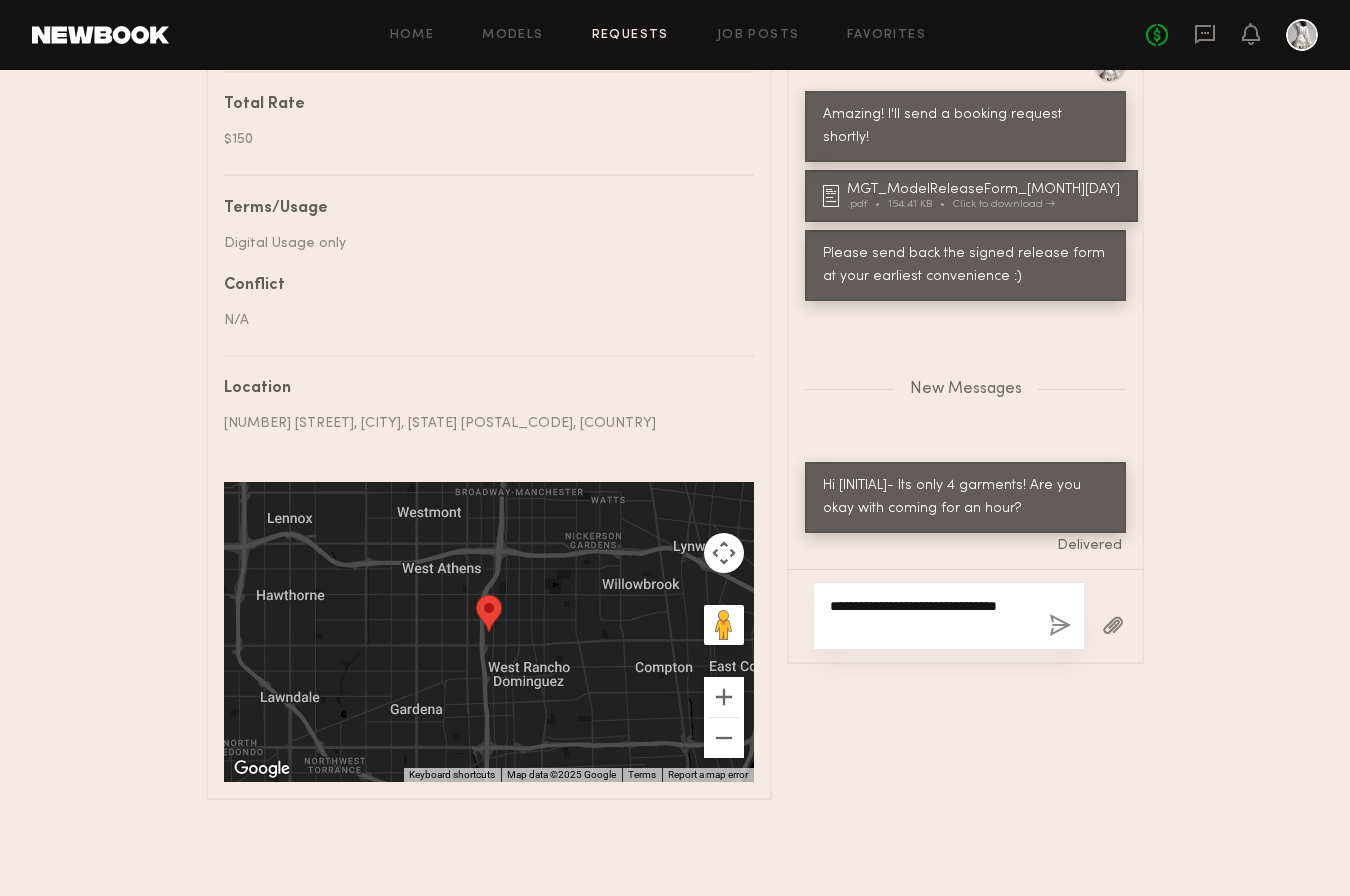 scroll, scrollTop: 1596, scrollLeft: 0, axis: vertical 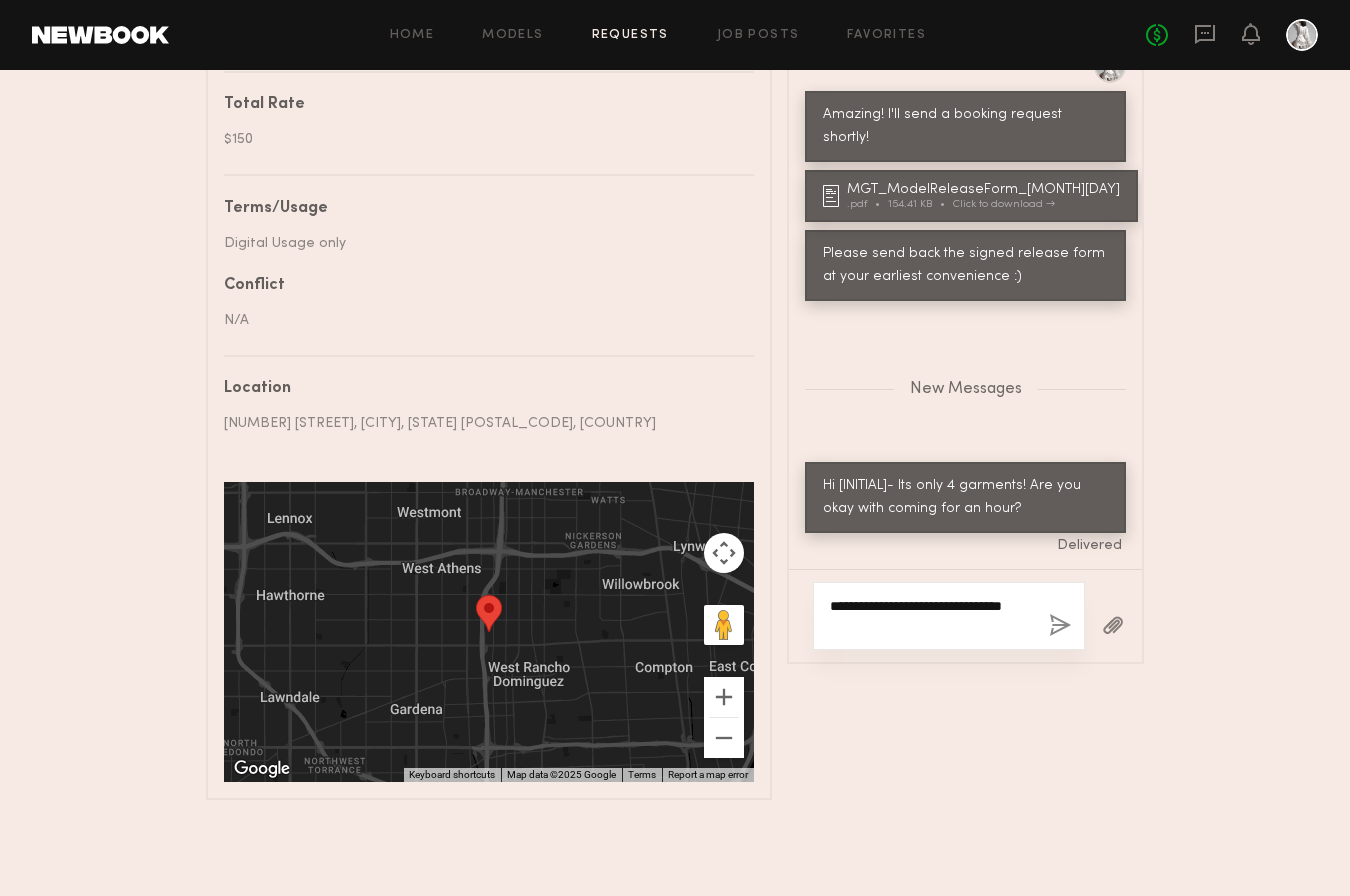 type on "**********" 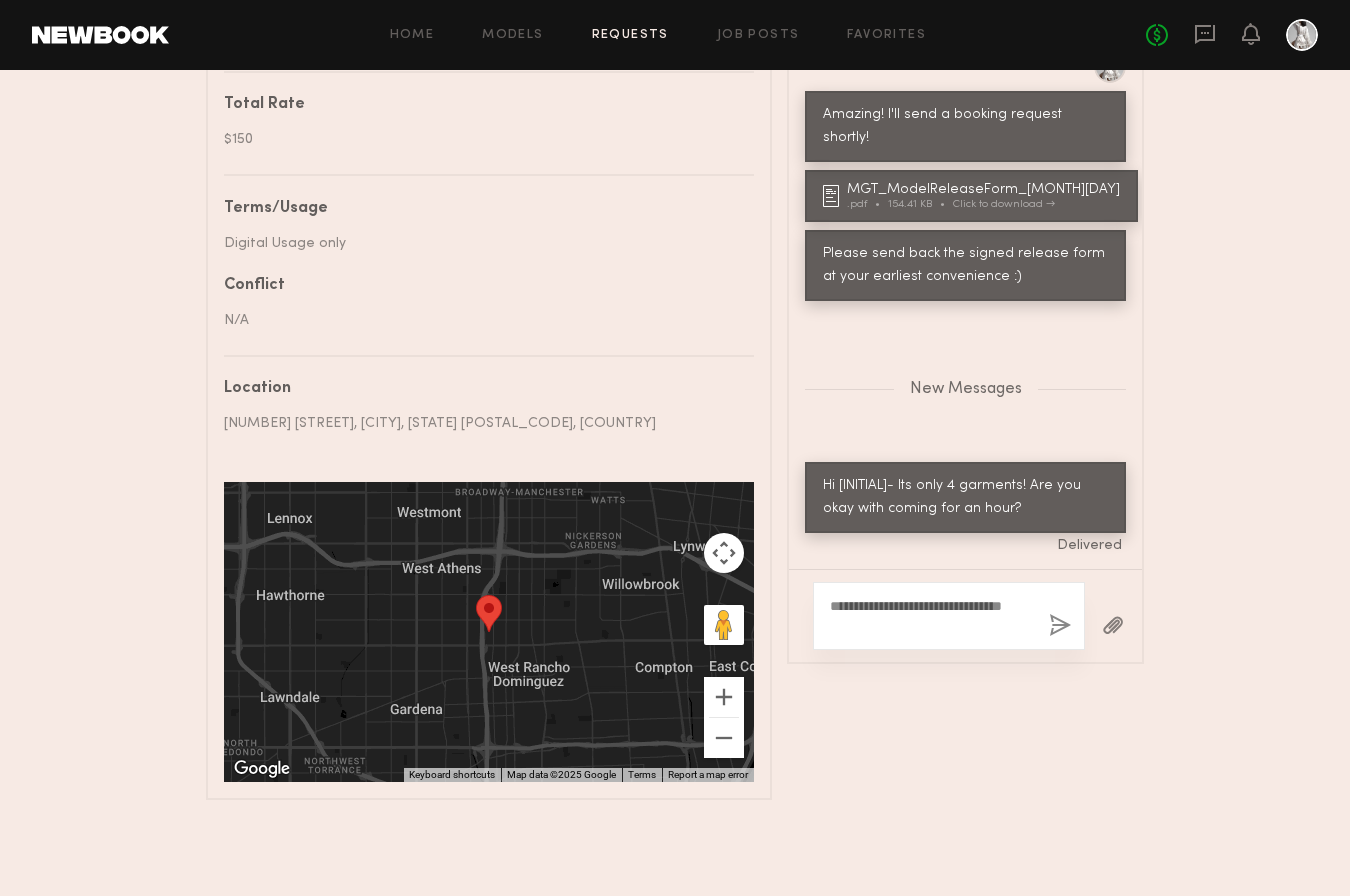 click 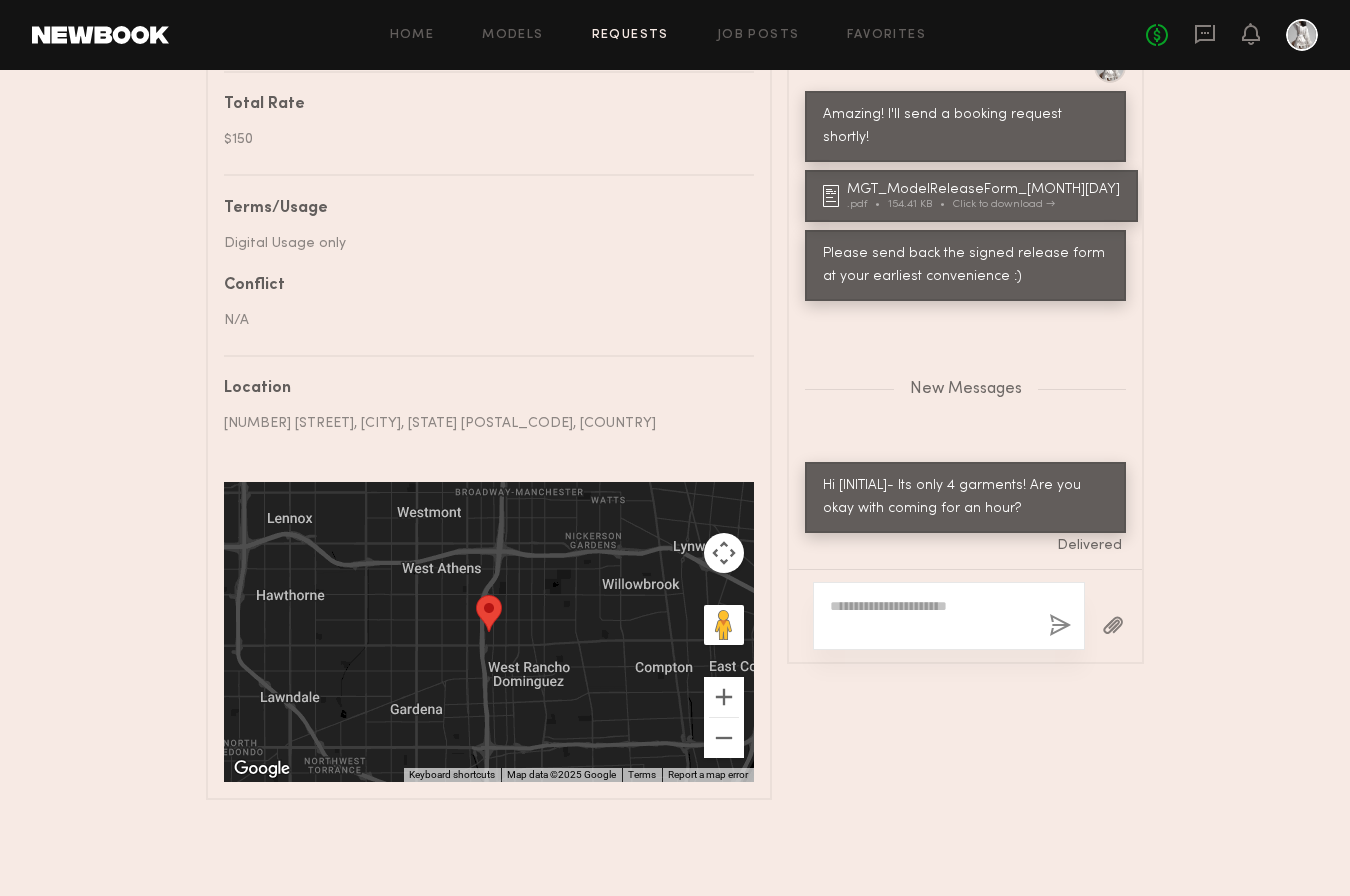 scroll, scrollTop: 1633, scrollLeft: 0, axis: vertical 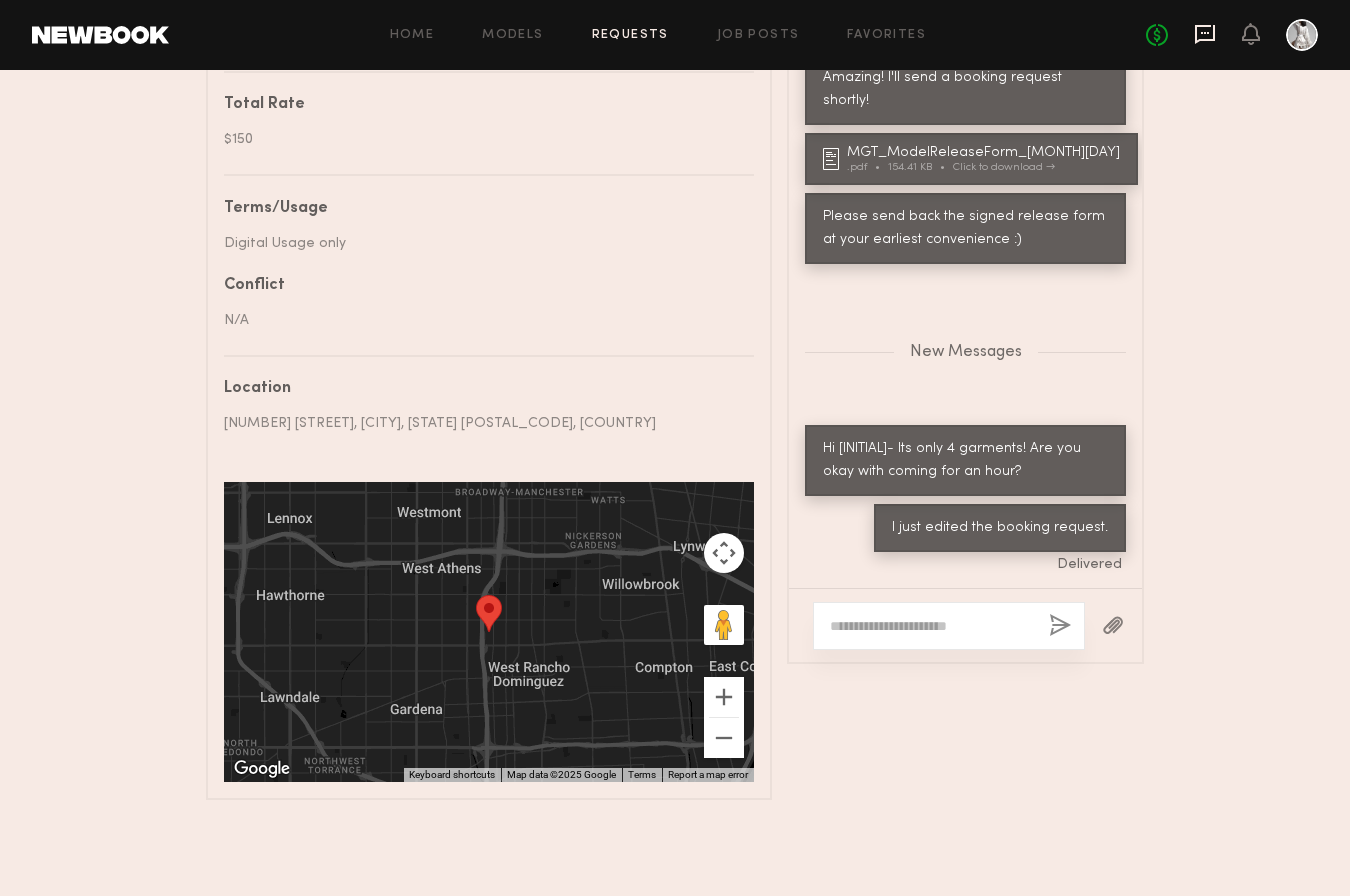 click 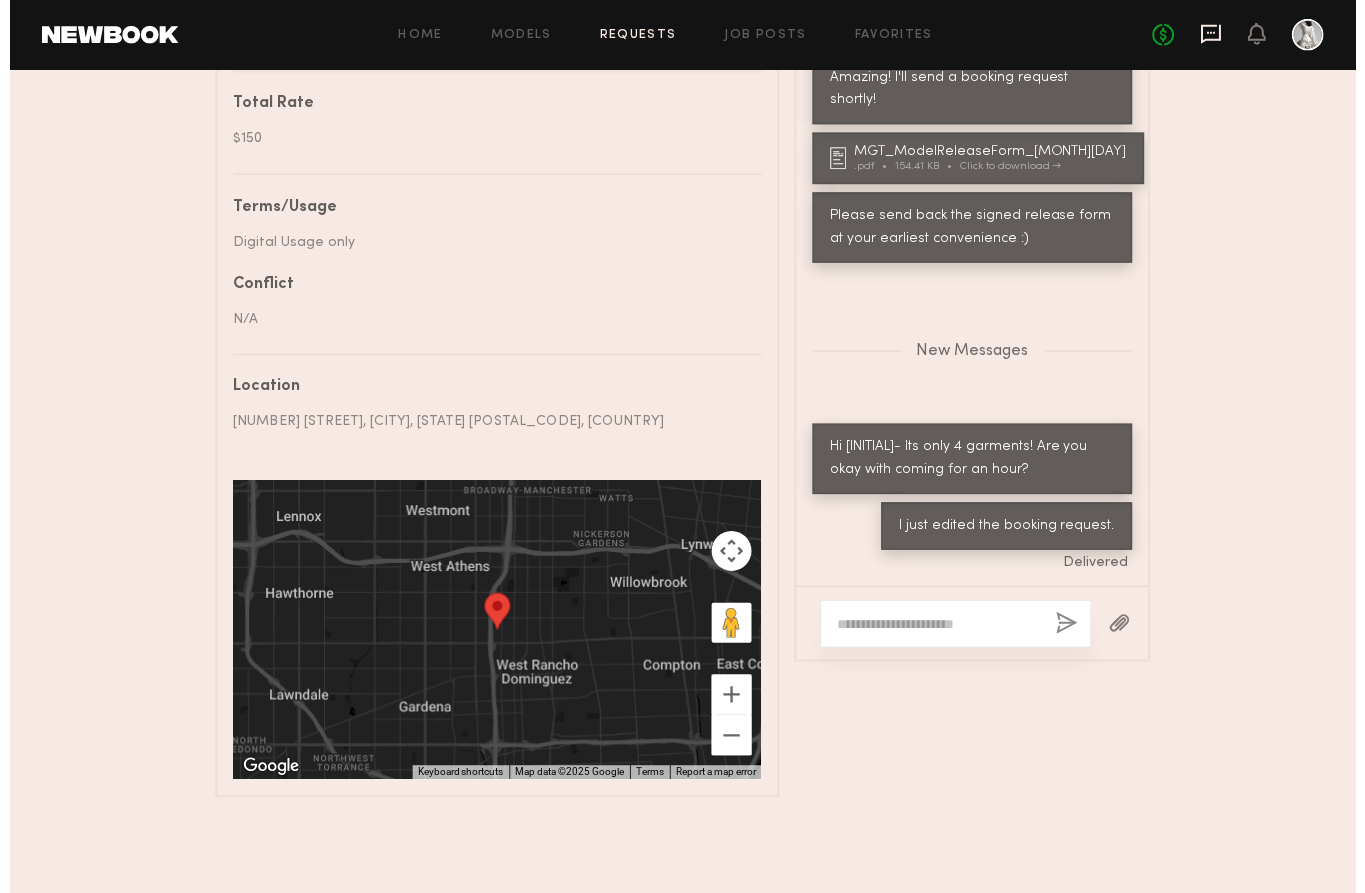 scroll, scrollTop: 0, scrollLeft: 0, axis: both 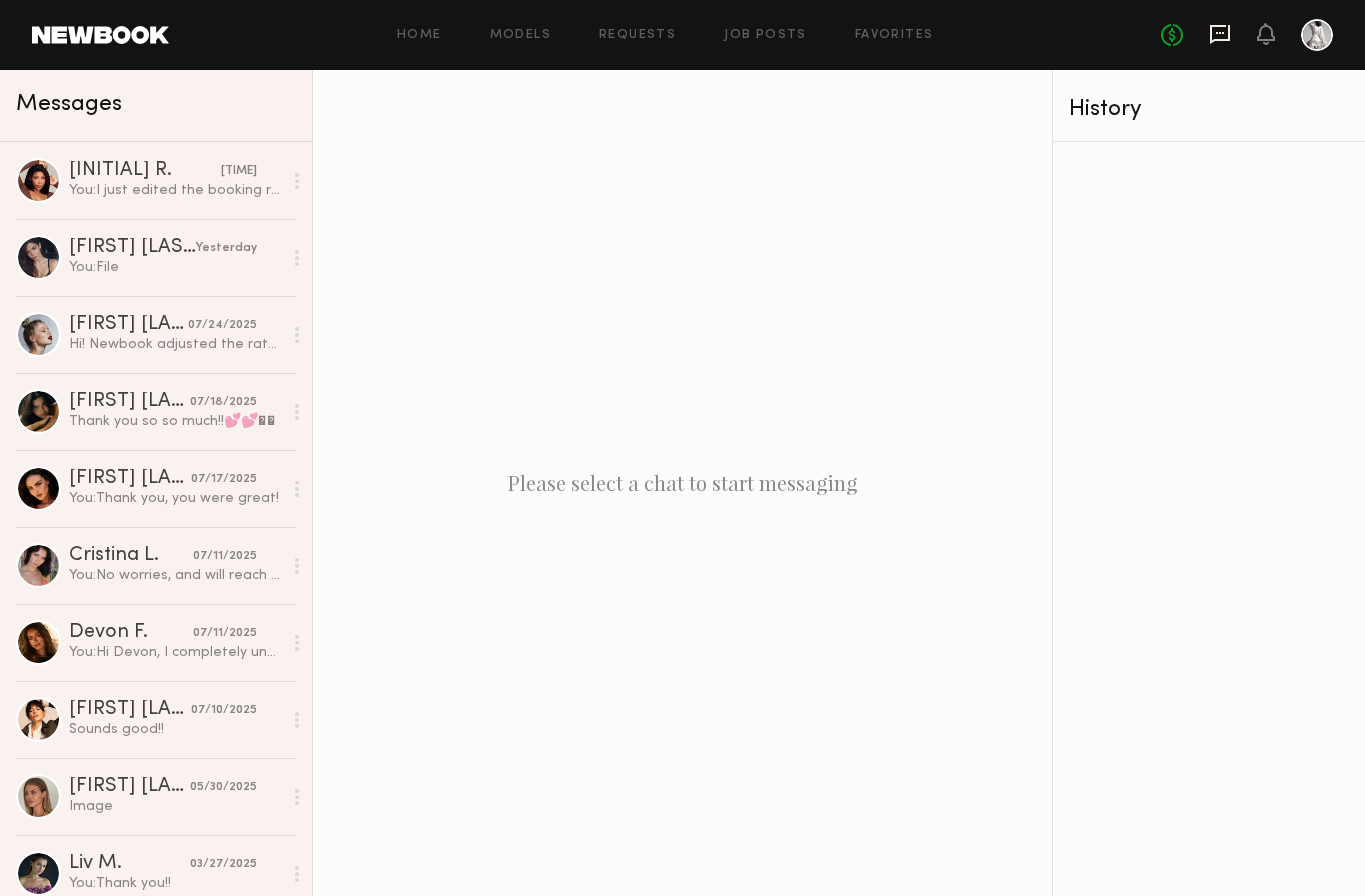 click 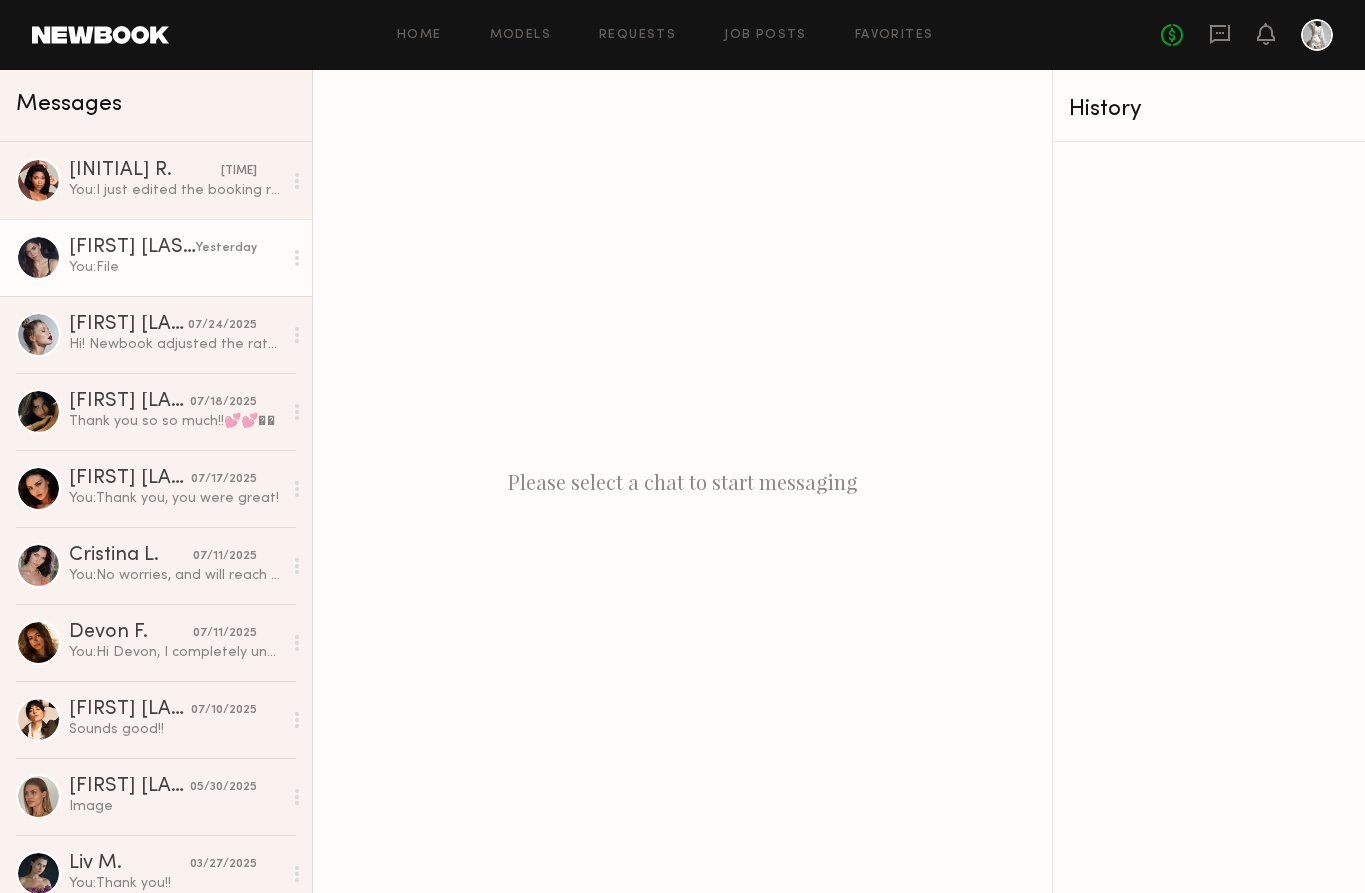 click on "You:  File" 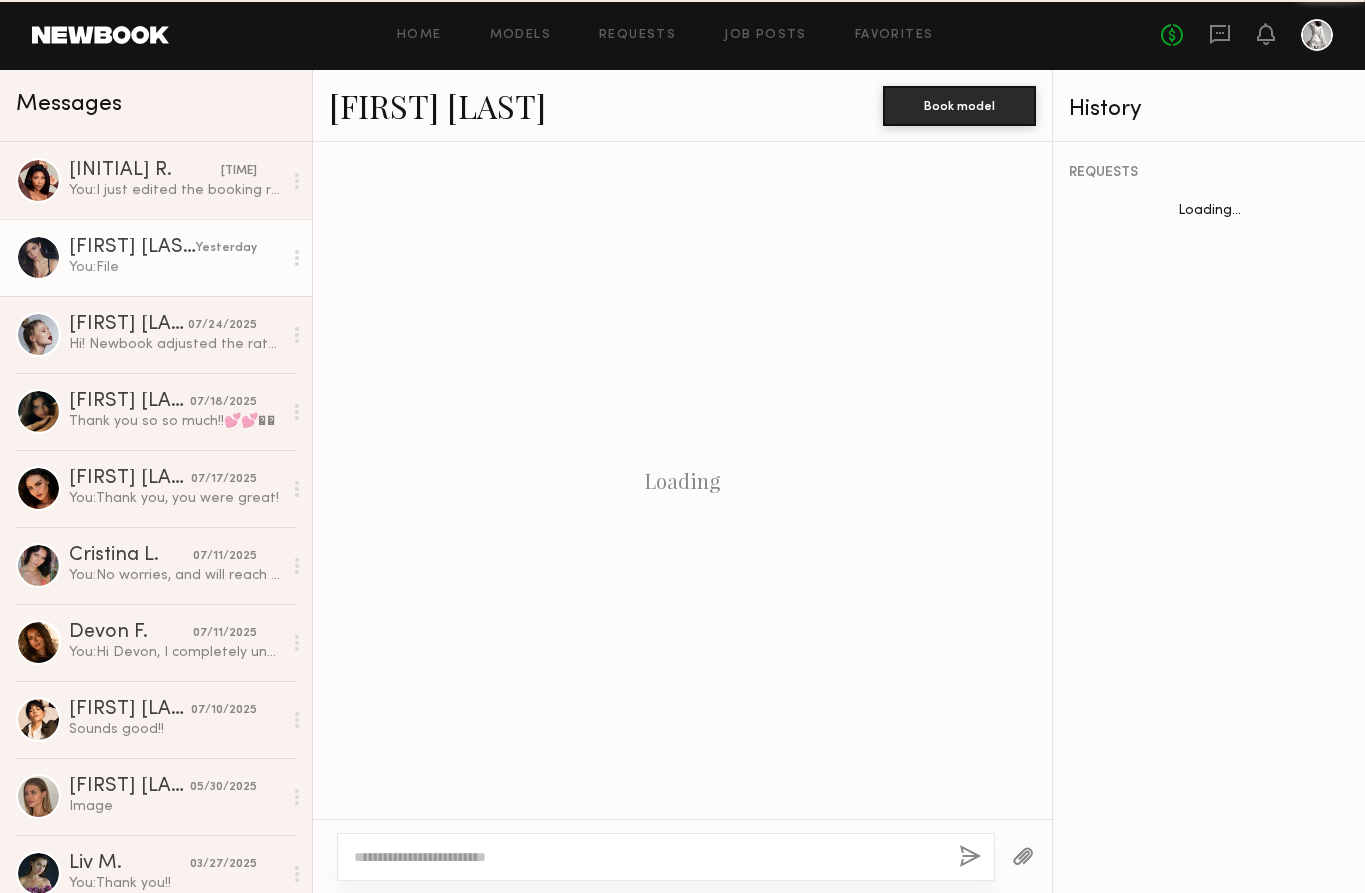 scroll, scrollTop: 453, scrollLeft: 0, axis: vertical 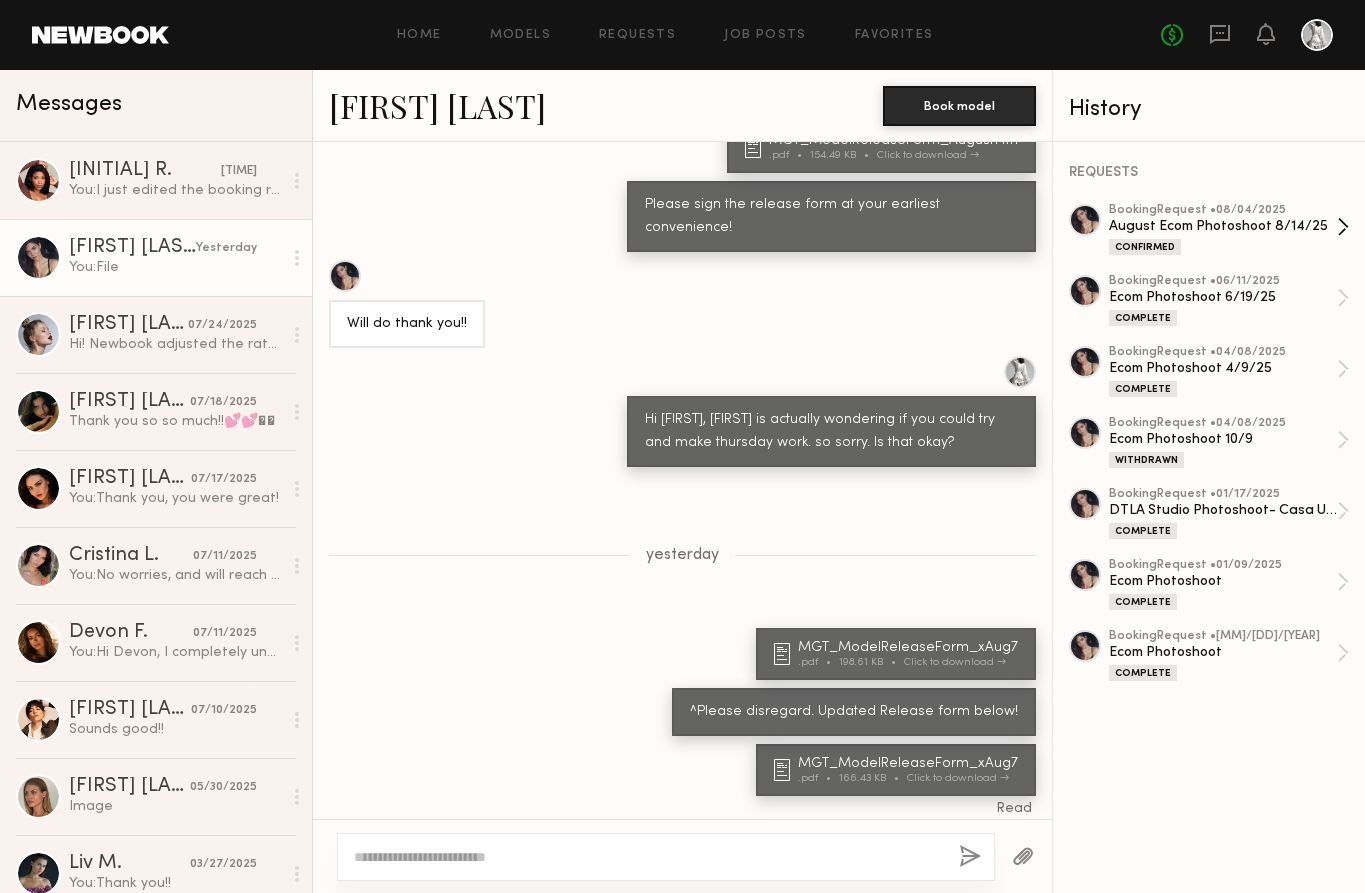 click on "Confirmed" 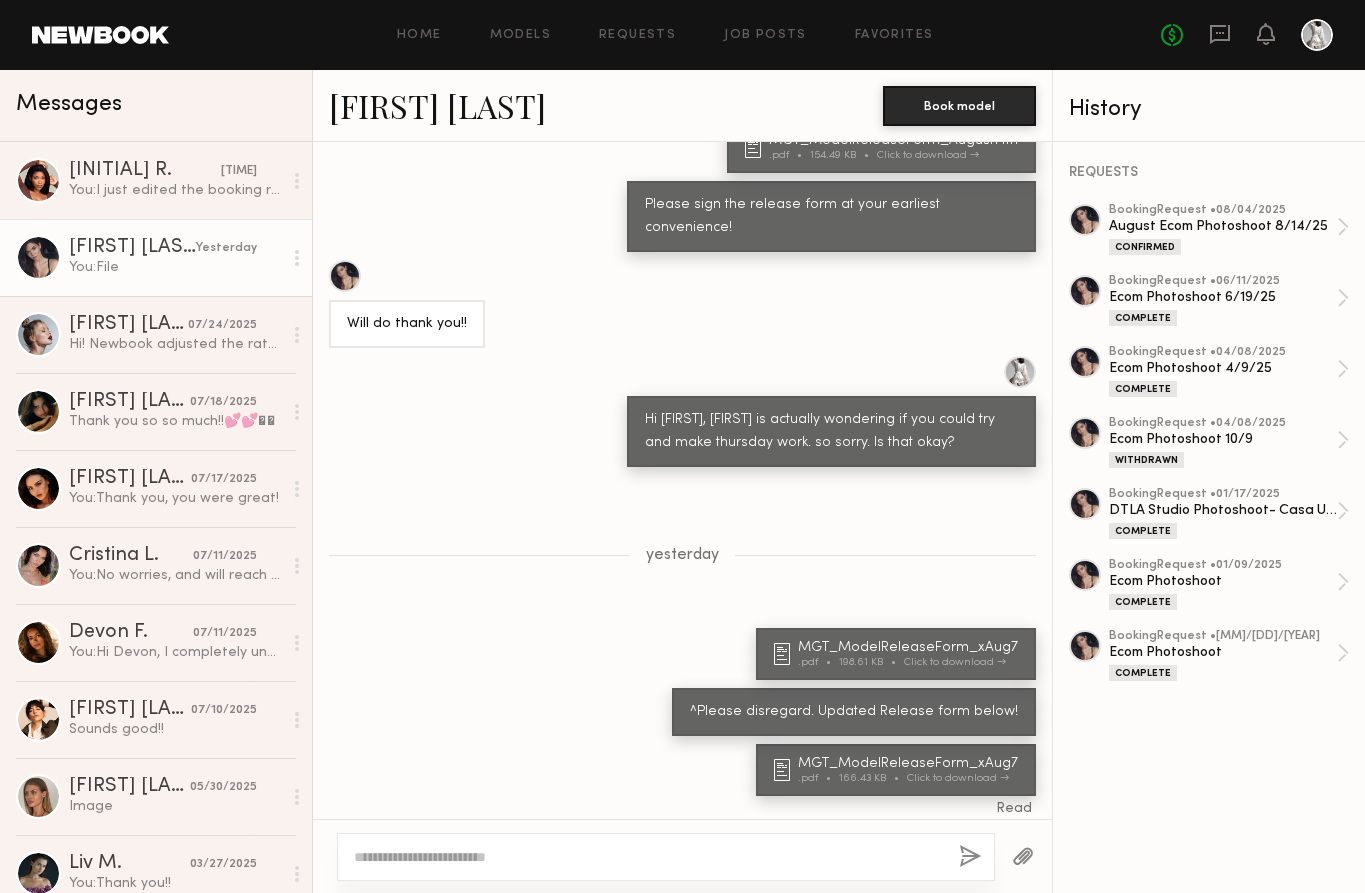 scroll, scrollTop: 821, scrollLeft: 0, axis: vertical 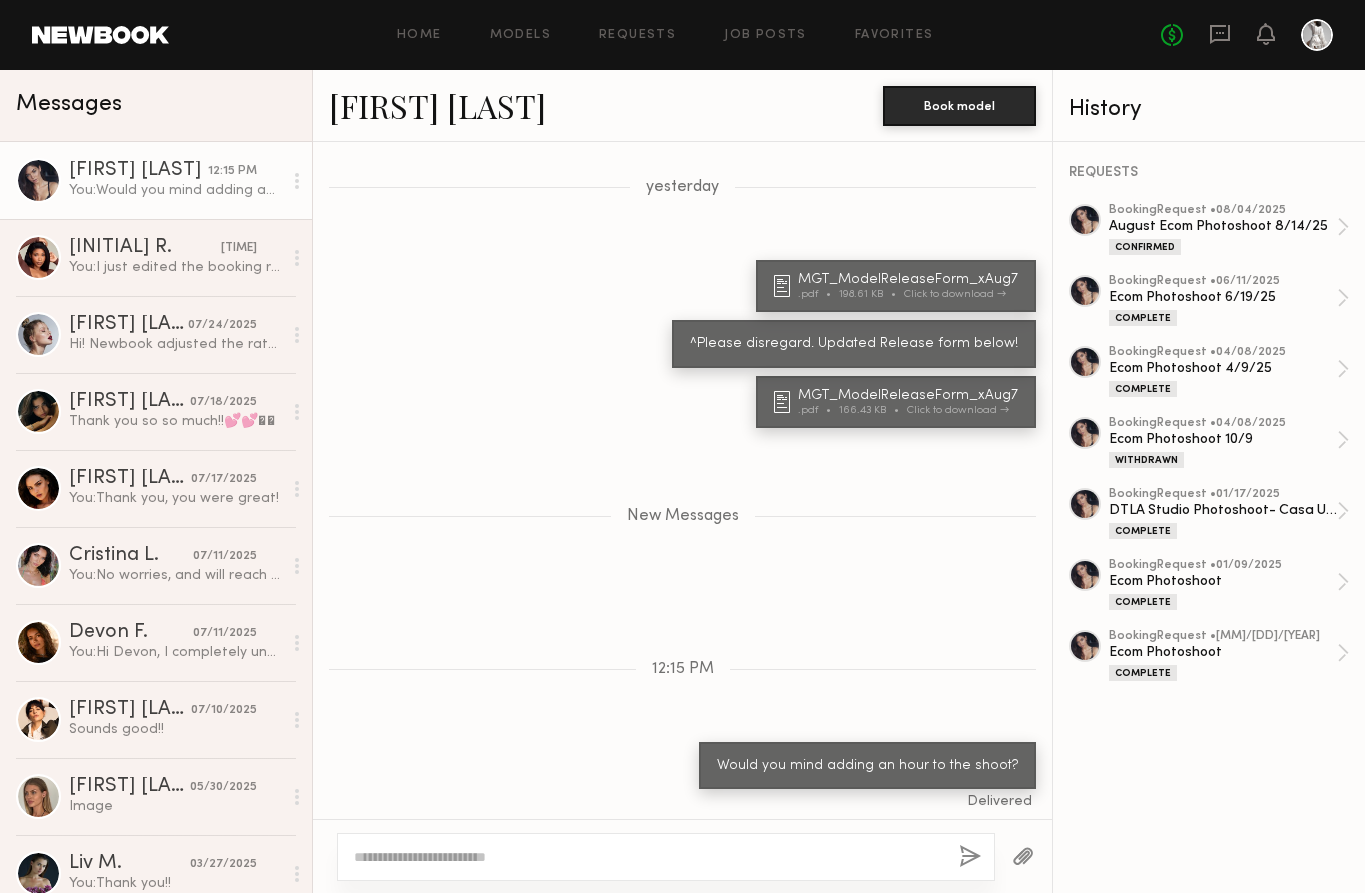 click 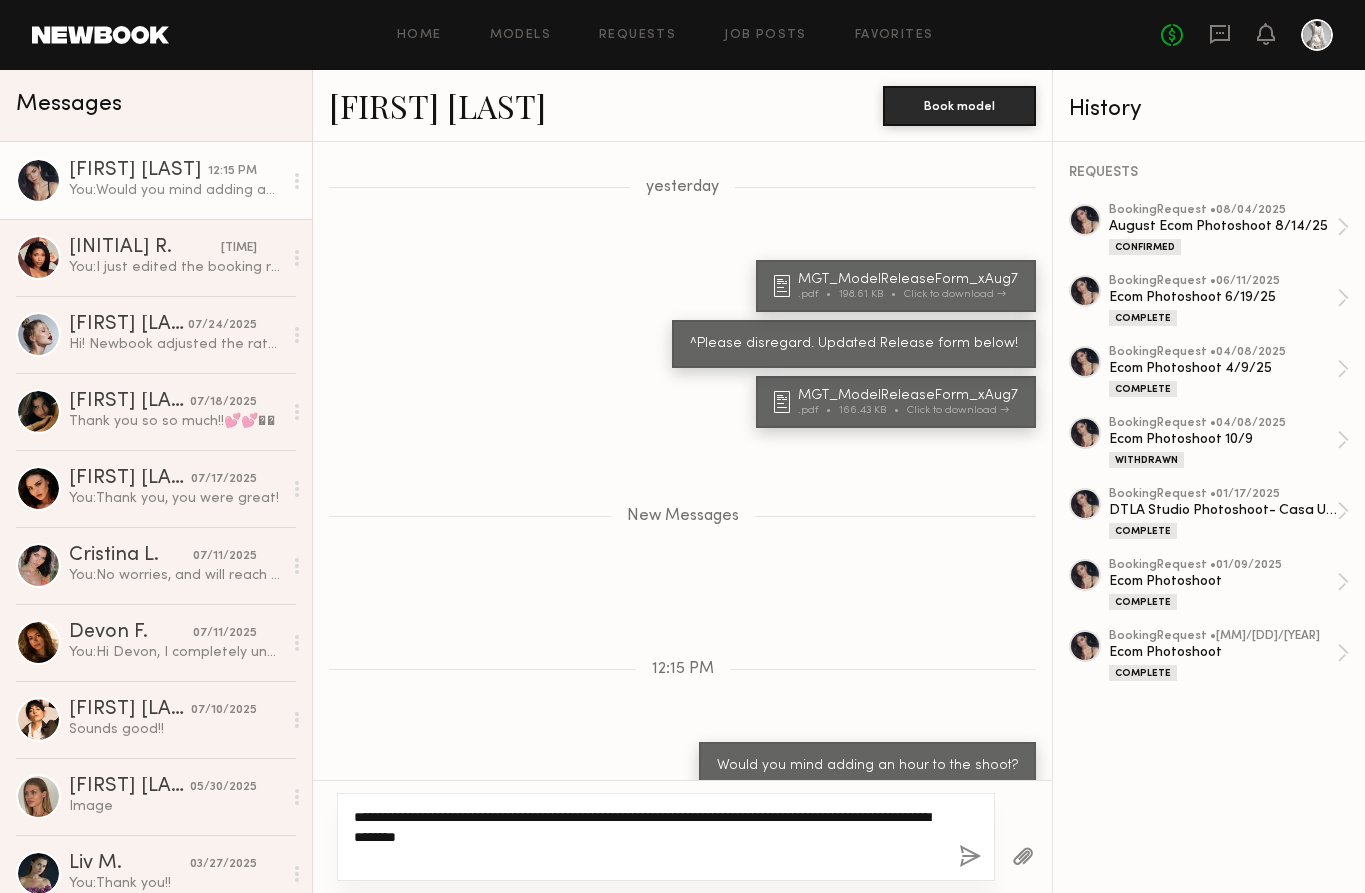 type on "**********" 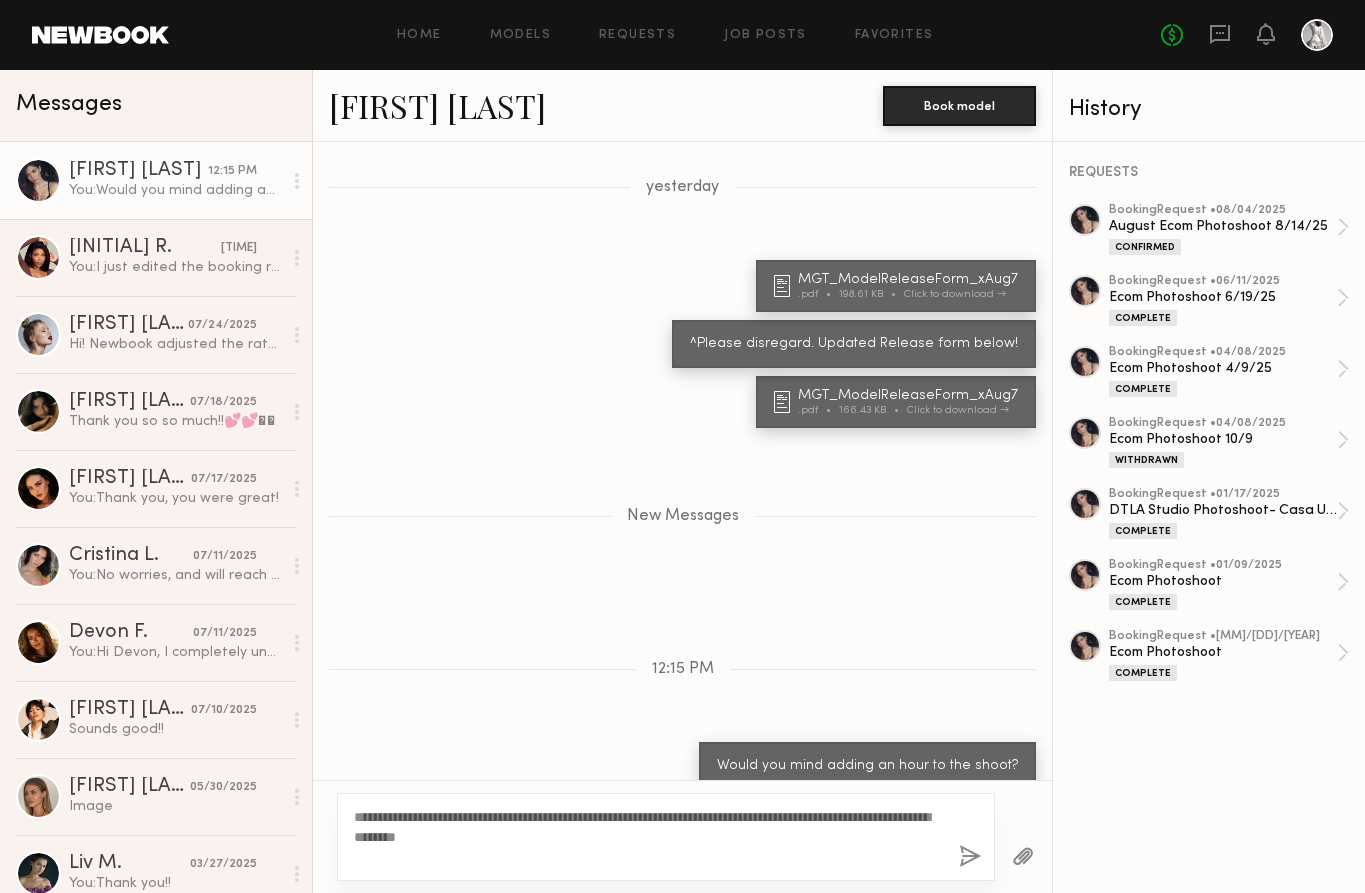 click 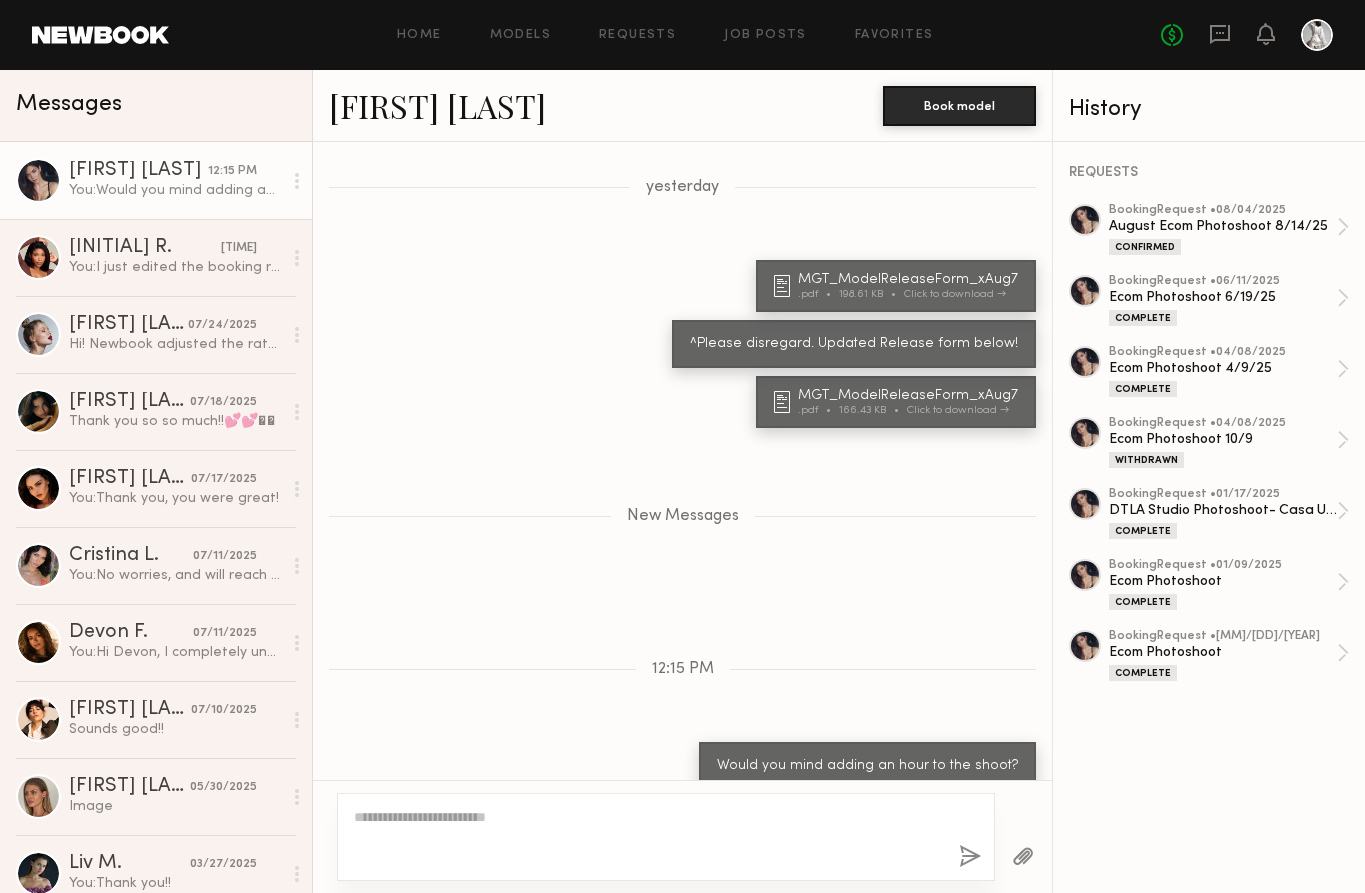 scroll, scrollTop: 922, scrollLeft: 0, axis: vertical 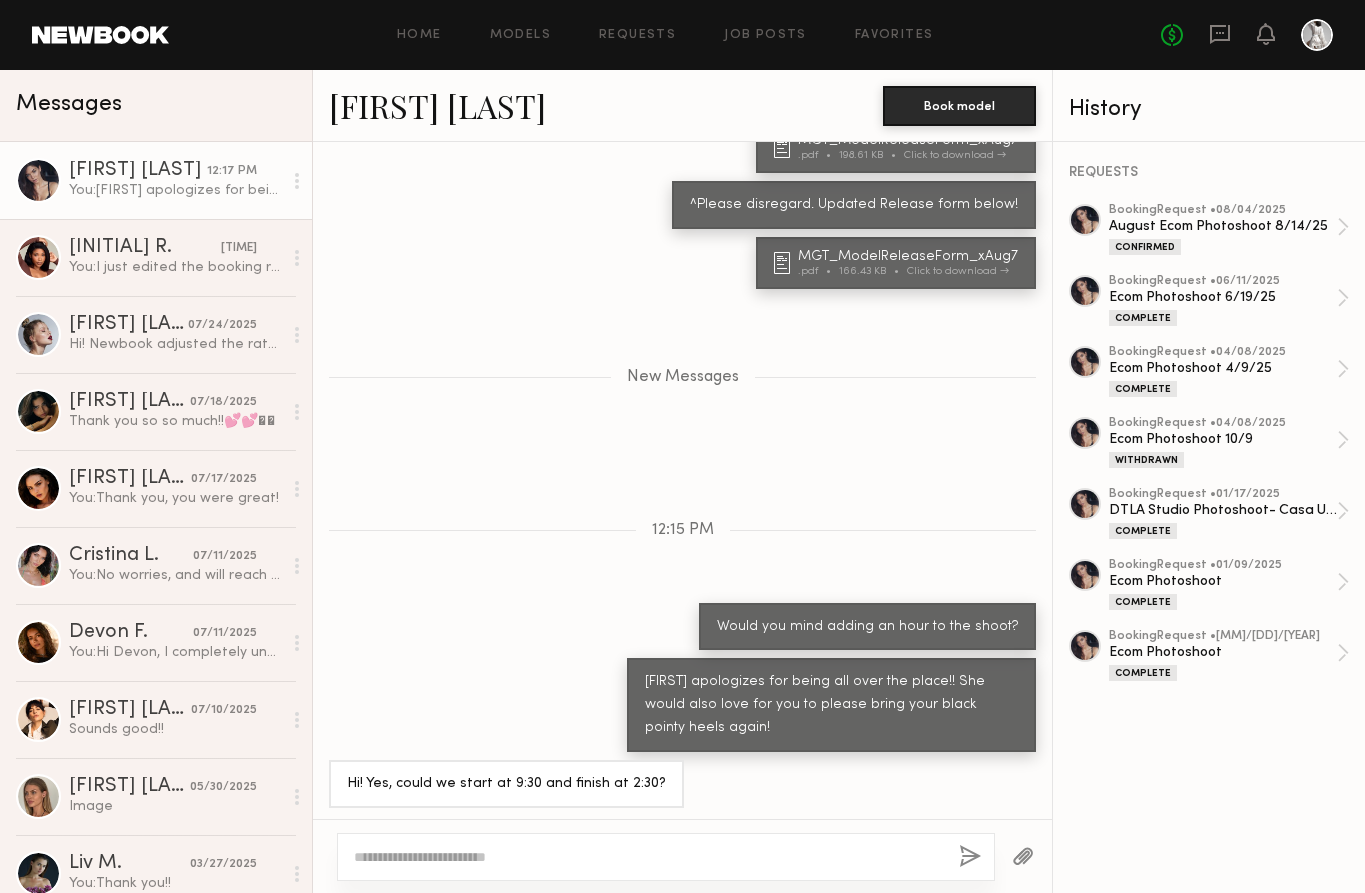 click 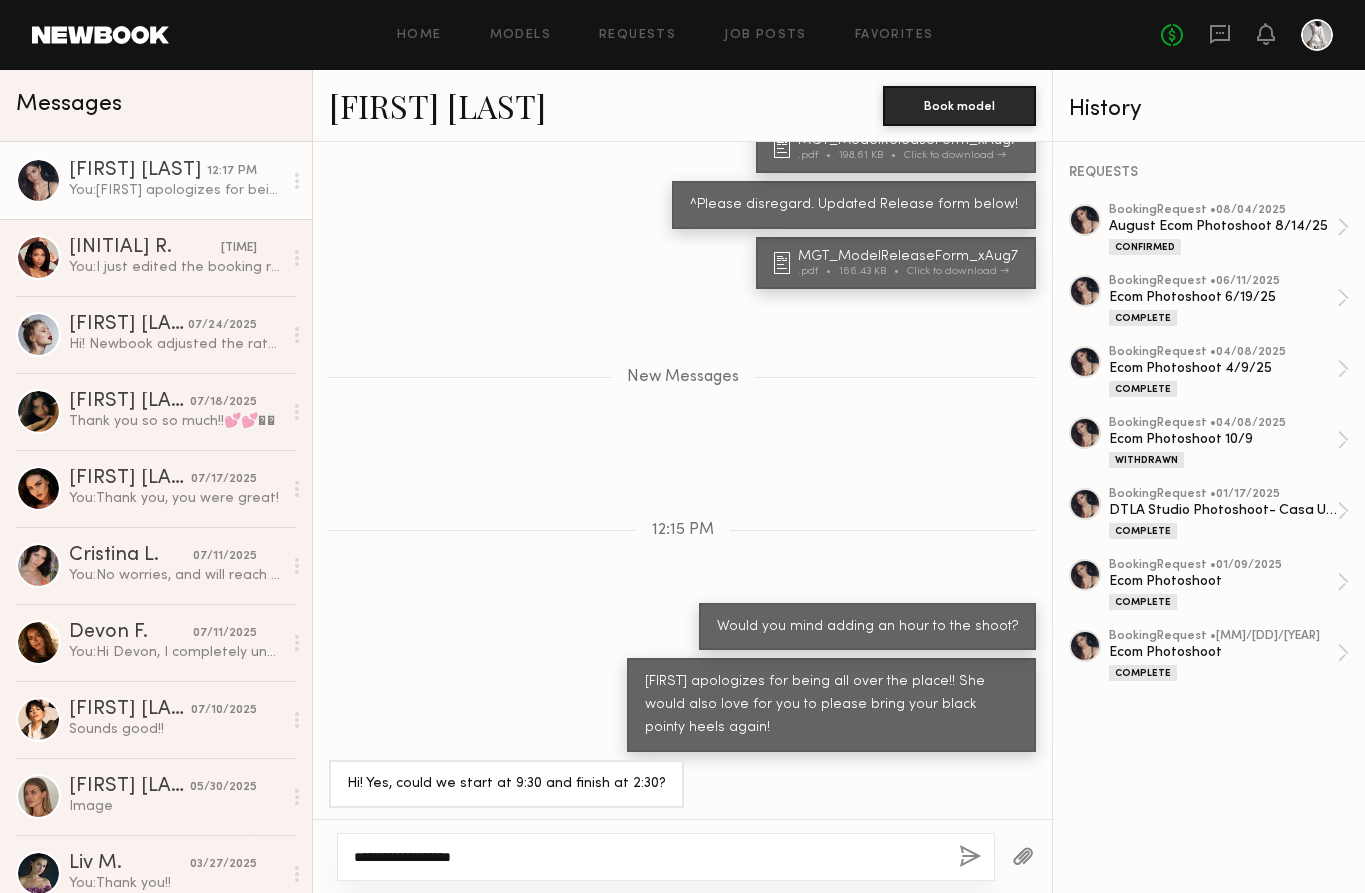 scroll, scrollTop: 961, scrollLeft: 0, axis: vertical 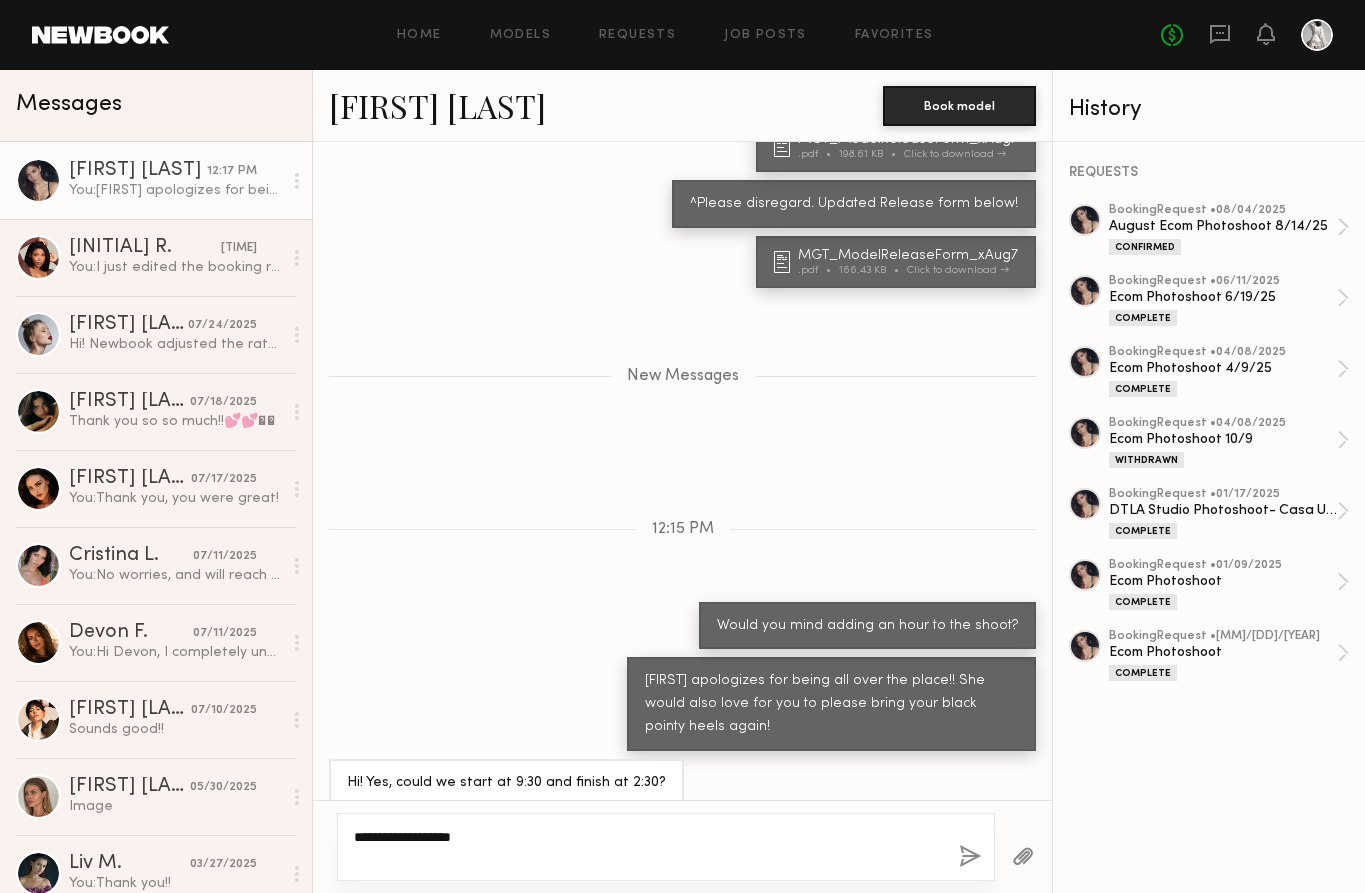 type on "**********" 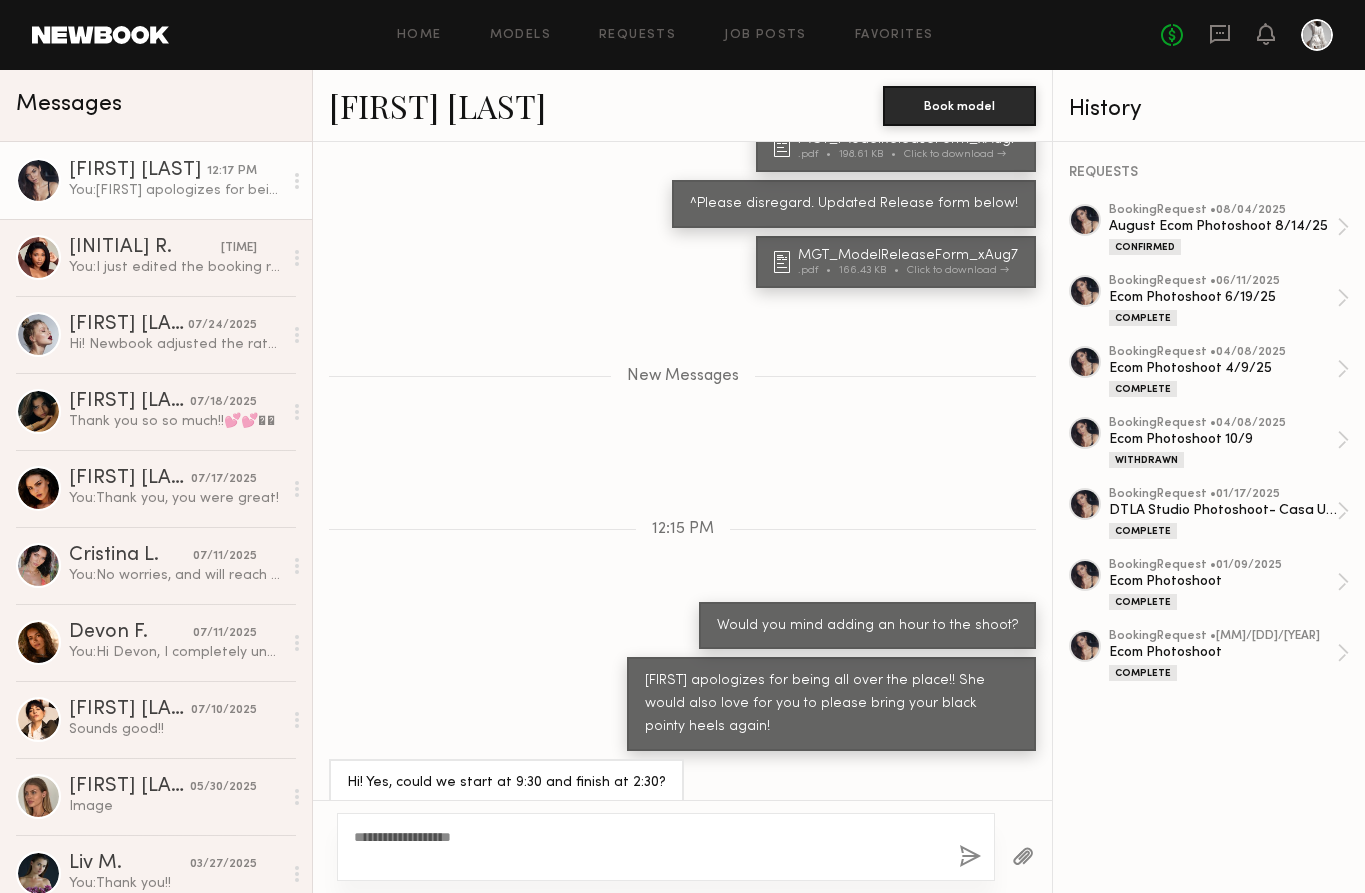 click 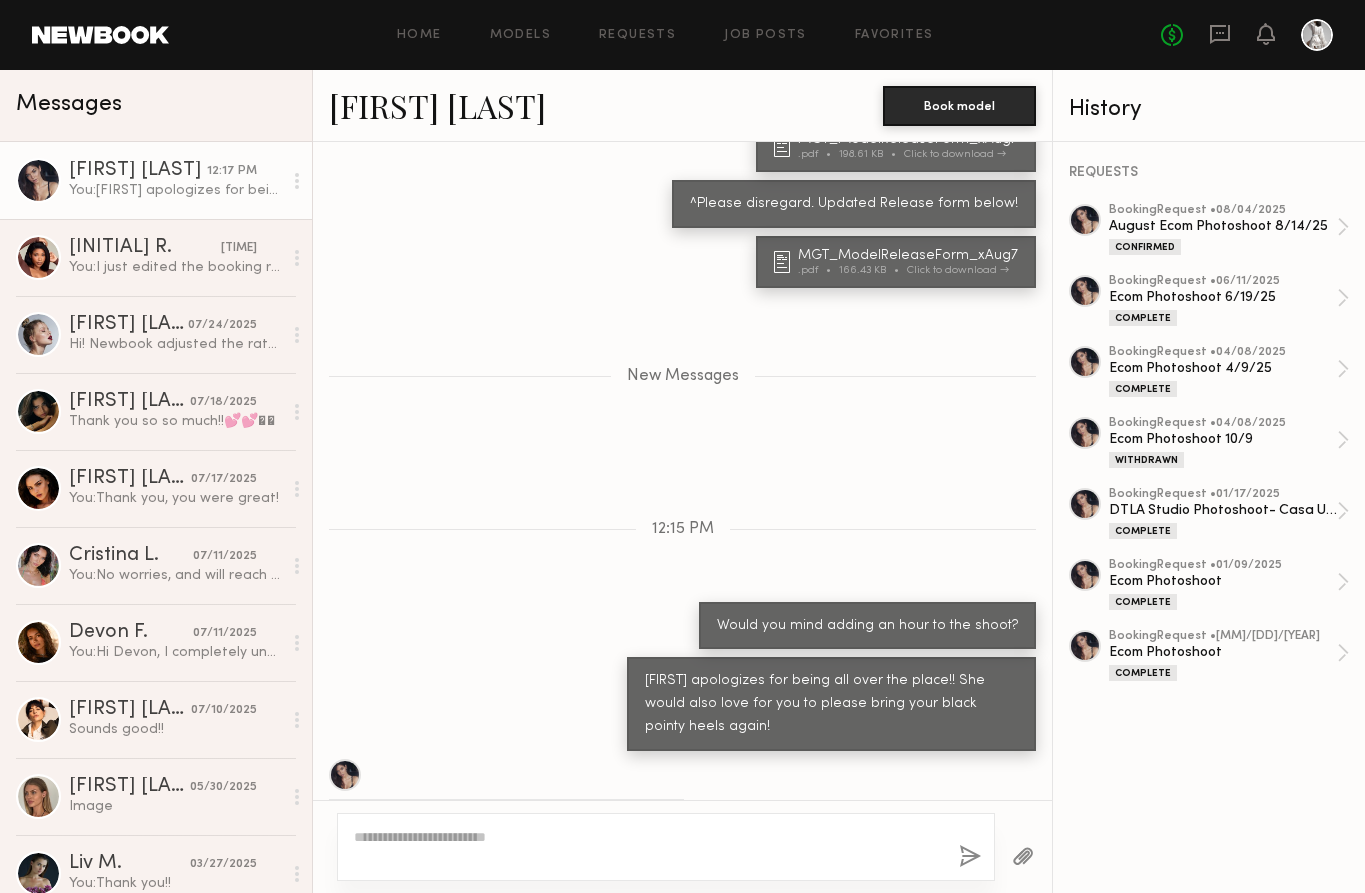 scroll, scrollTop: 1074, scrollLeft: 0, axis: vertical 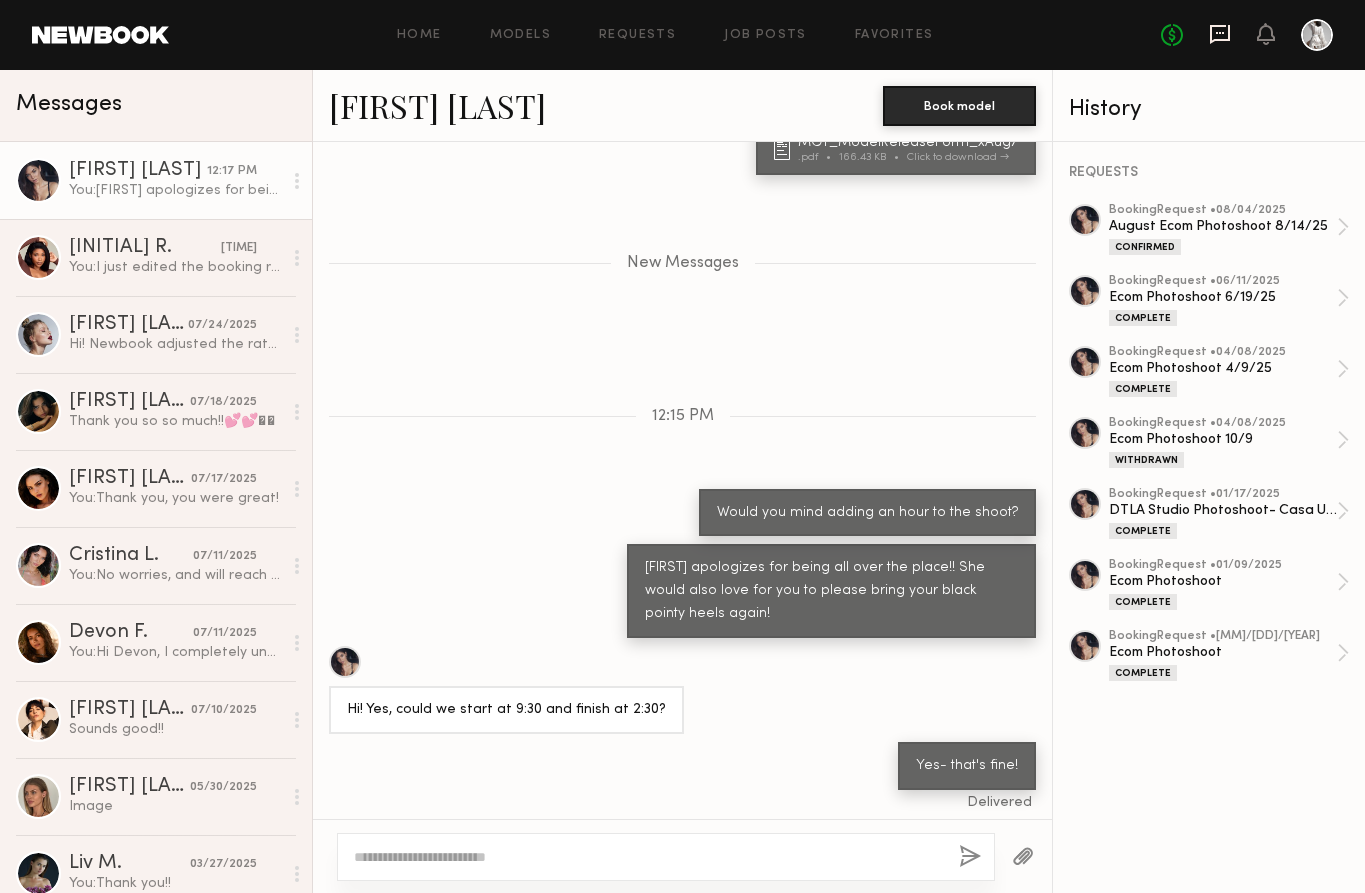 click 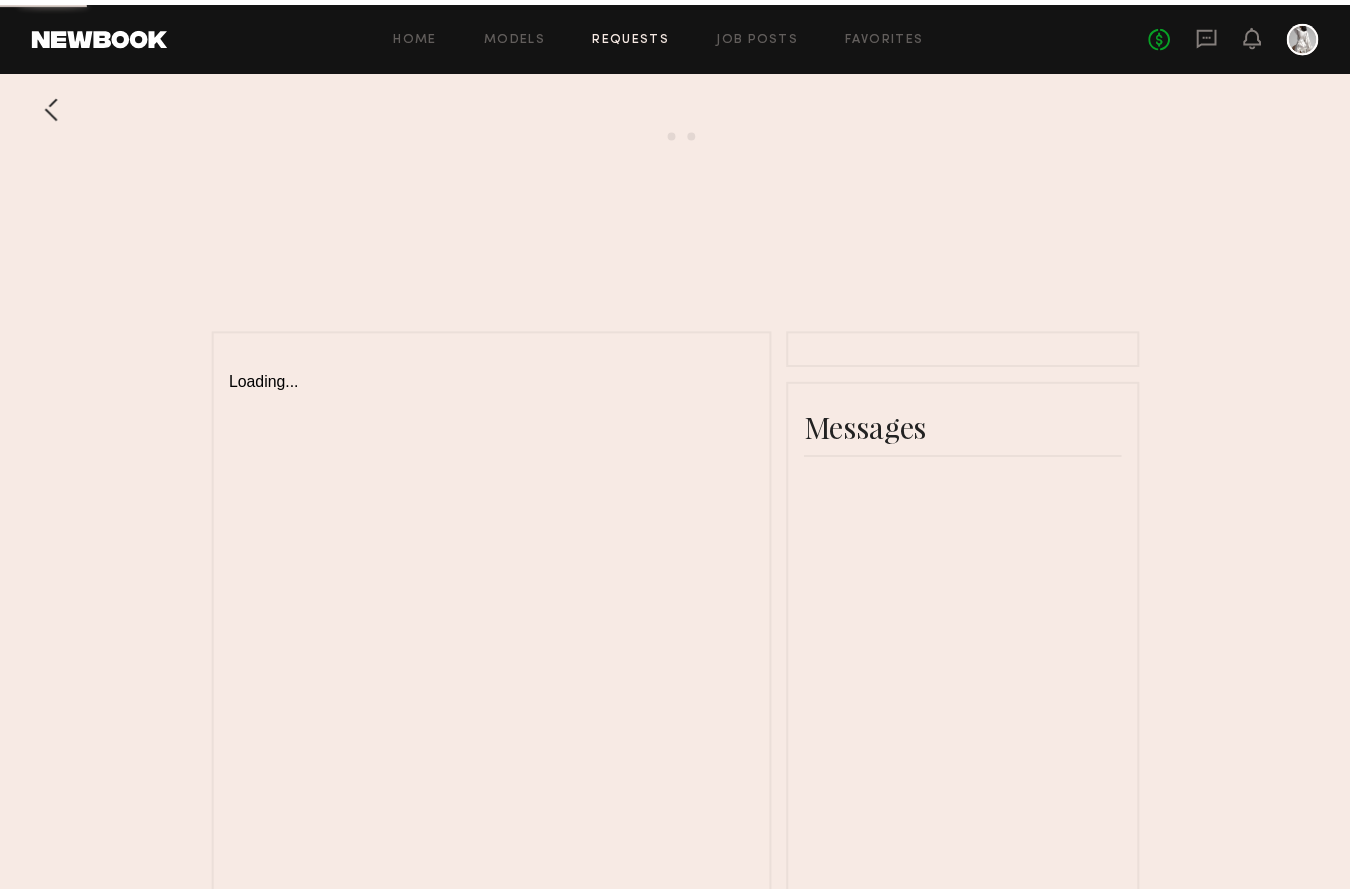 scroll, scrollTop: 0, scrollLeft: 0, axis: both 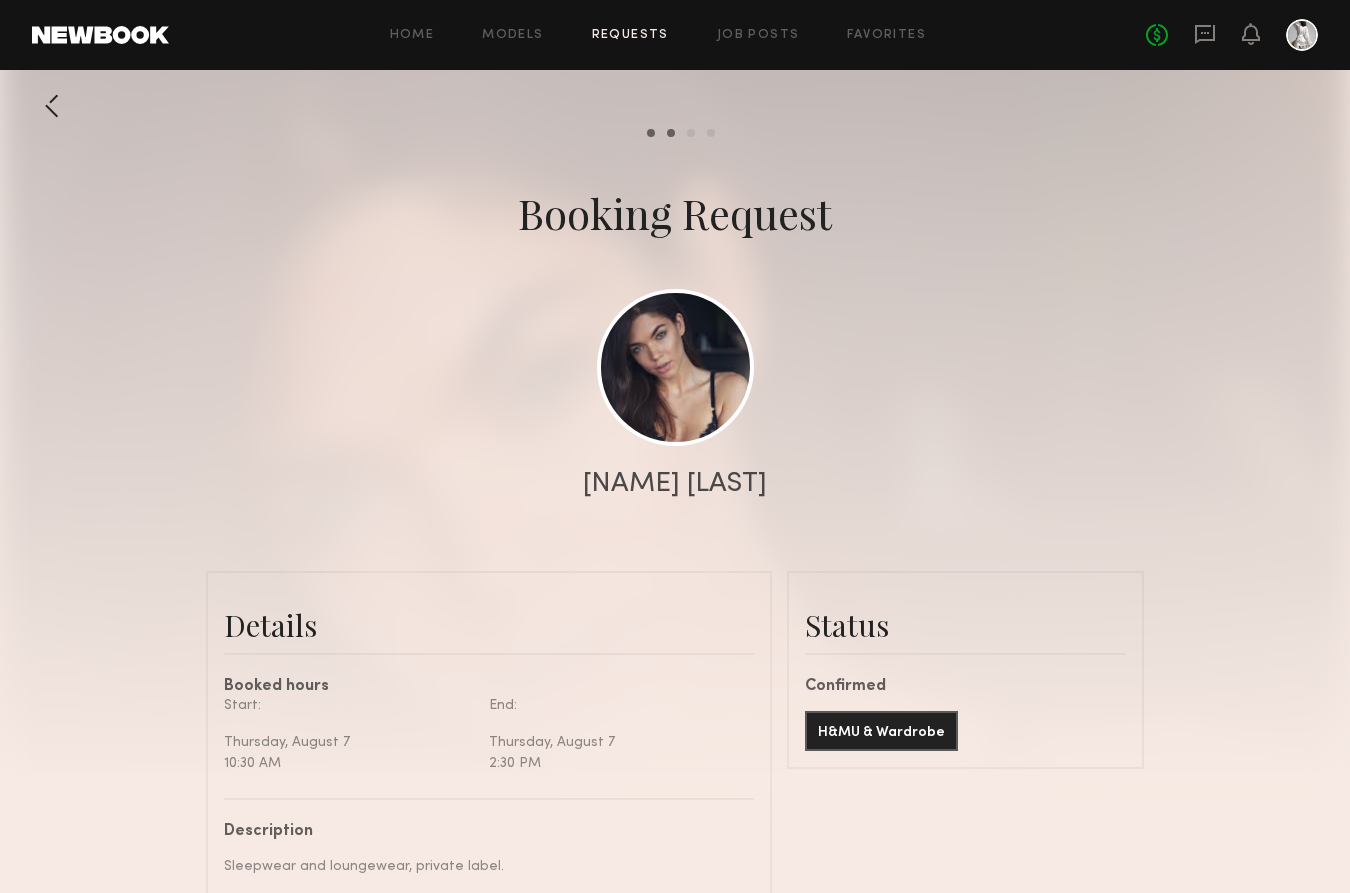 click 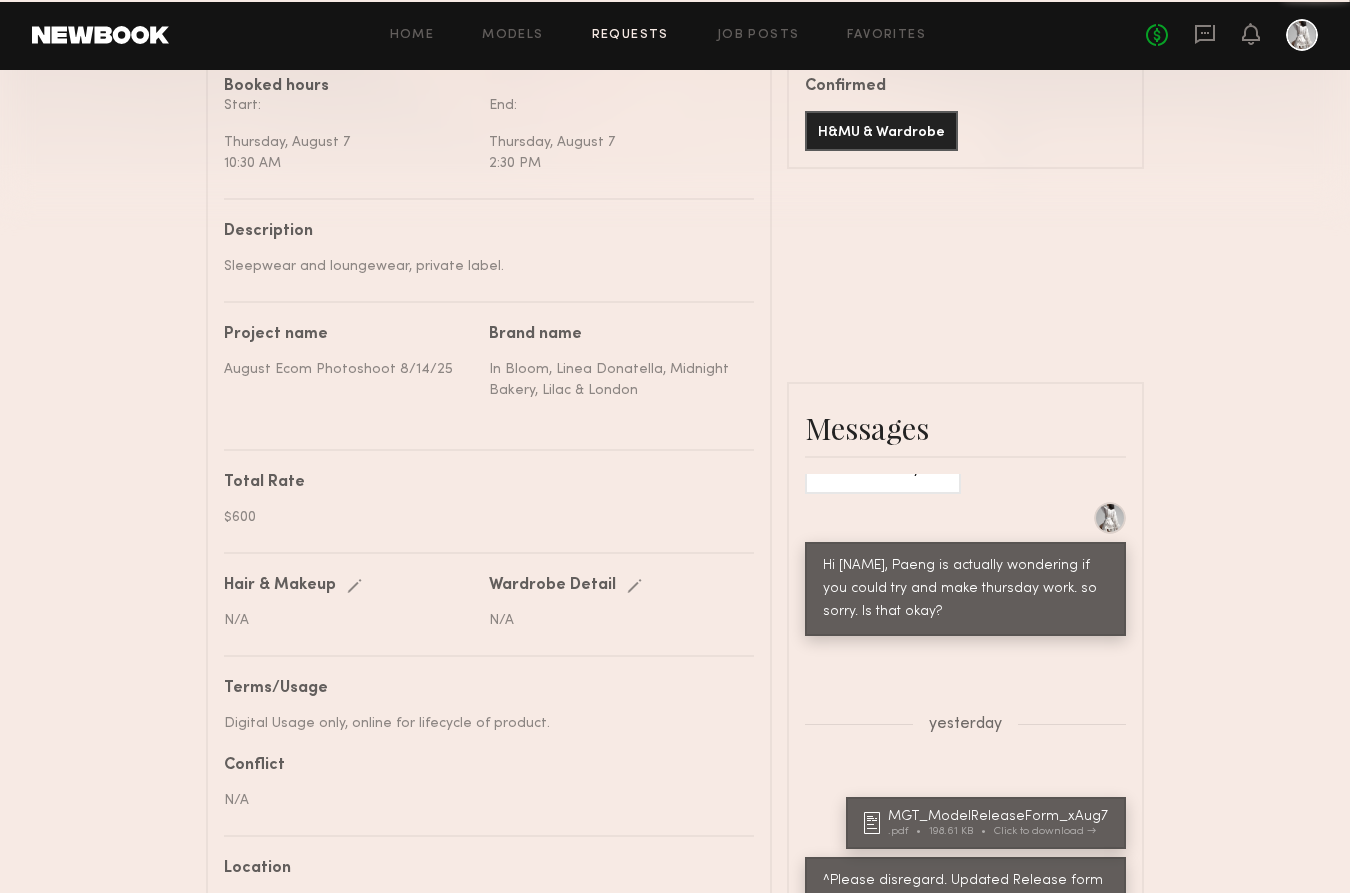 scroll, scrollTop: 1000, scrollLeft: 0, axis: vertical 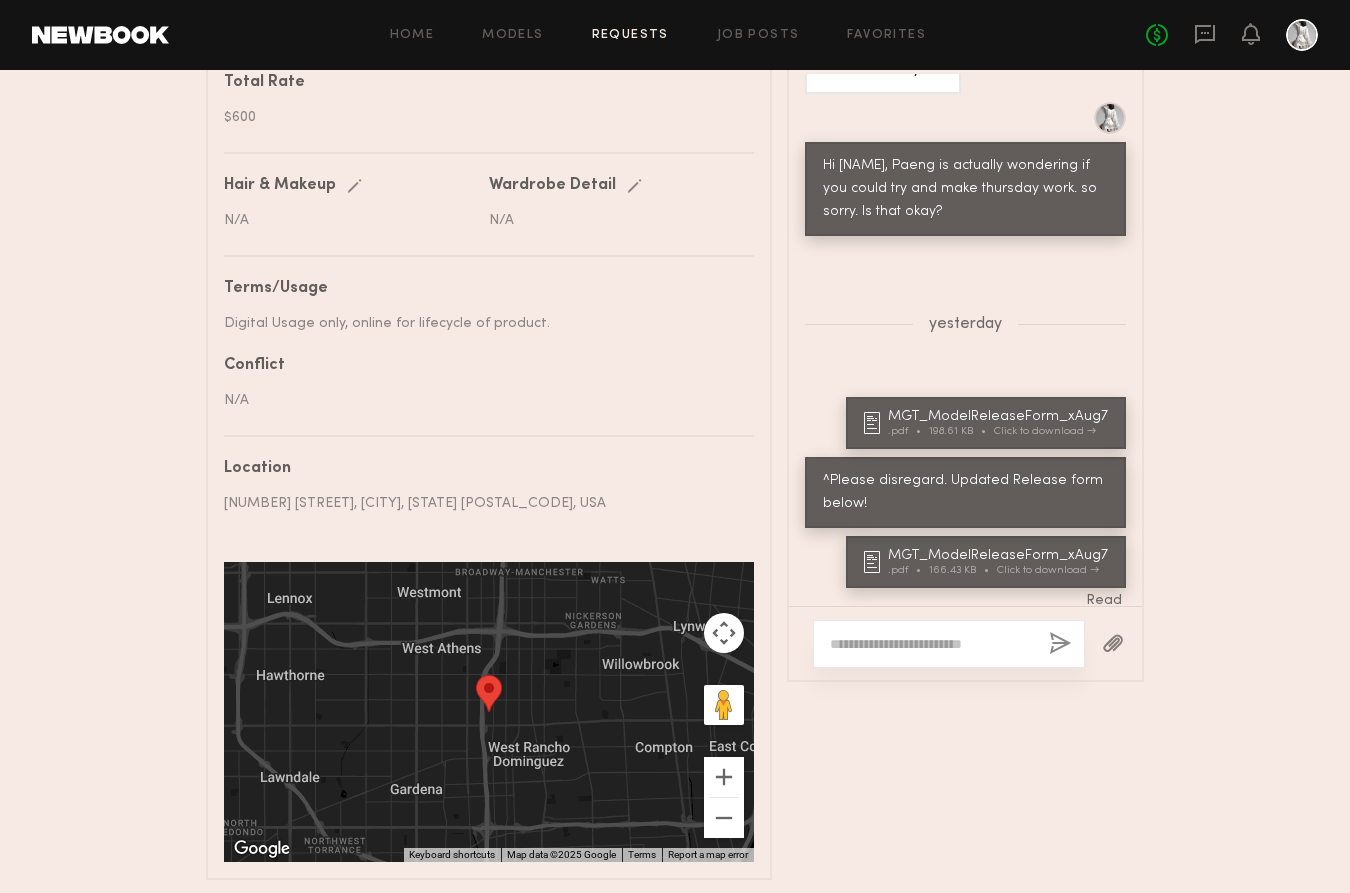 click 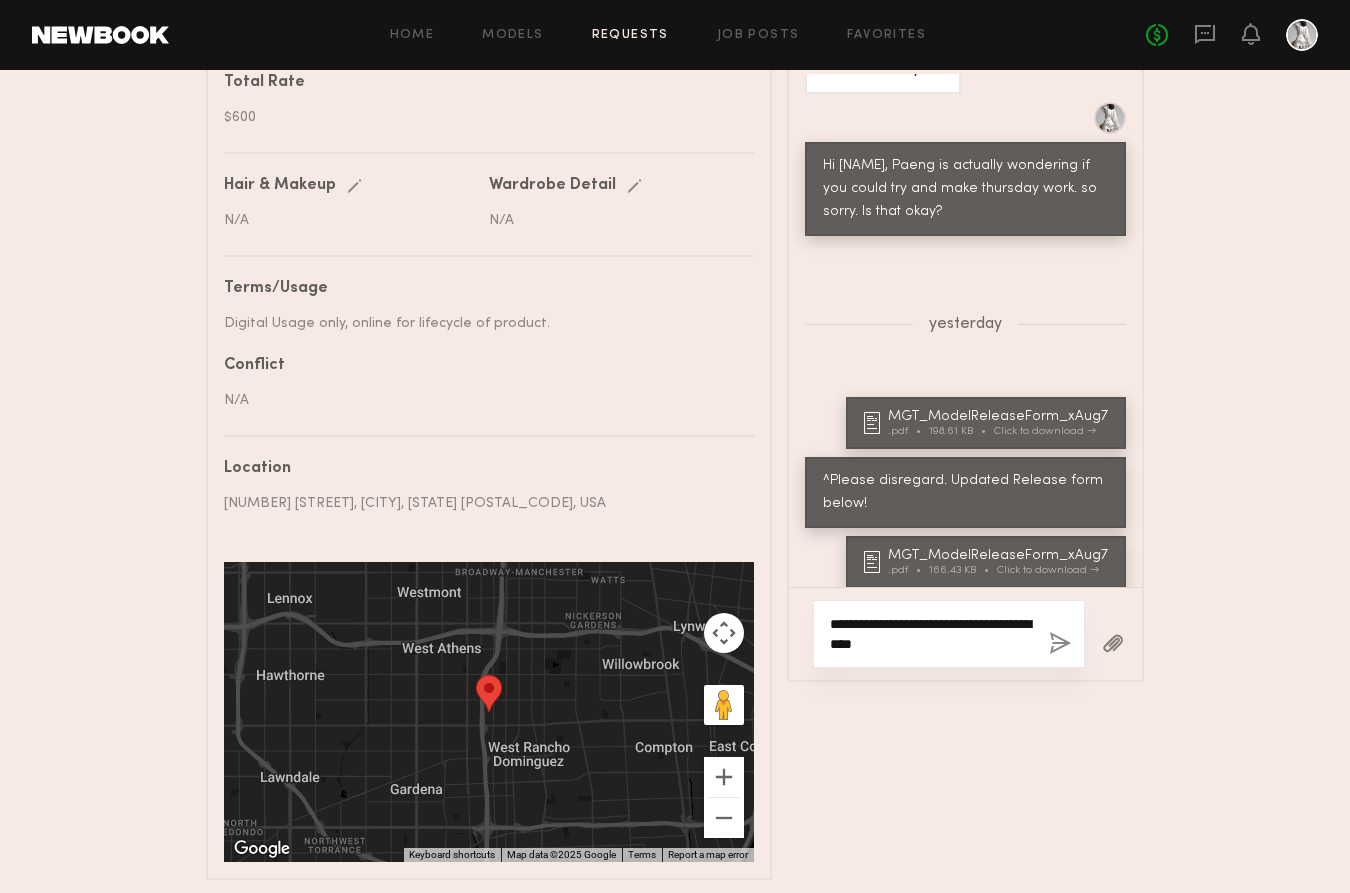 type on "**********" 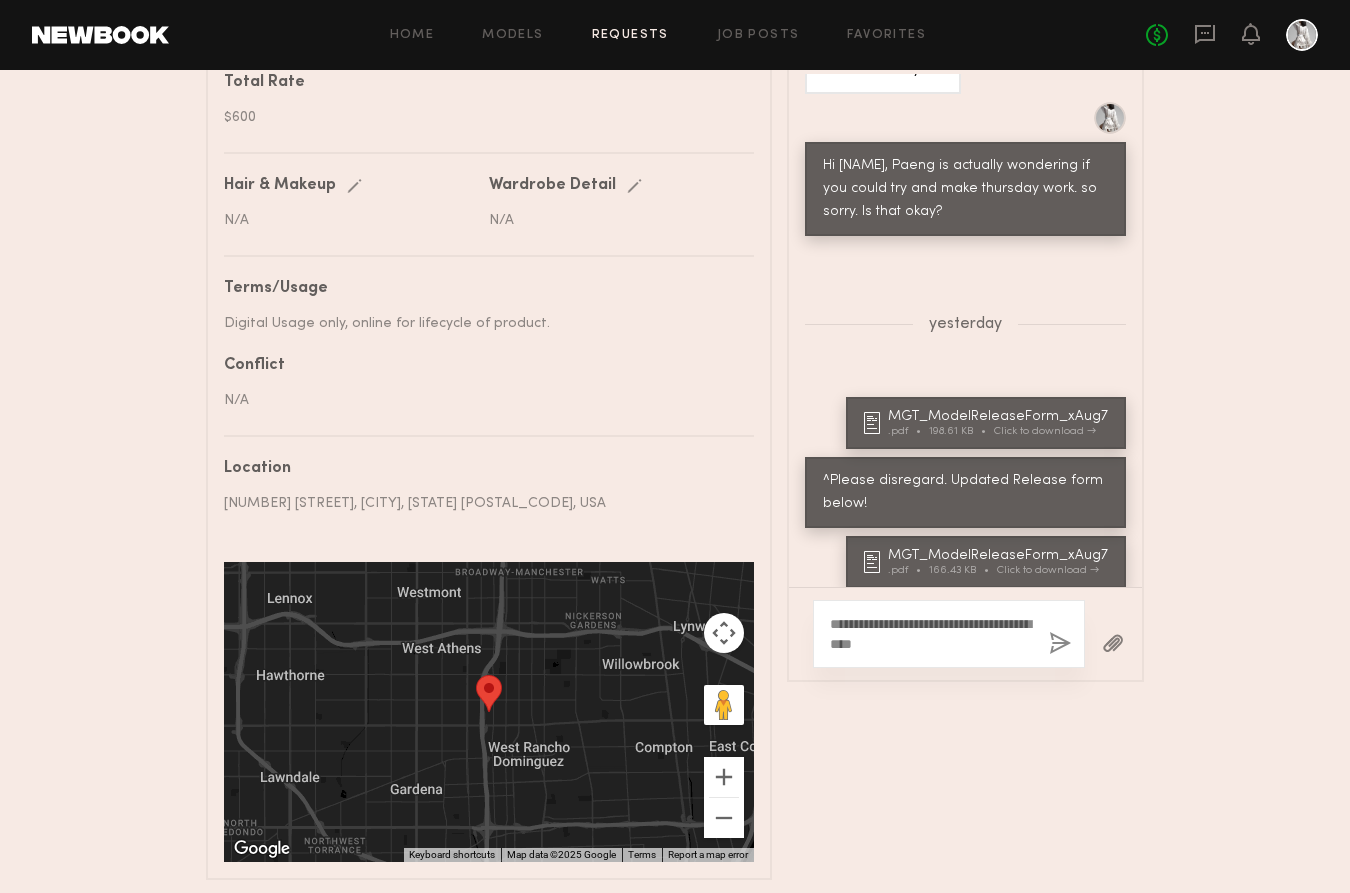 click 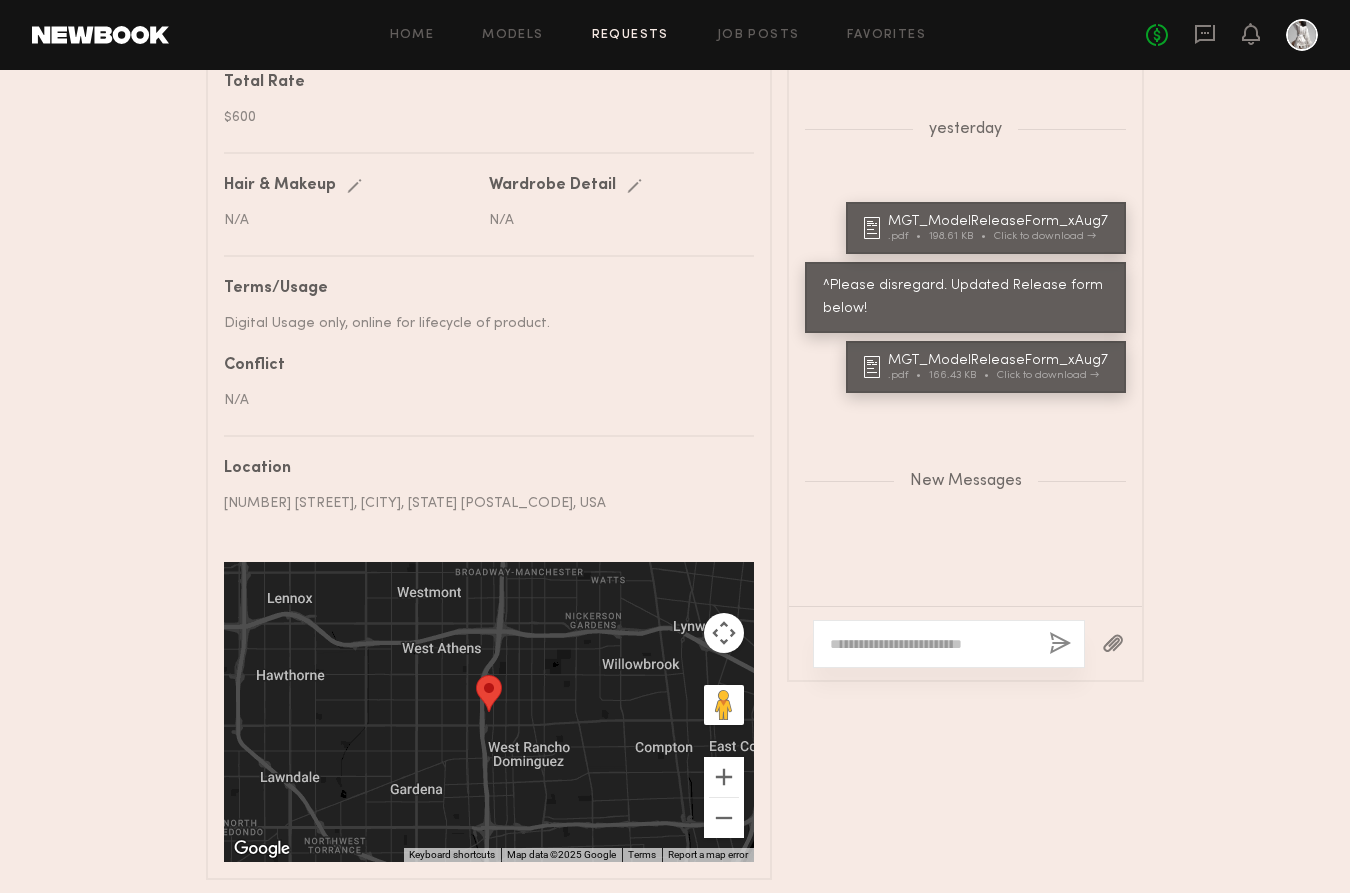 scroll, scrollTop: 9033, scrollLeft: 0, axis: vertical 